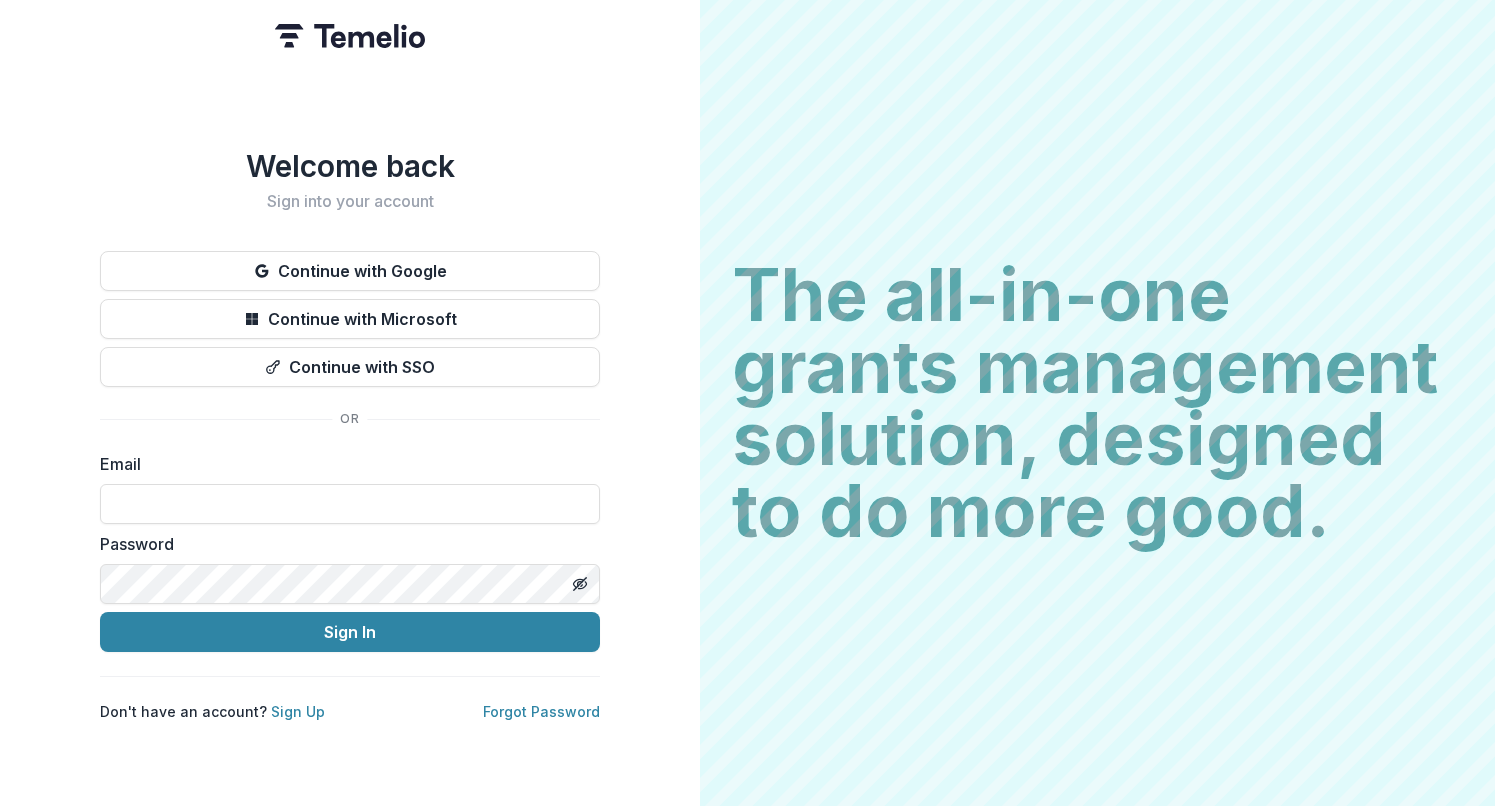 scroll, scrollTop: 0, scrollLeft: 0, axis: both 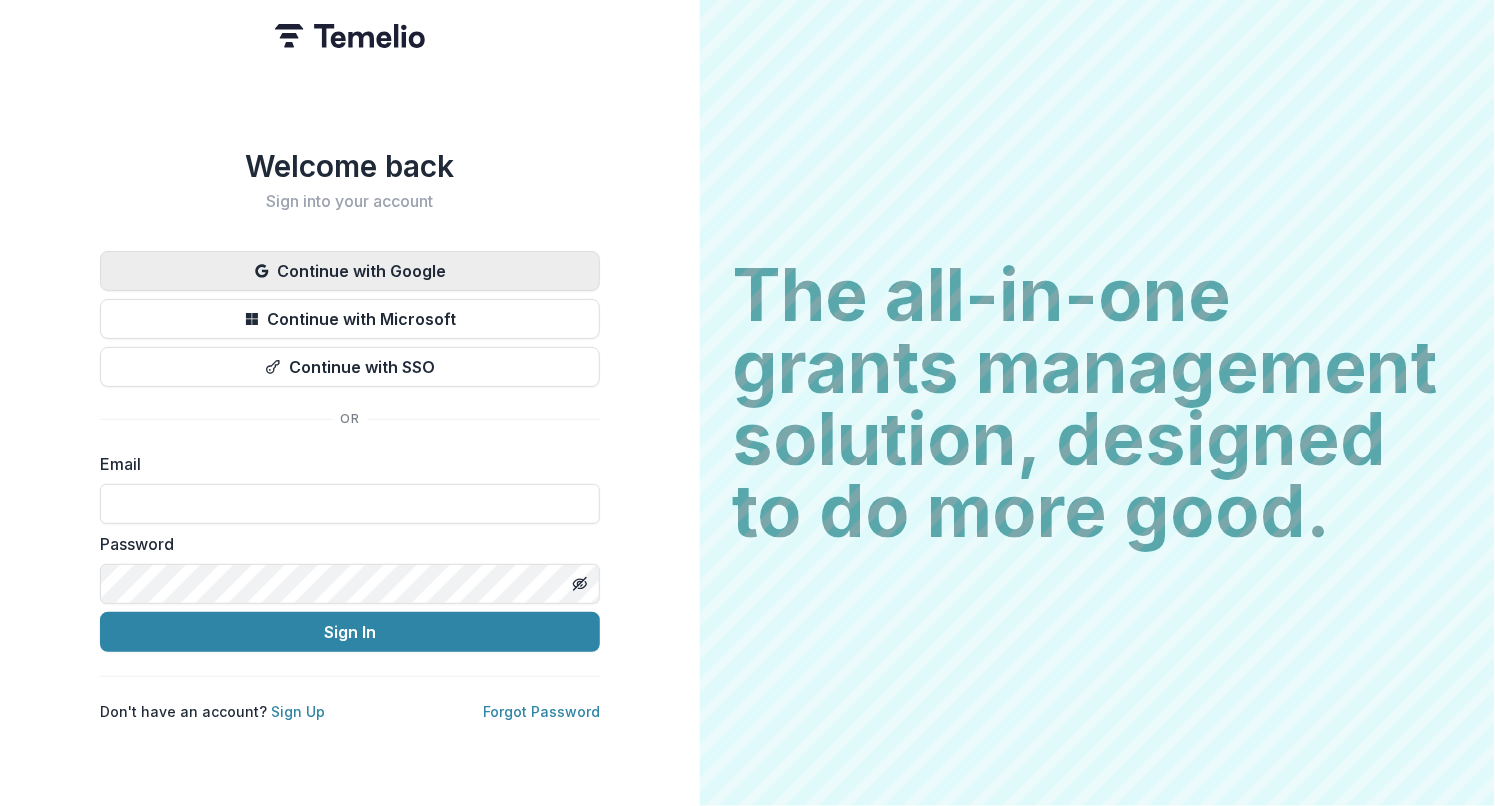 click on "Continue with Google" at bounding box center [350, 271] 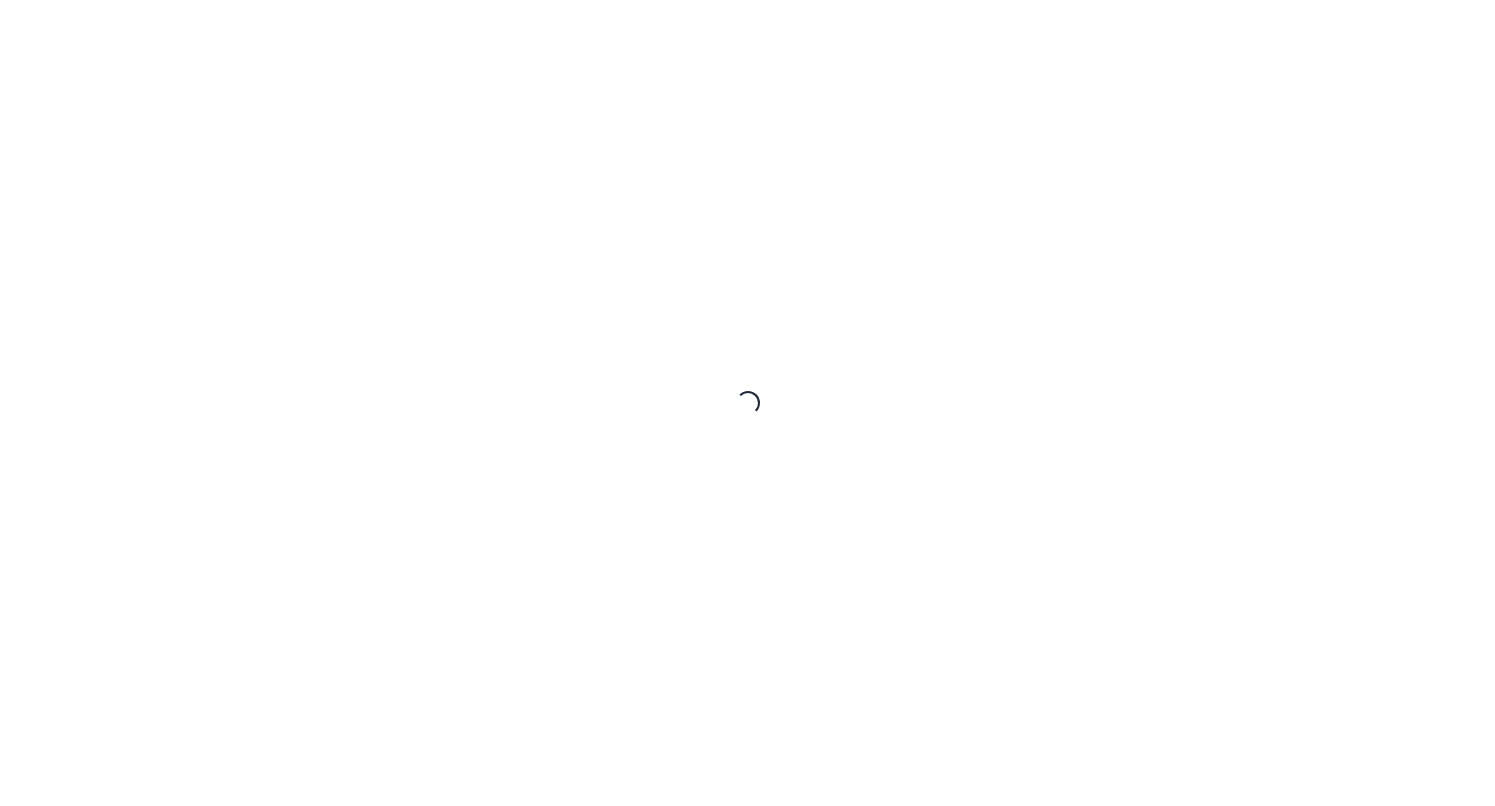 scroll, scrollTop: 0, scrollLeft: 0, axis: both 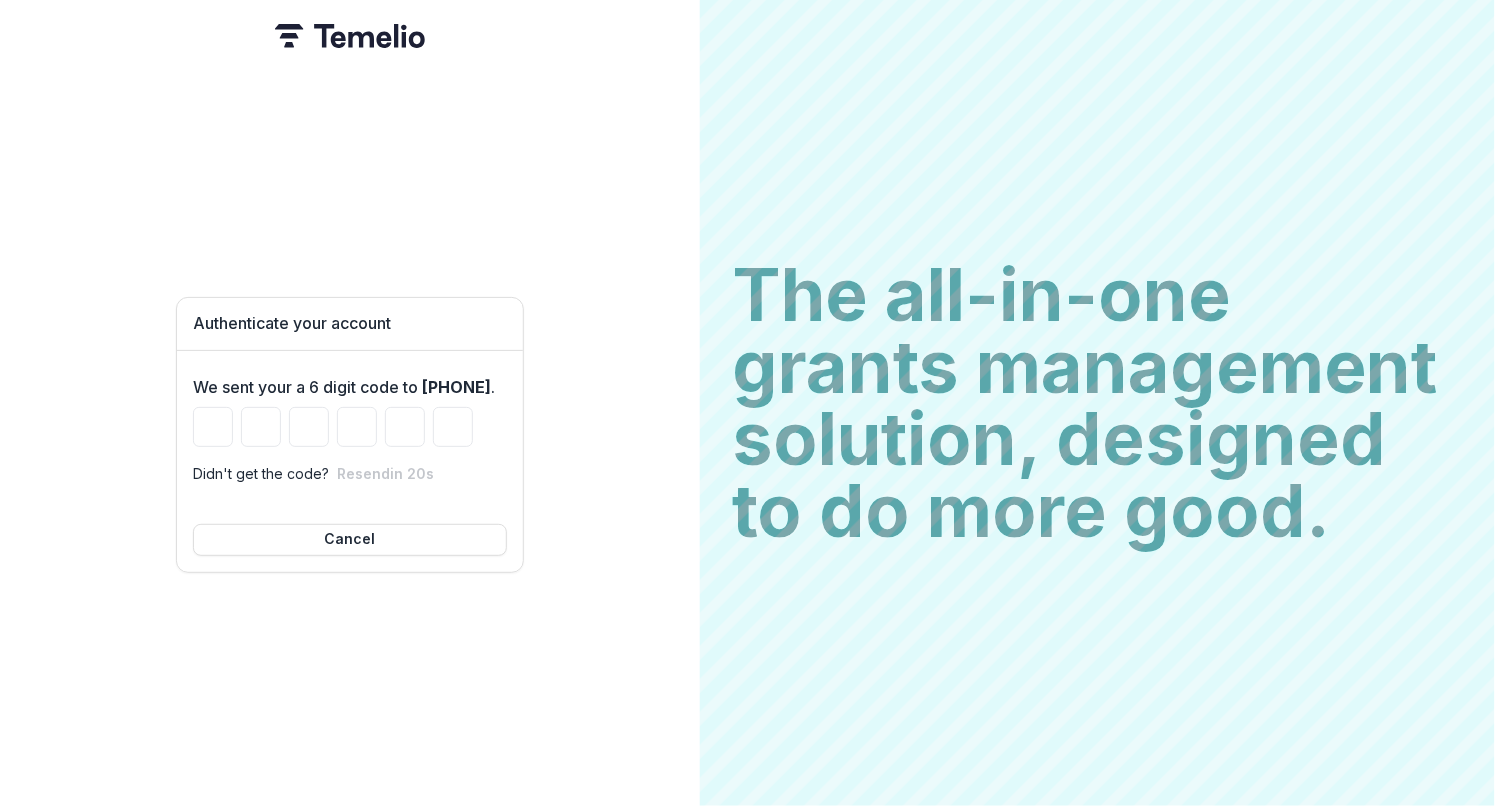 type on "*" 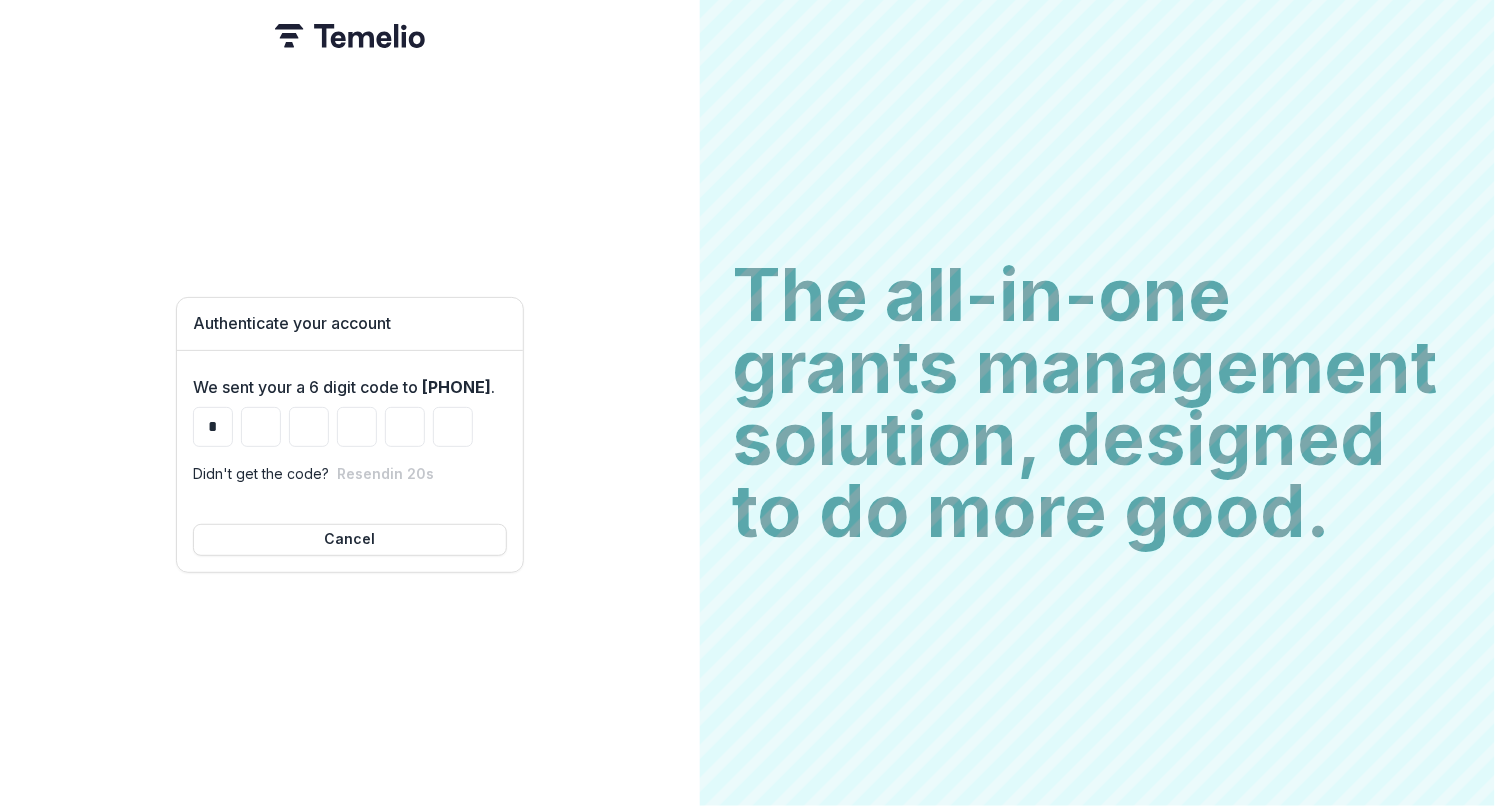 type on "*" 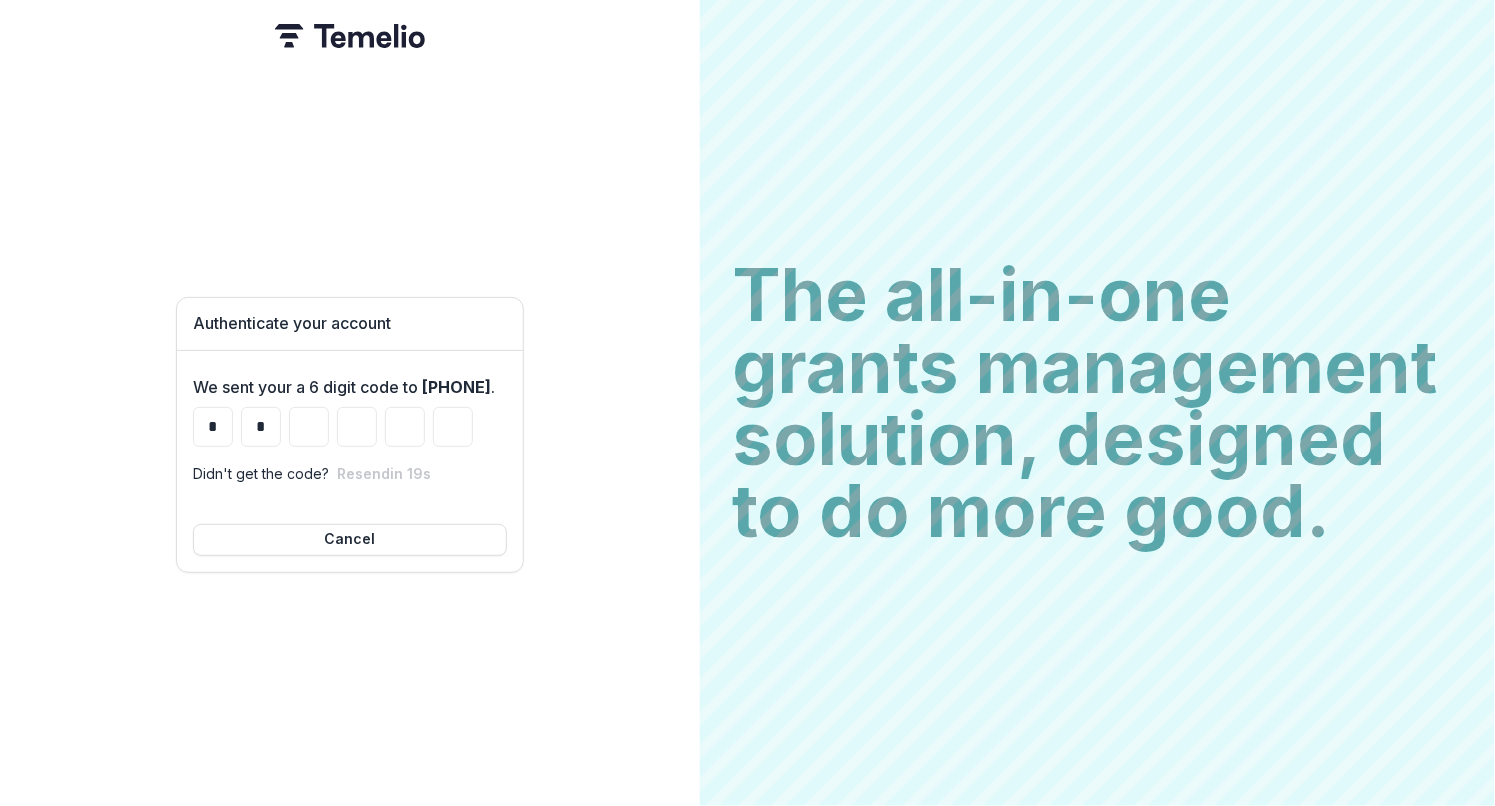 type on "*" 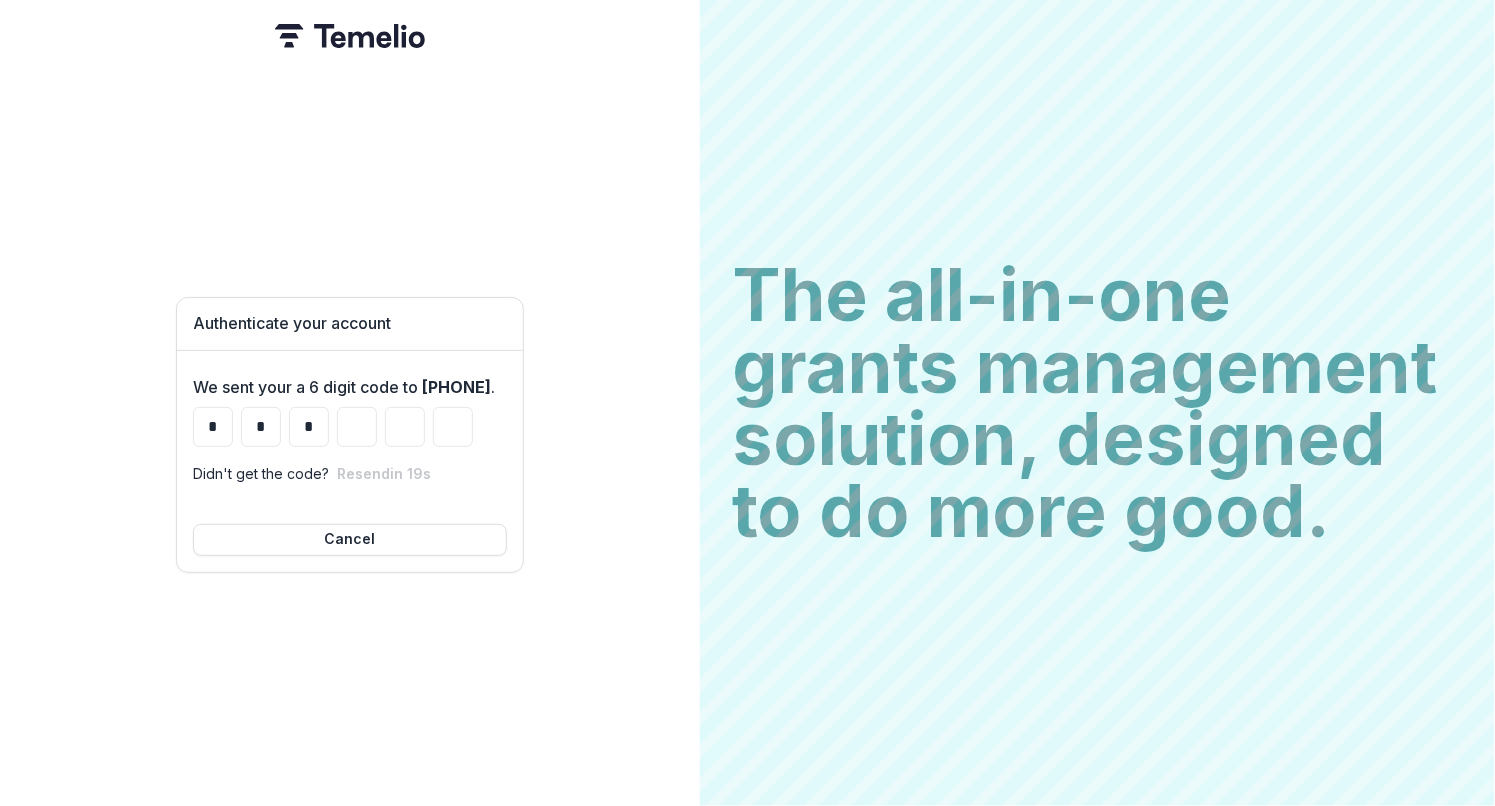 type on "*" 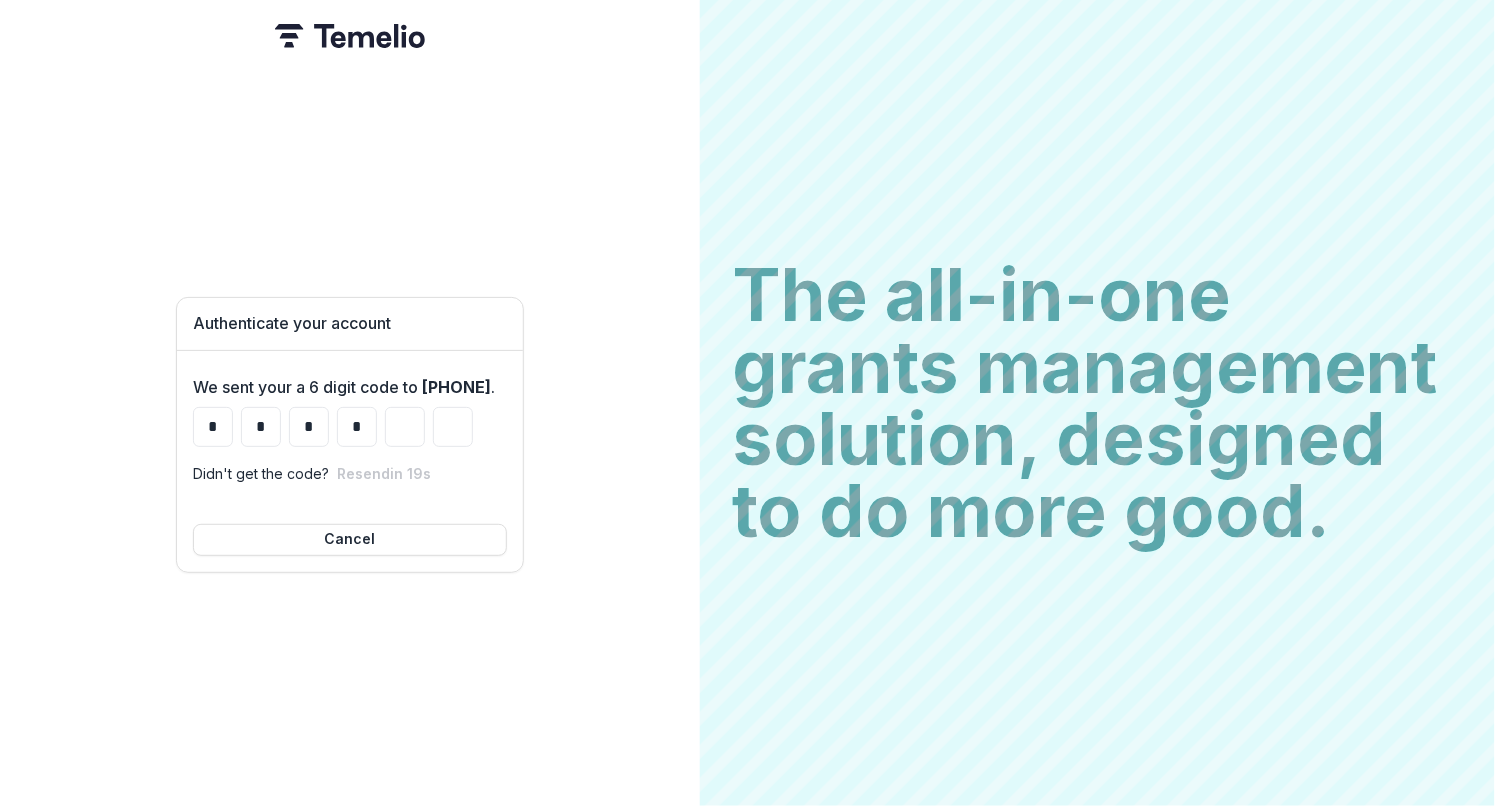 type on "*" 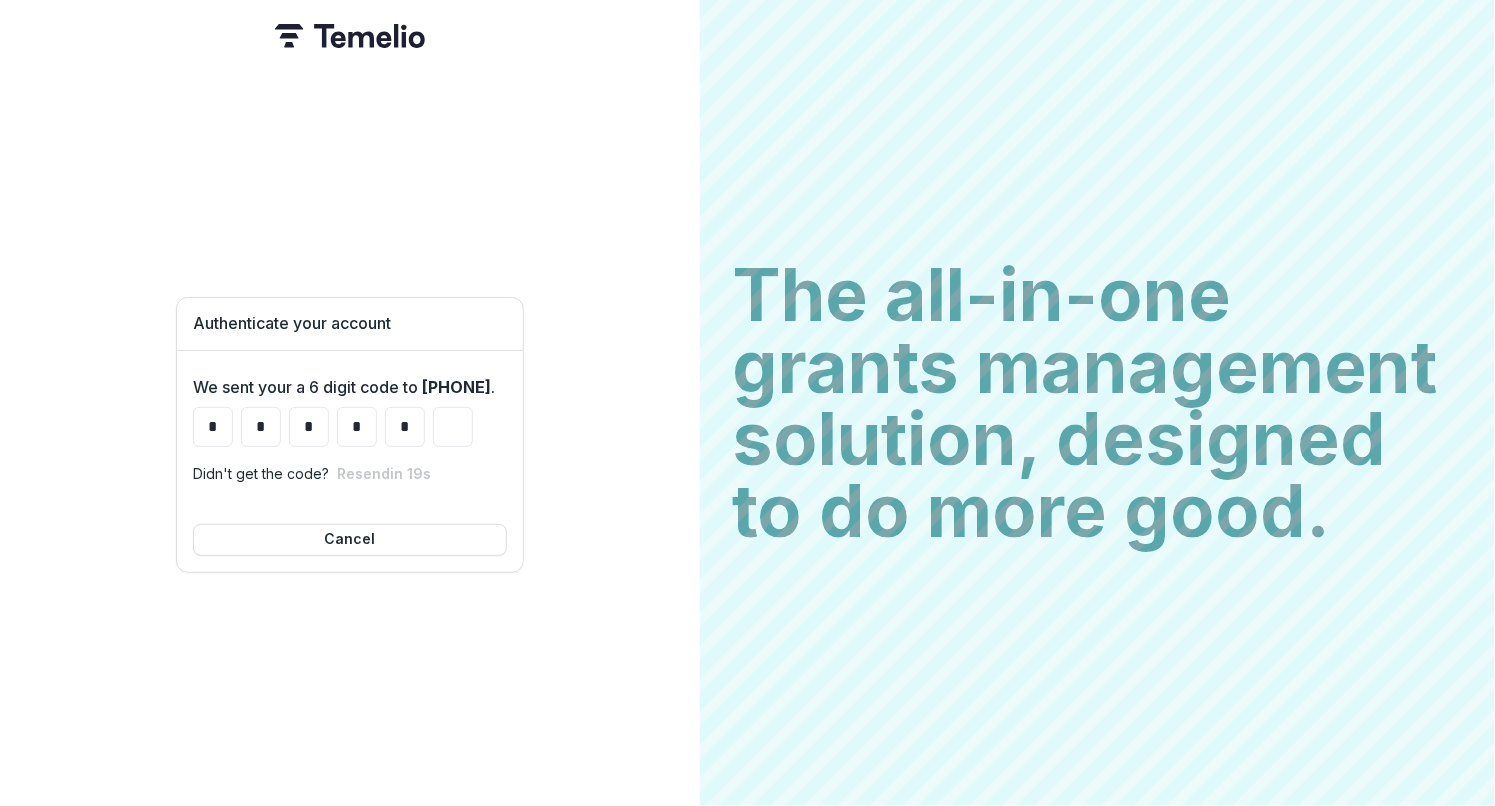 type on "*" 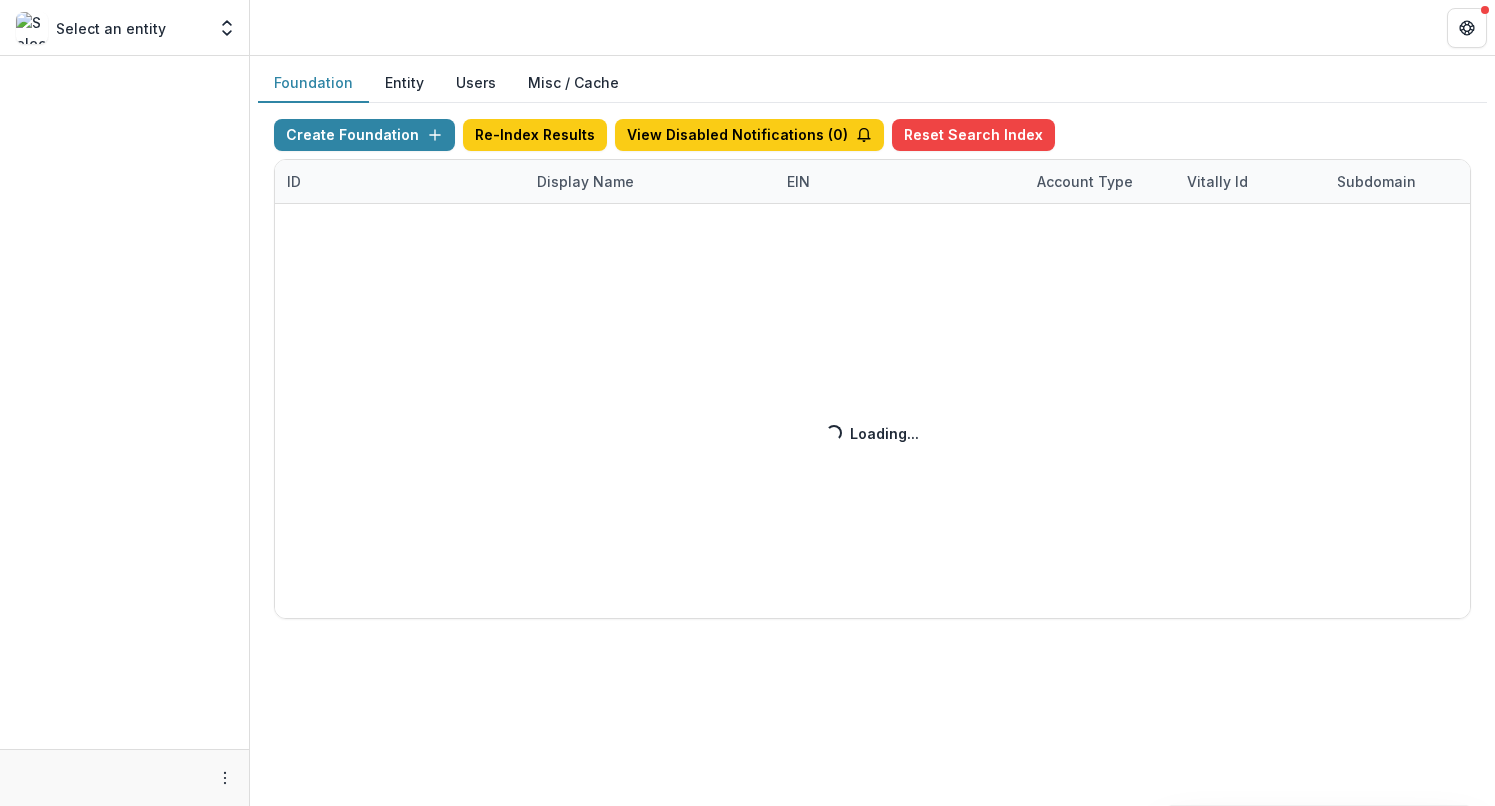 scroll, scrollTop: 0, scrollLeft: 0, axis: both 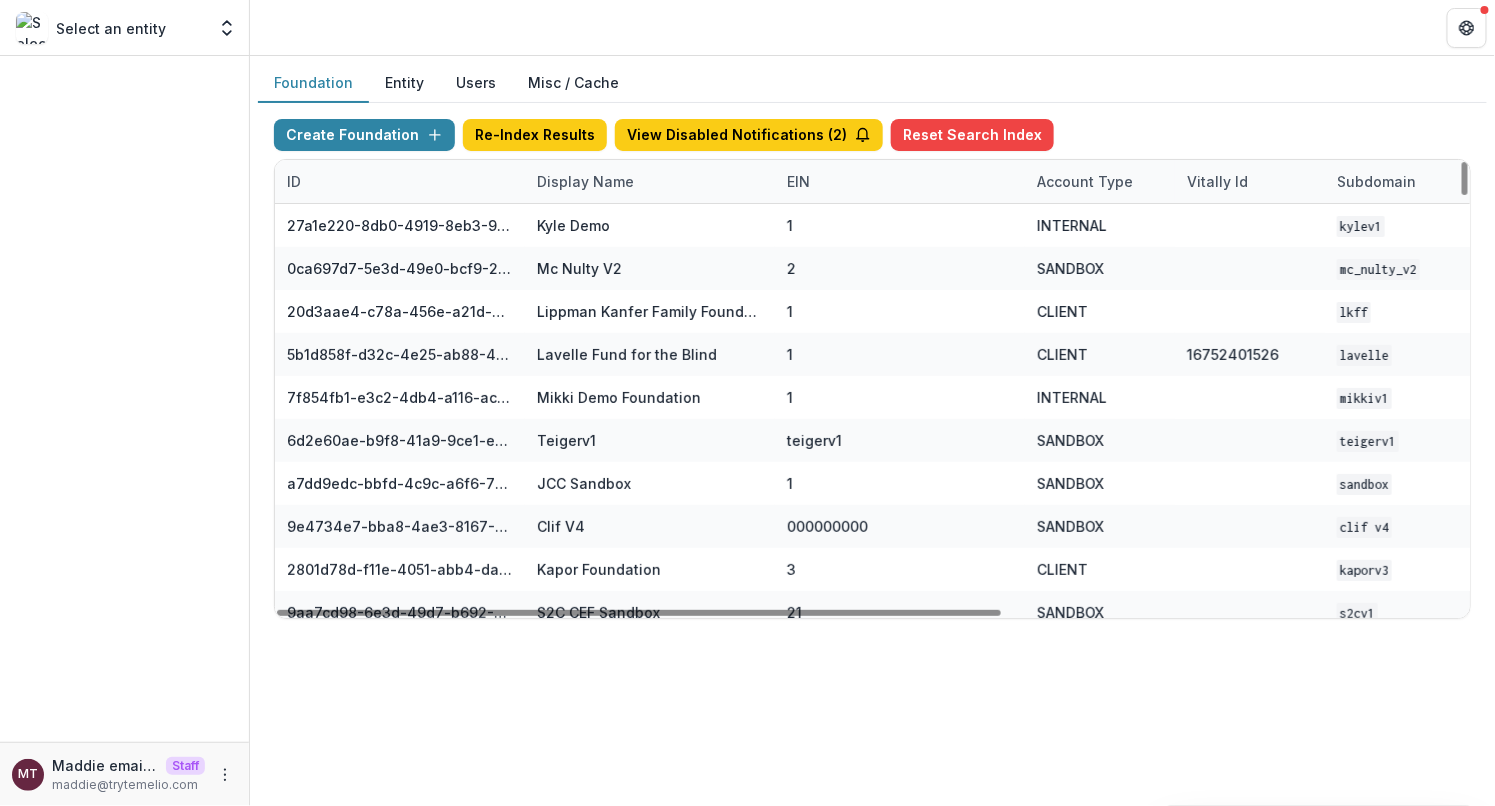 click on "Display Name" at bounding box center (585, 181) 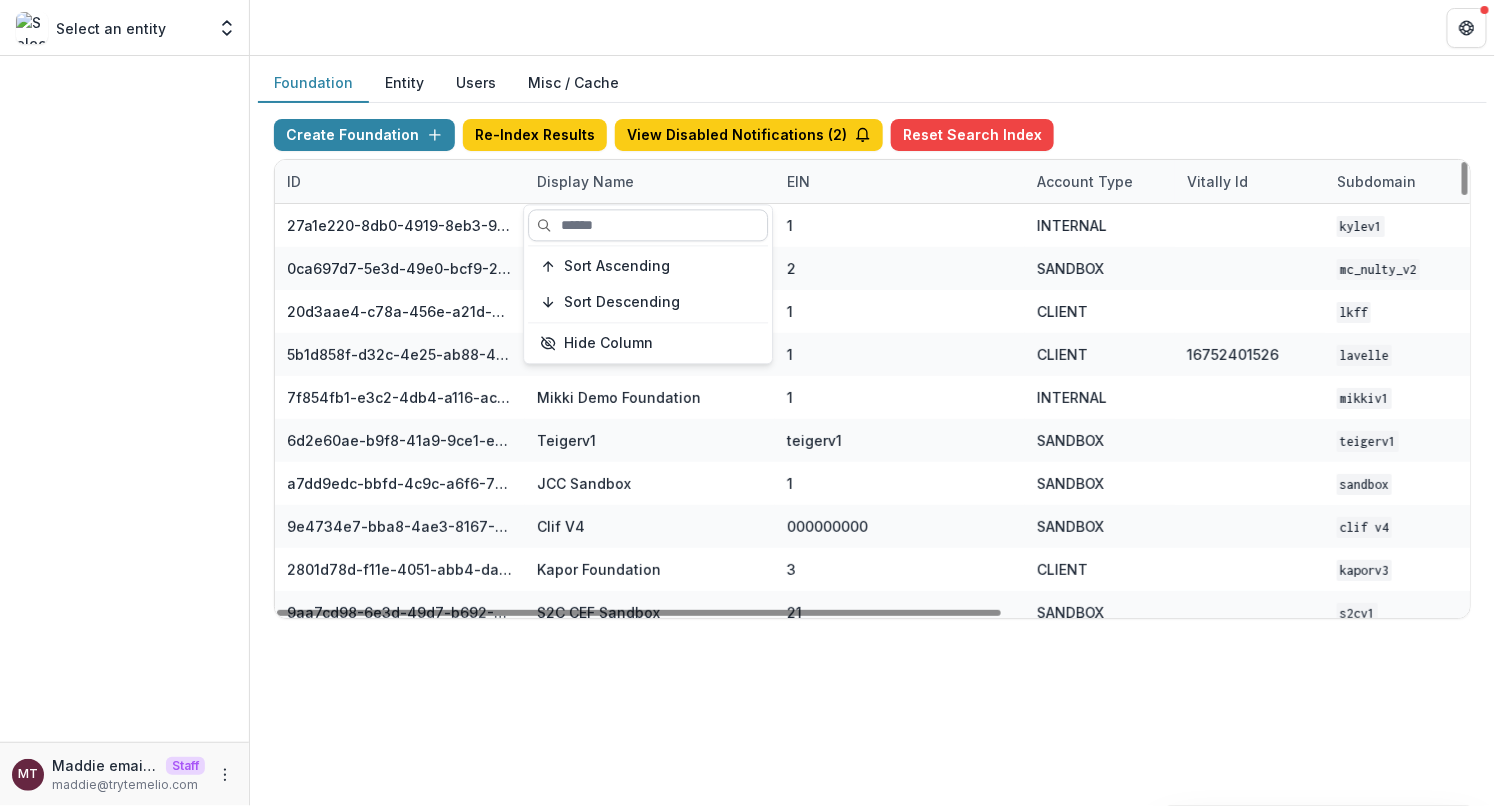 click at bounding box center [648, 225] 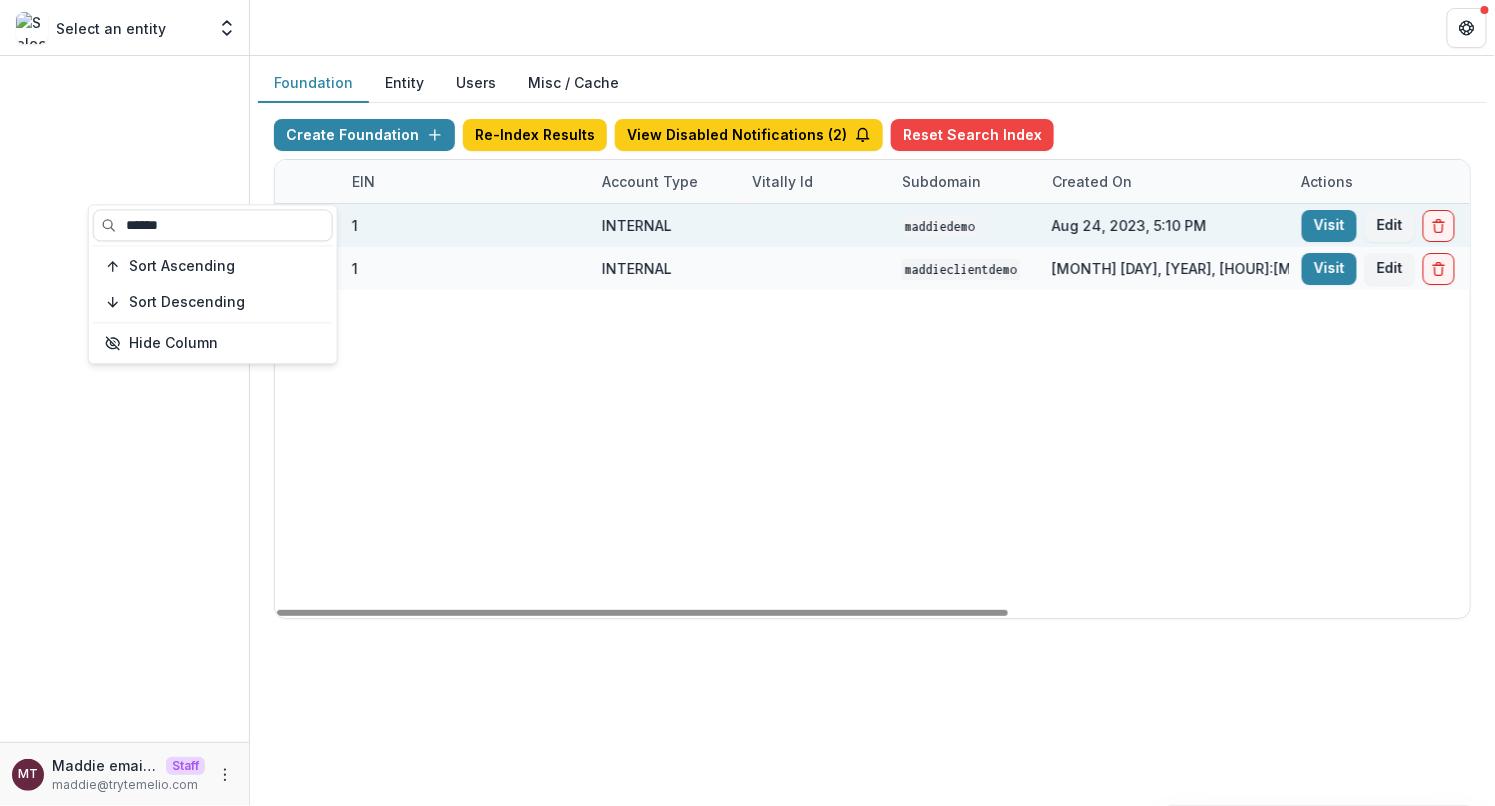 scroll, scrollTop: 0, scrollLeft: 520, axis: horizontal 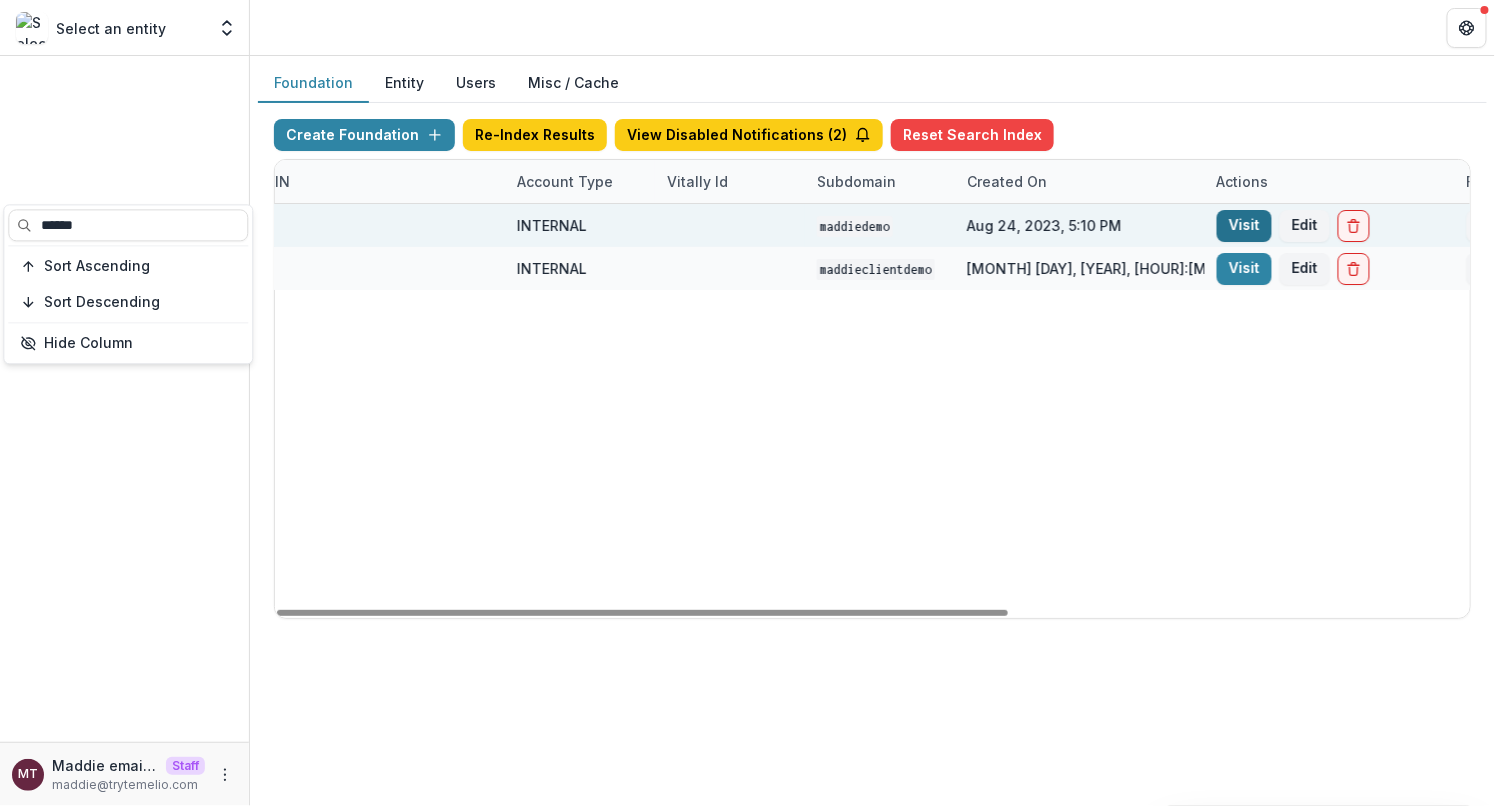 type on "******" 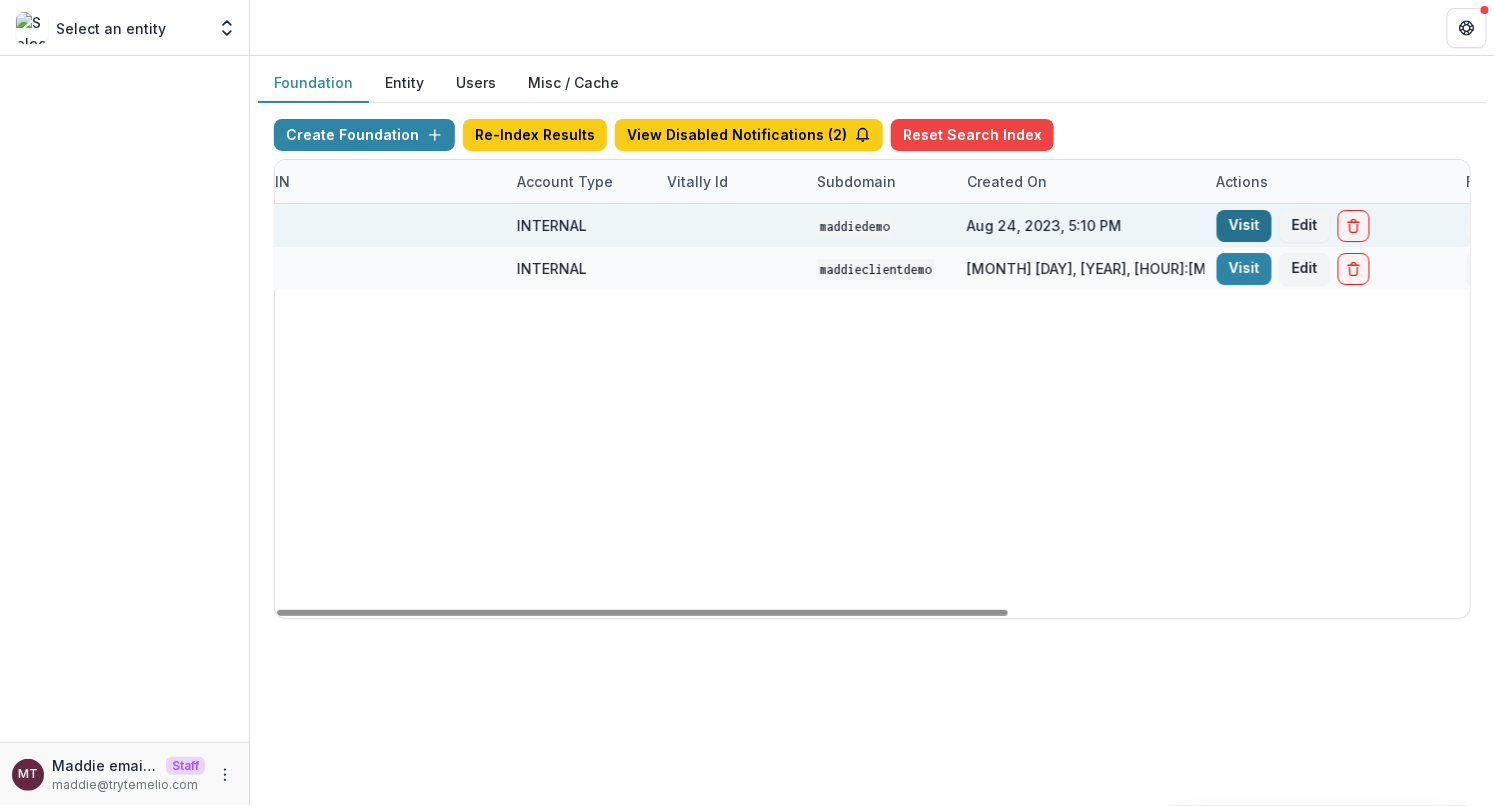 click on "Visit" at bounding box center (1244, 226) 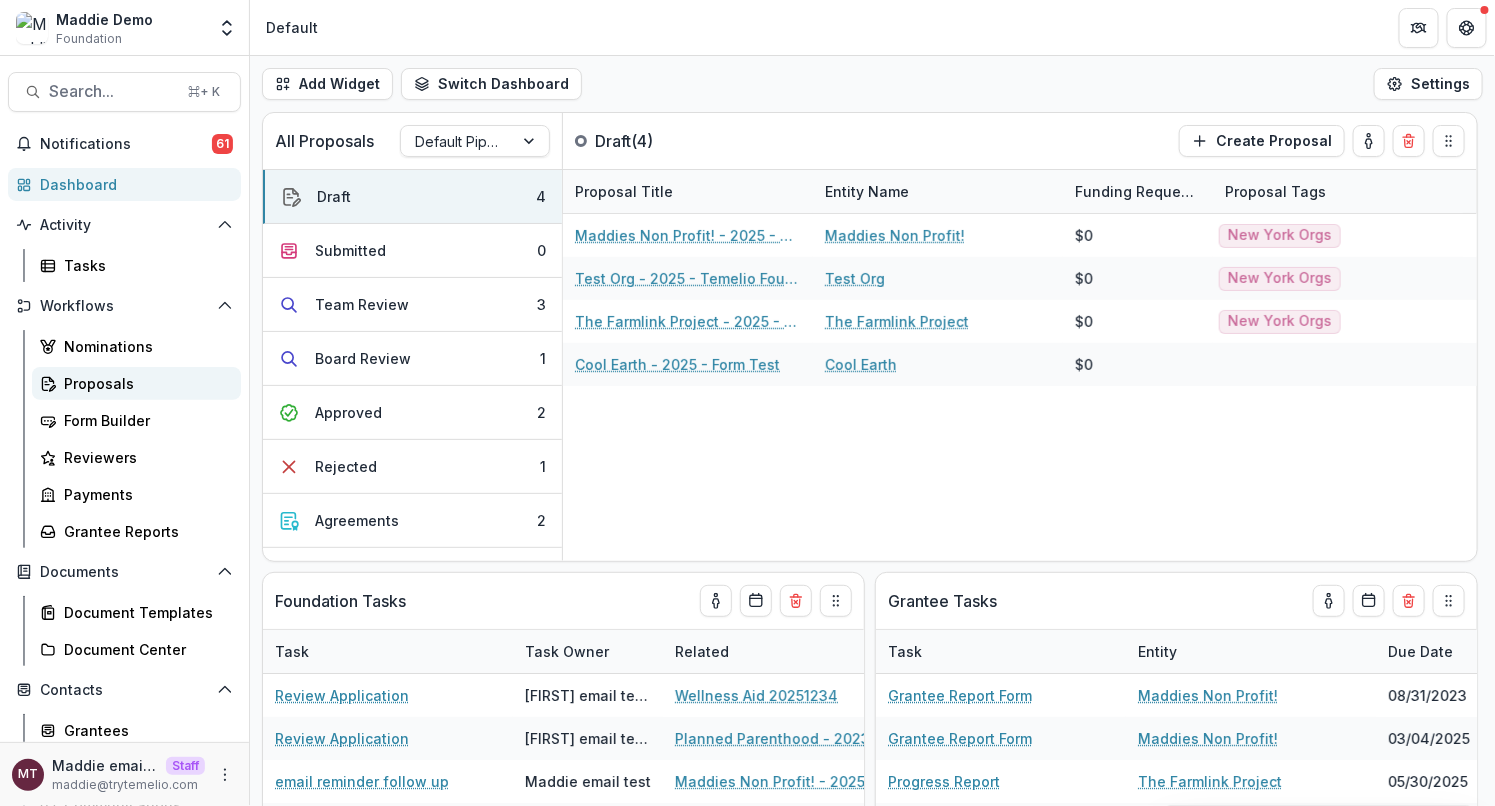 click on "Proposals" at bounding box center [144, 383] 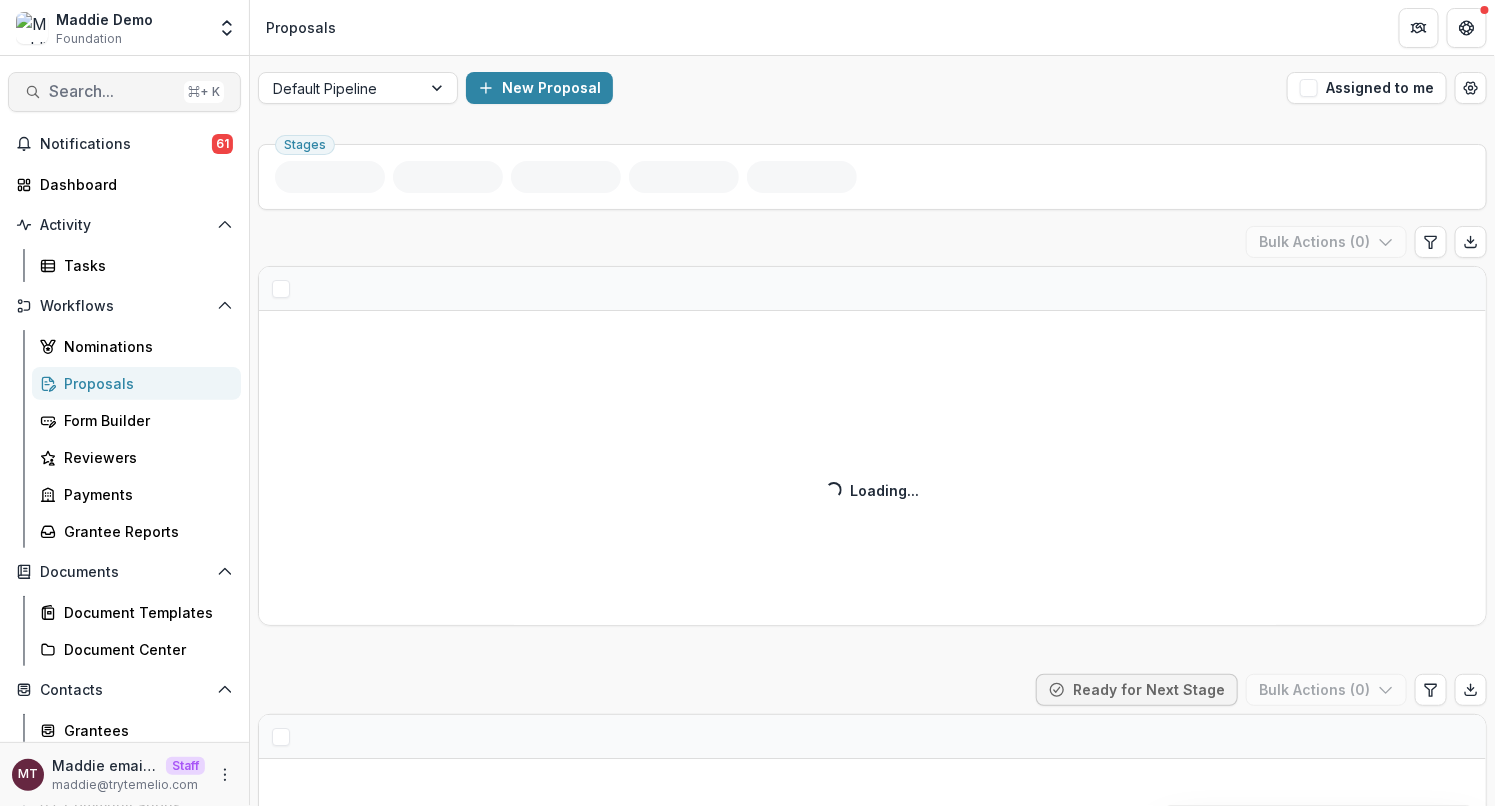 click on "Search..." at bounding box center (112, 91) 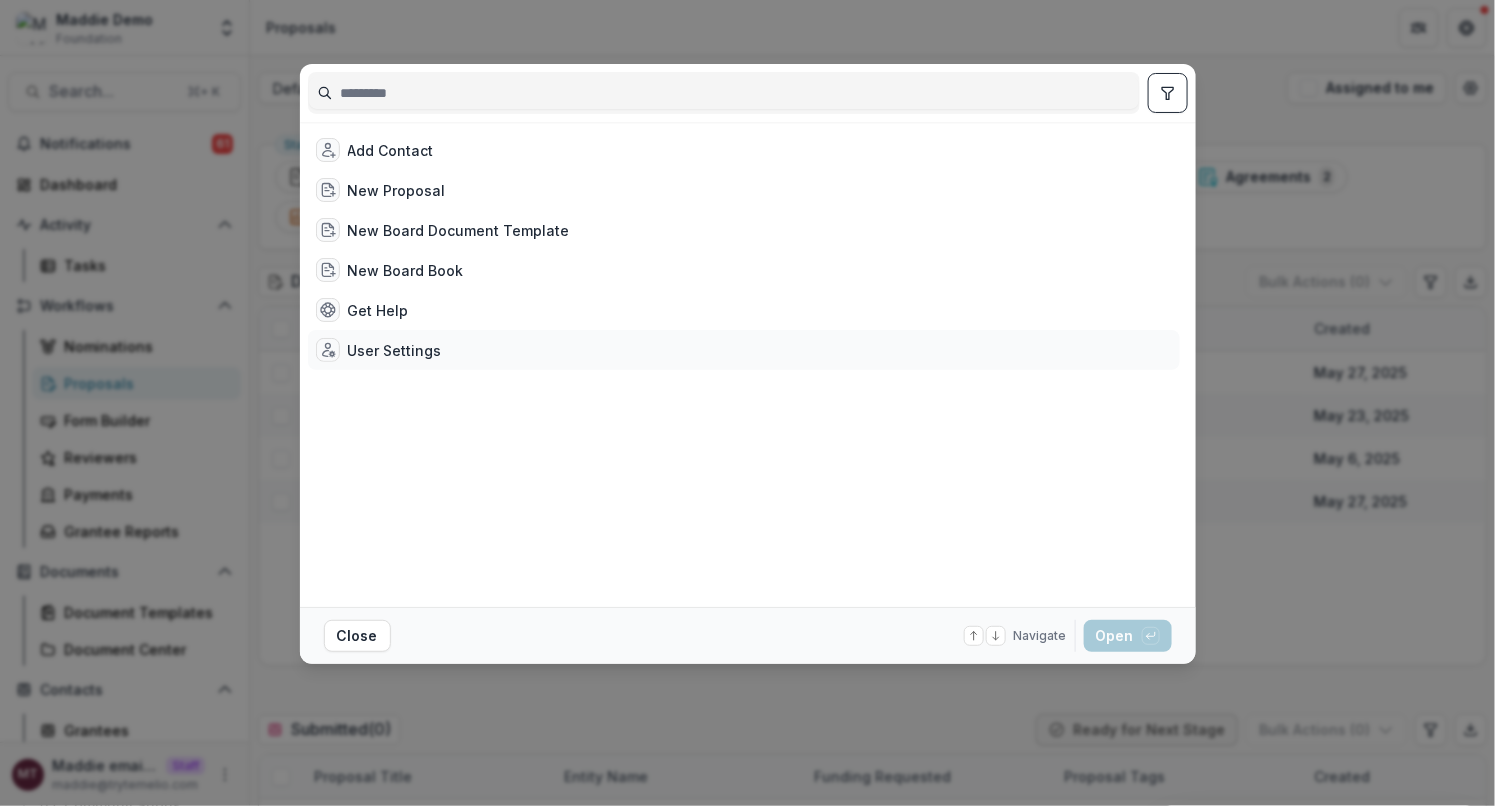 click on "User Settings" at bounding box center (379, 350) 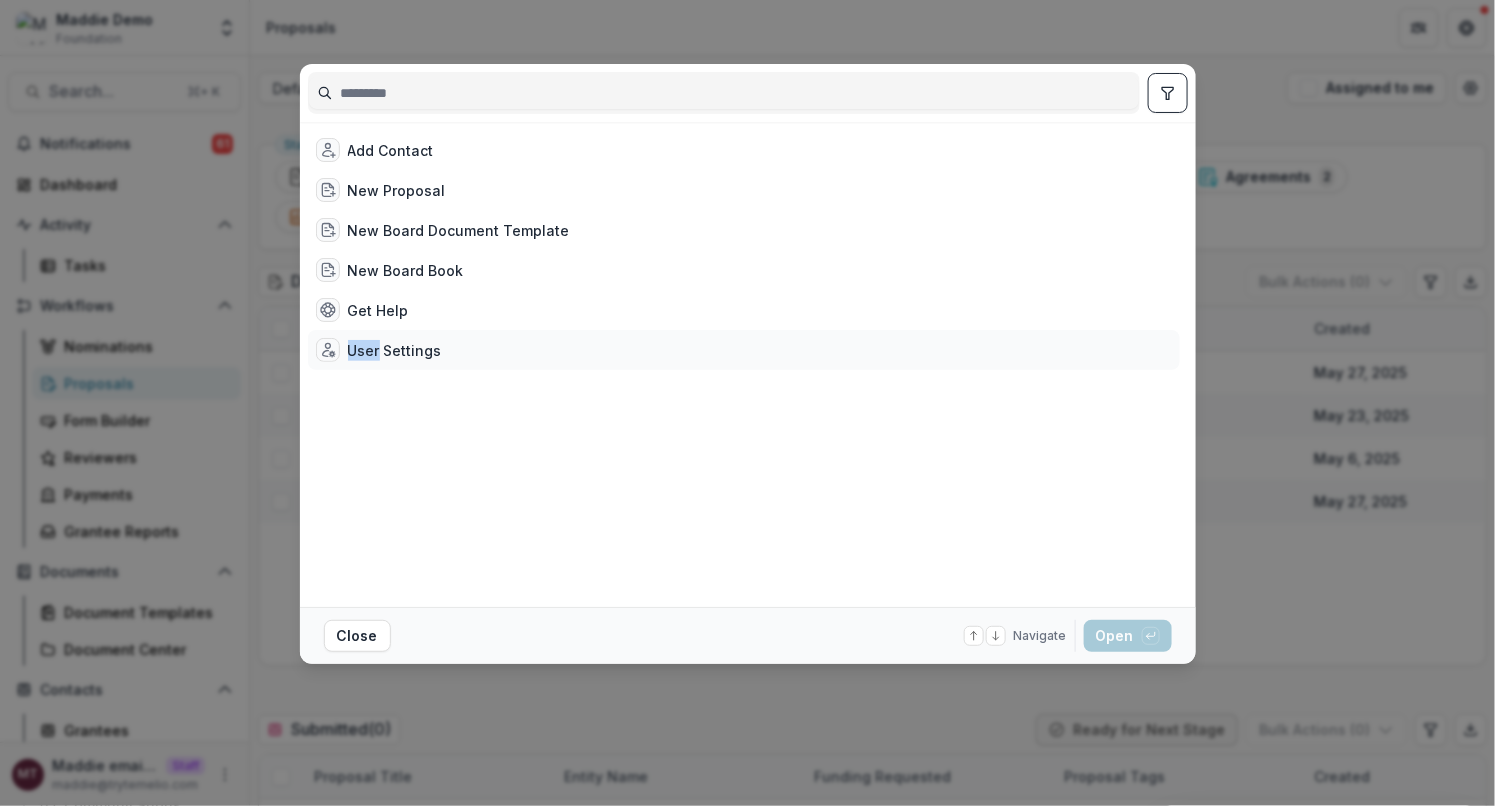 click on "User Settings" at bounding box center [379, 350] 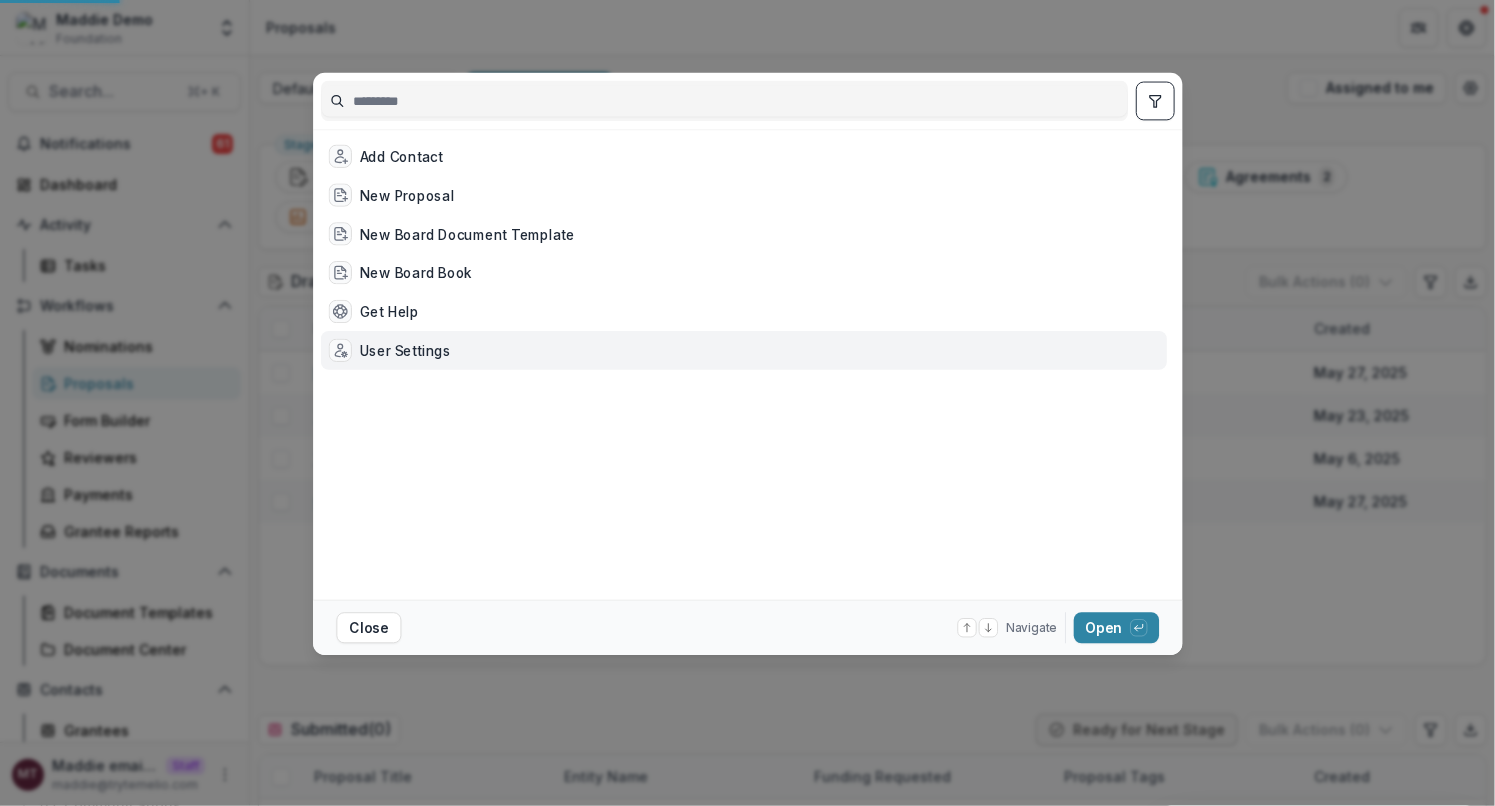 select on "**********" 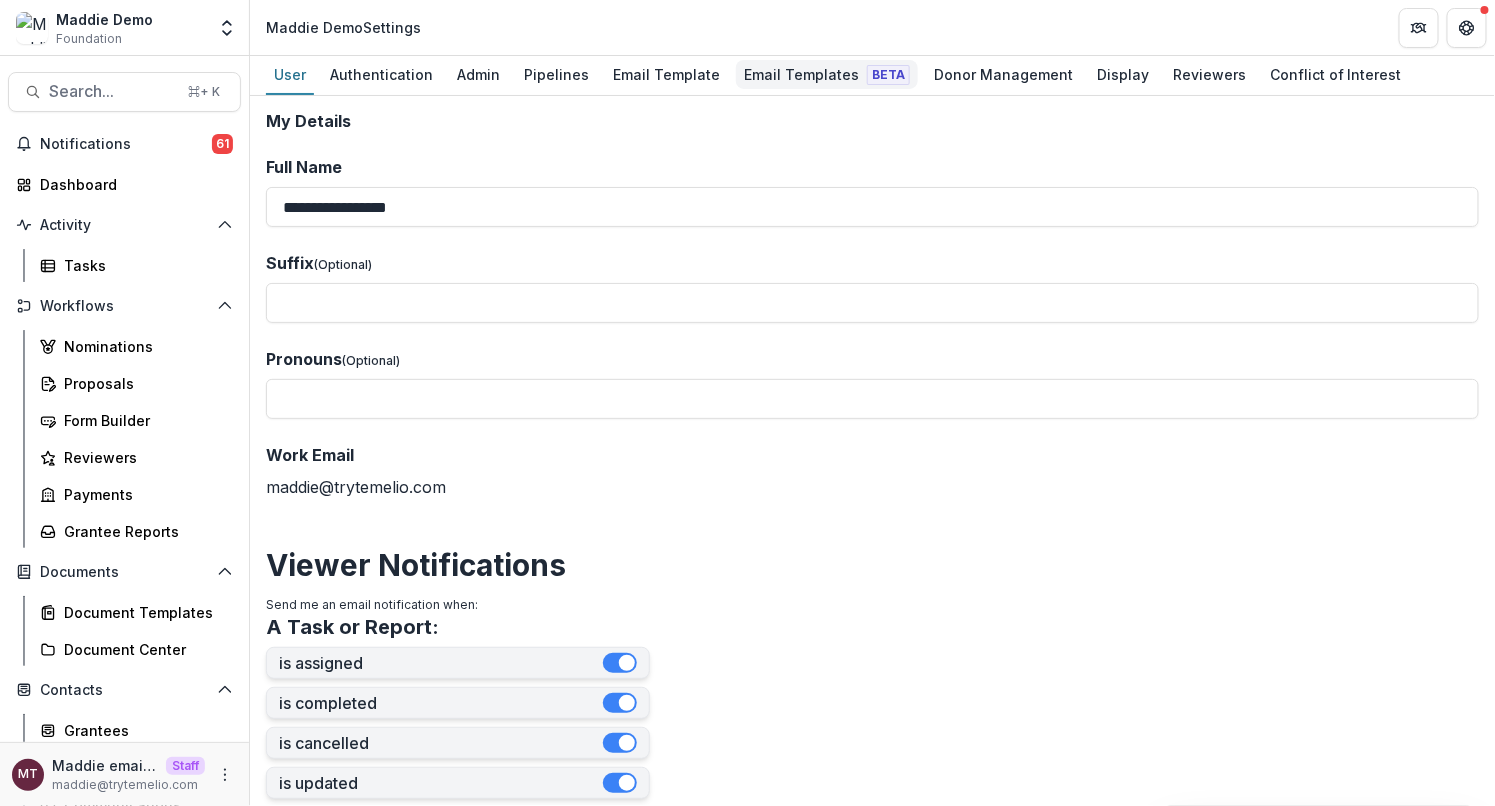 click on "Email Templates   Beta" at bounding box center [827, 74] 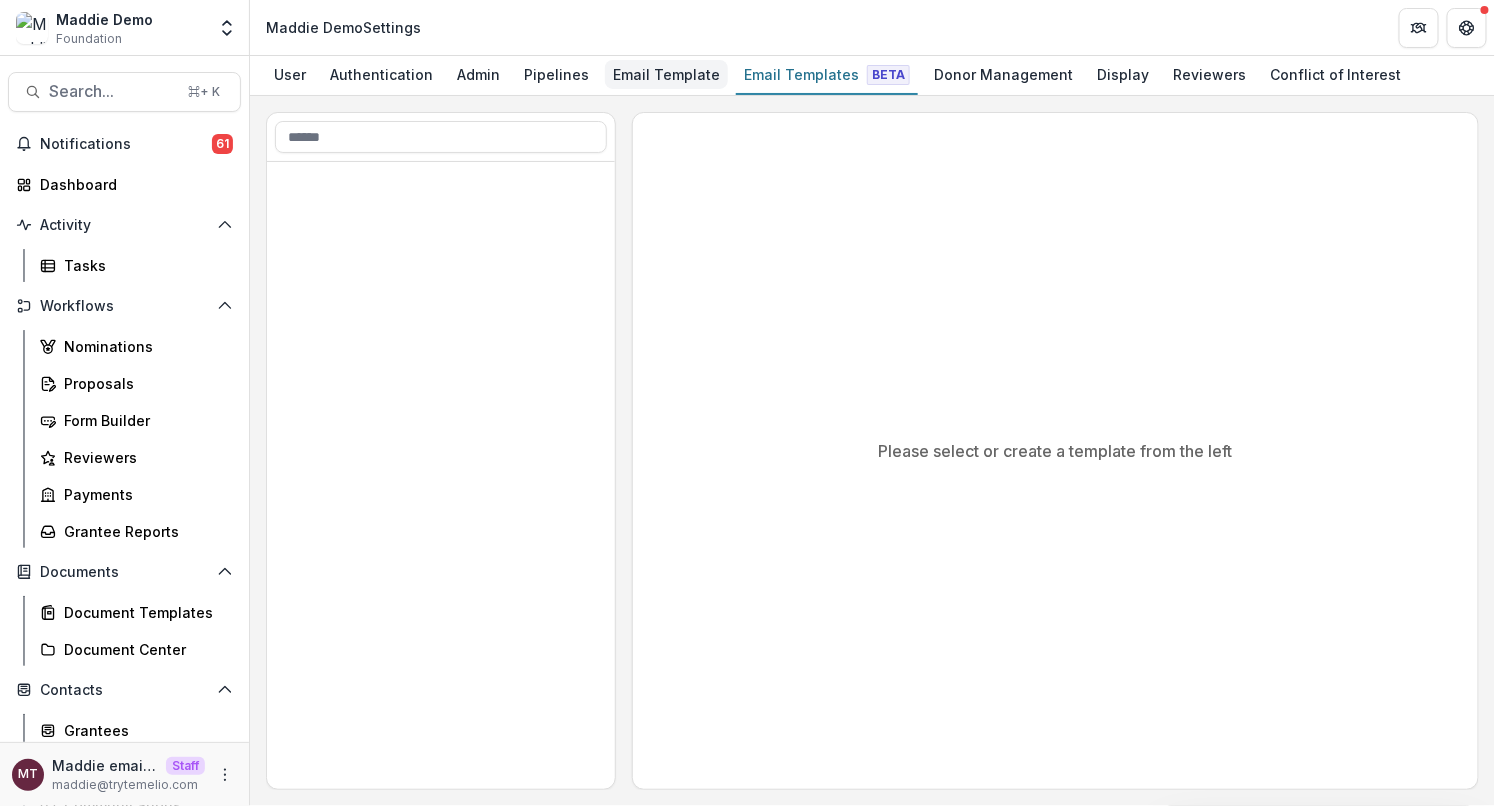 click on "Email Template" at bounding box center (666, 74) 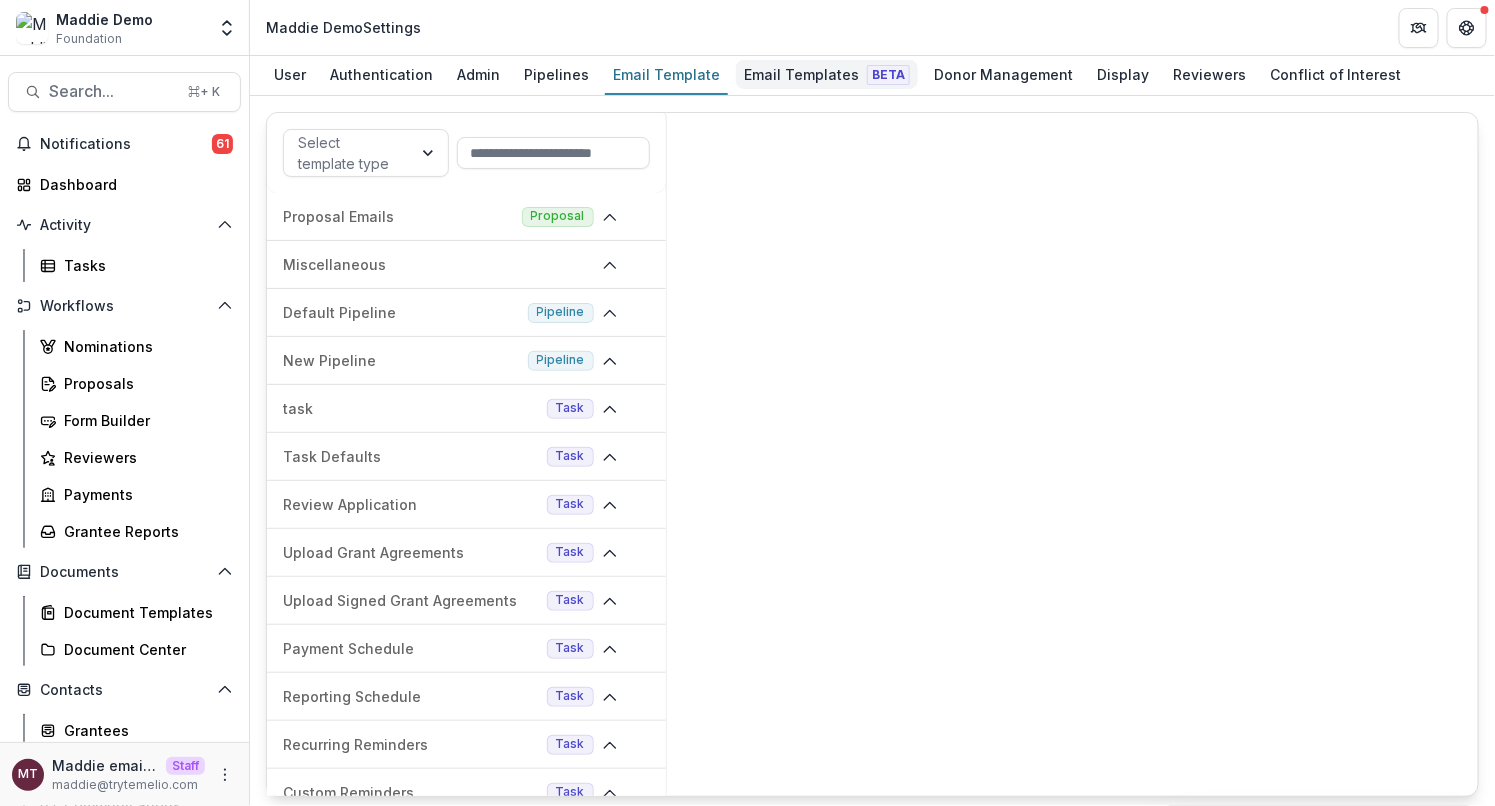 click on "Email Templates   Beta" at bounding box center (827, 74) 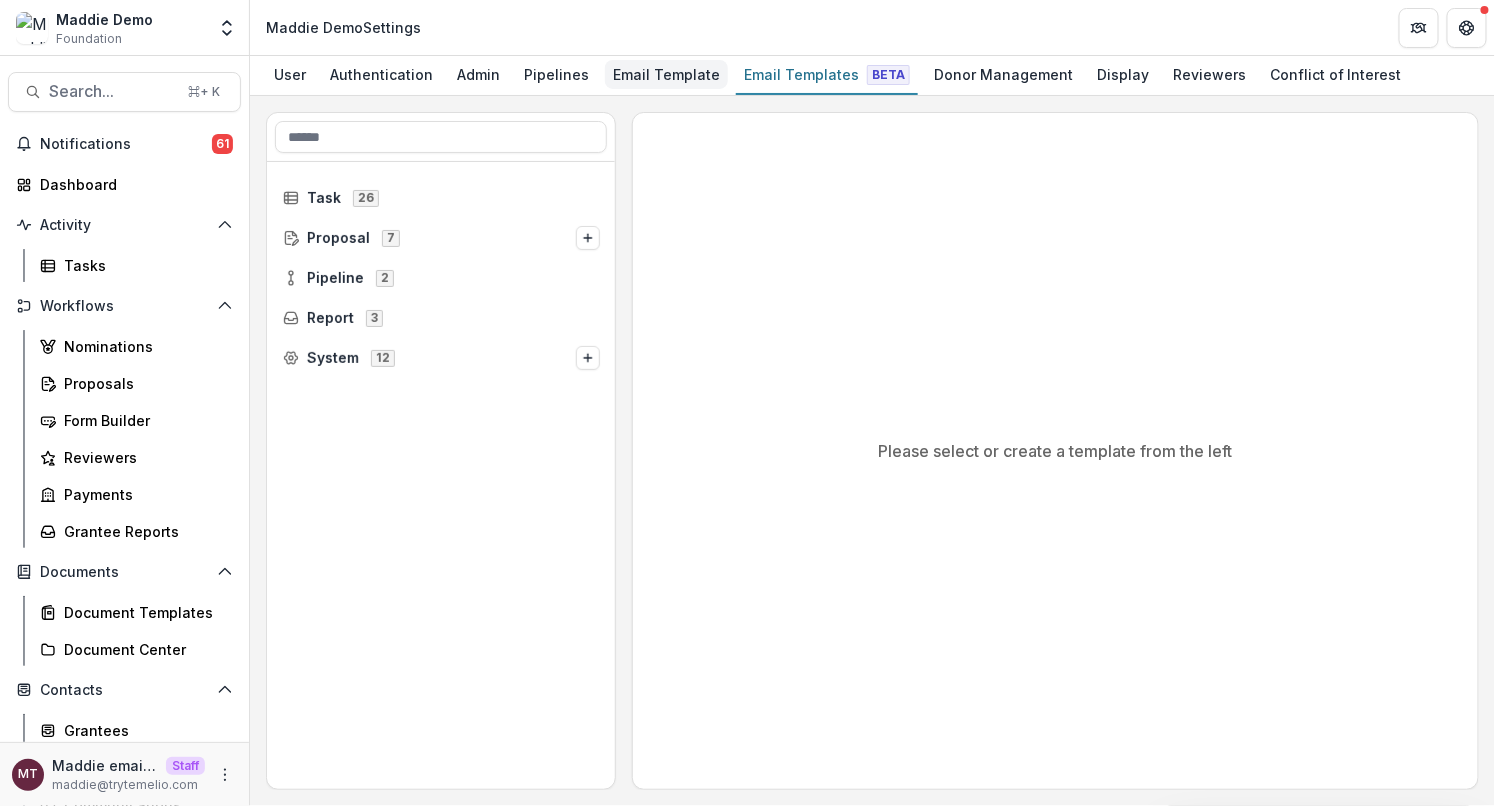 click on "Email Template" at bounding box center [666, 74] 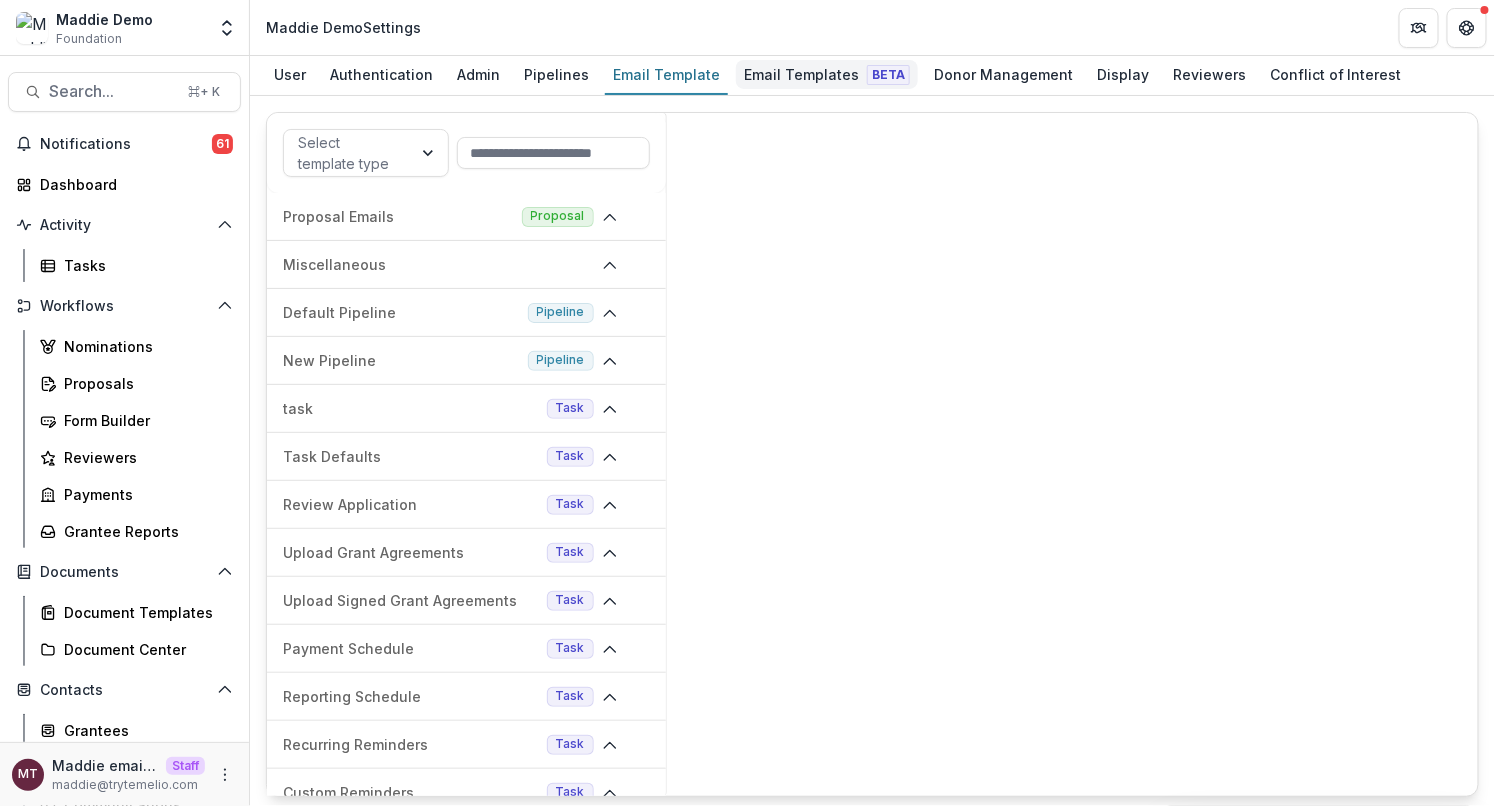 click on "Email Templates   Beta" at bounding box center [827, 74] 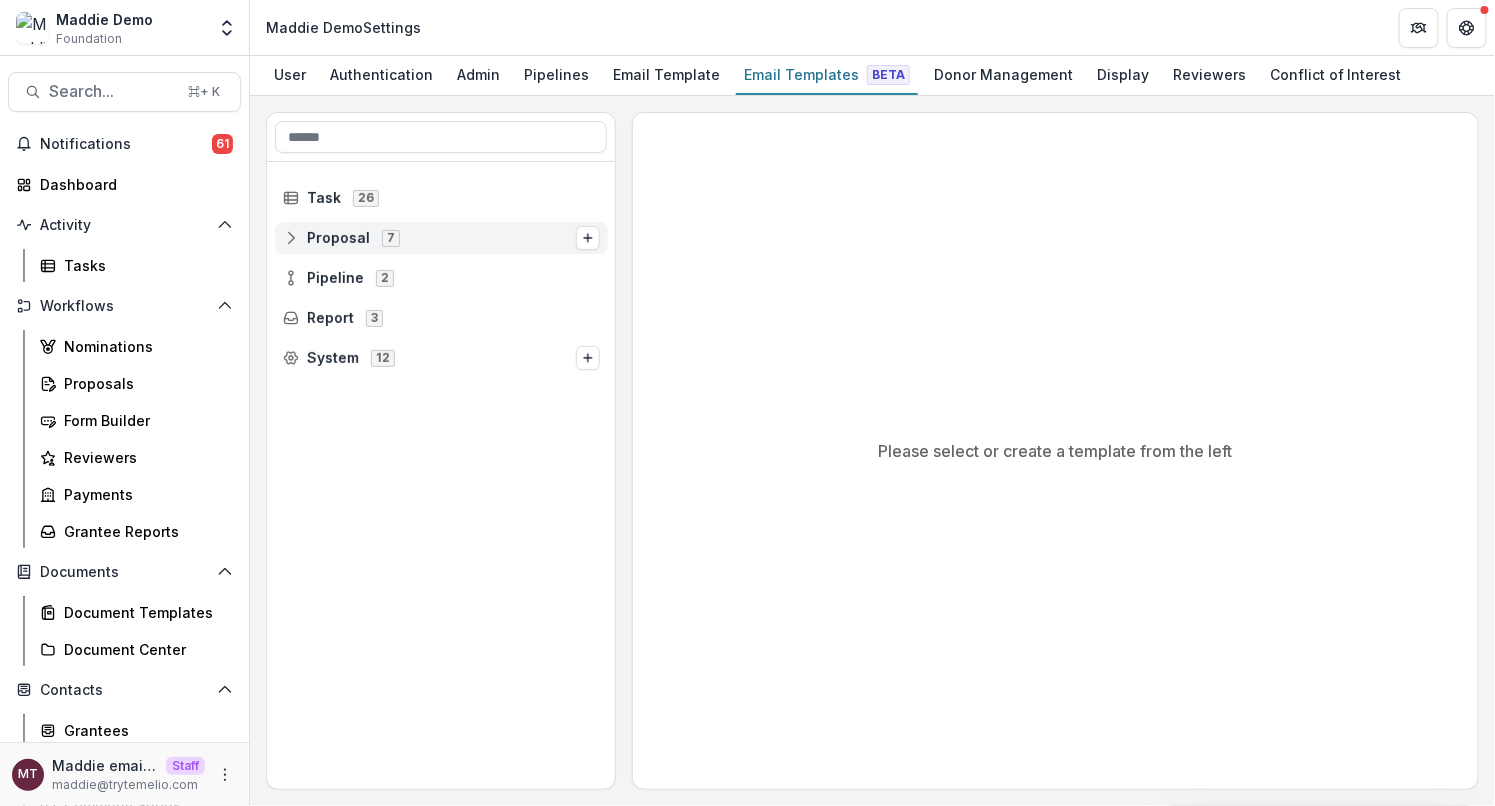 click on "Proposal 7" at bounding box center [429, 237] 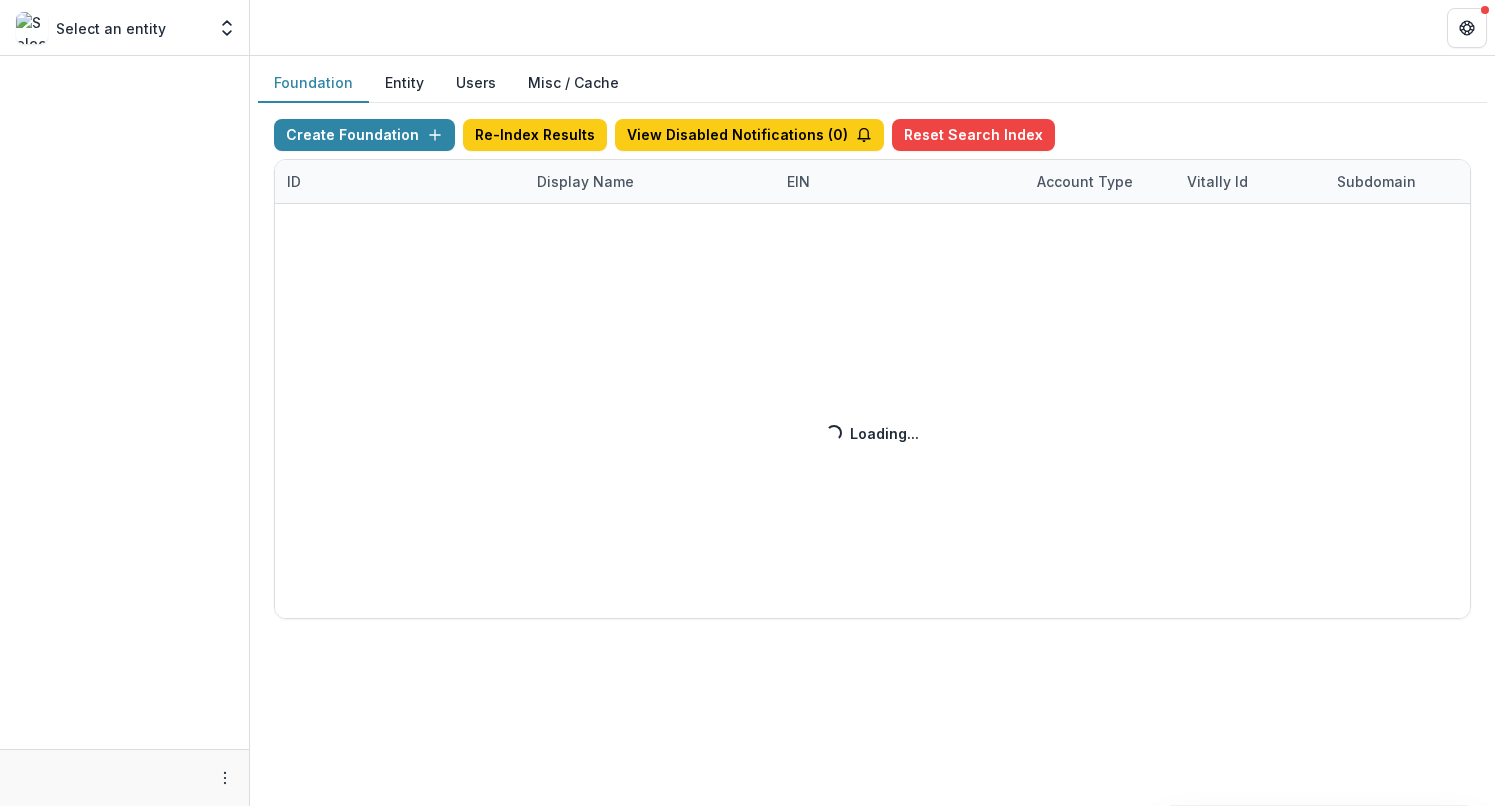 scroll, scrollTop: 0, scrollLeft: 0, axis: both 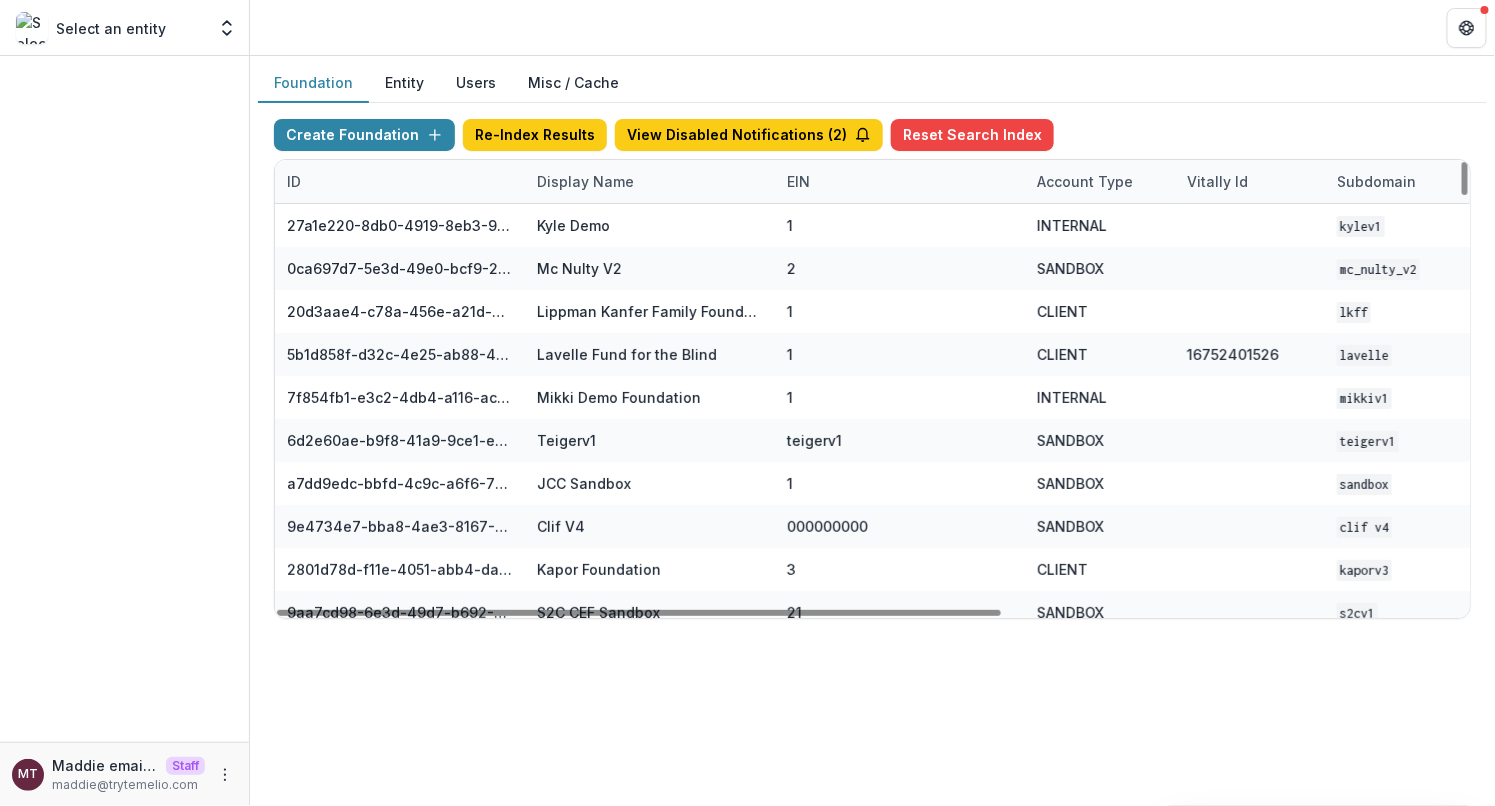 click on "Display Name" at bounding box center (585, 181) 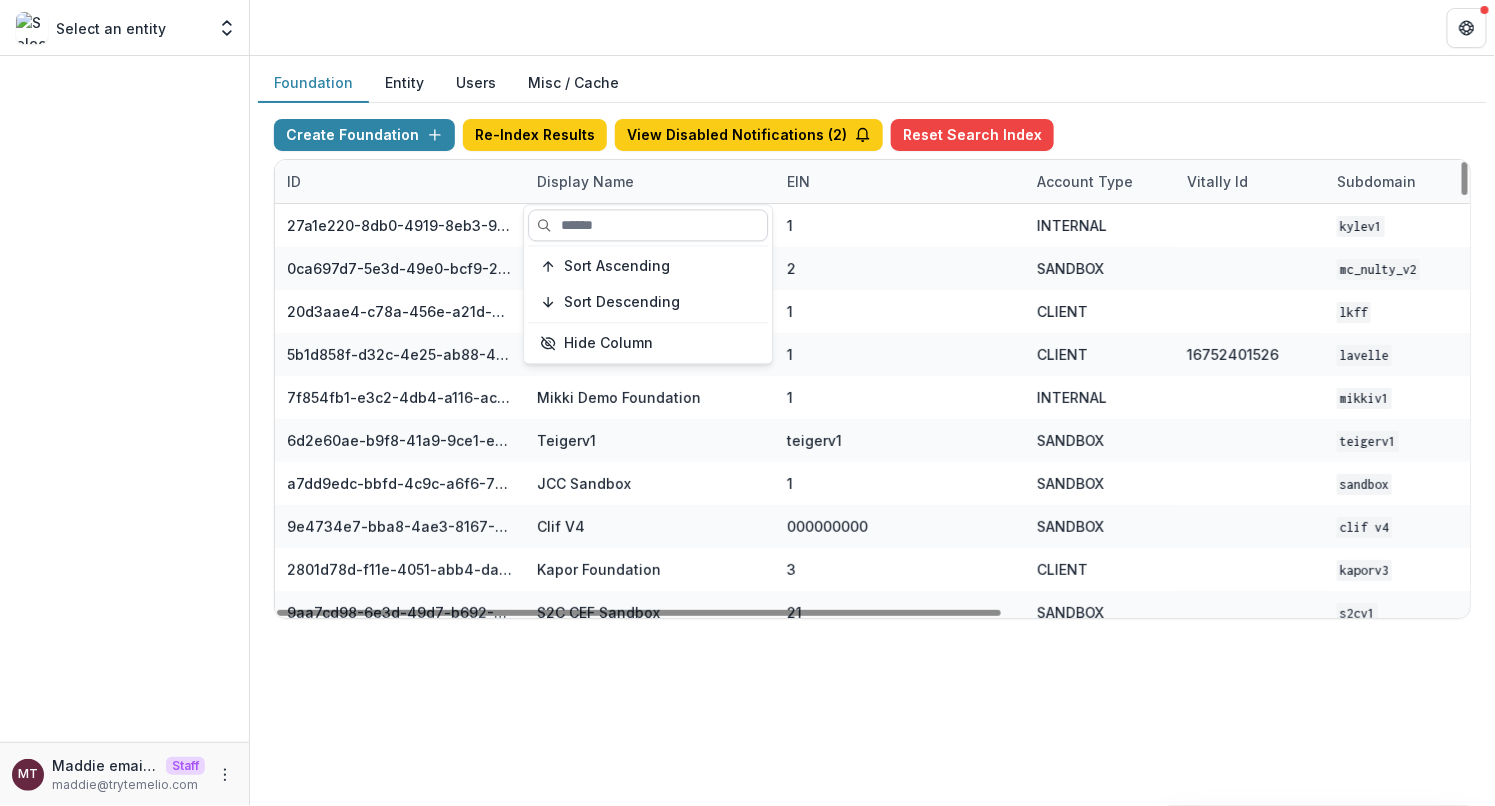 click at bounding box center (648, 225) 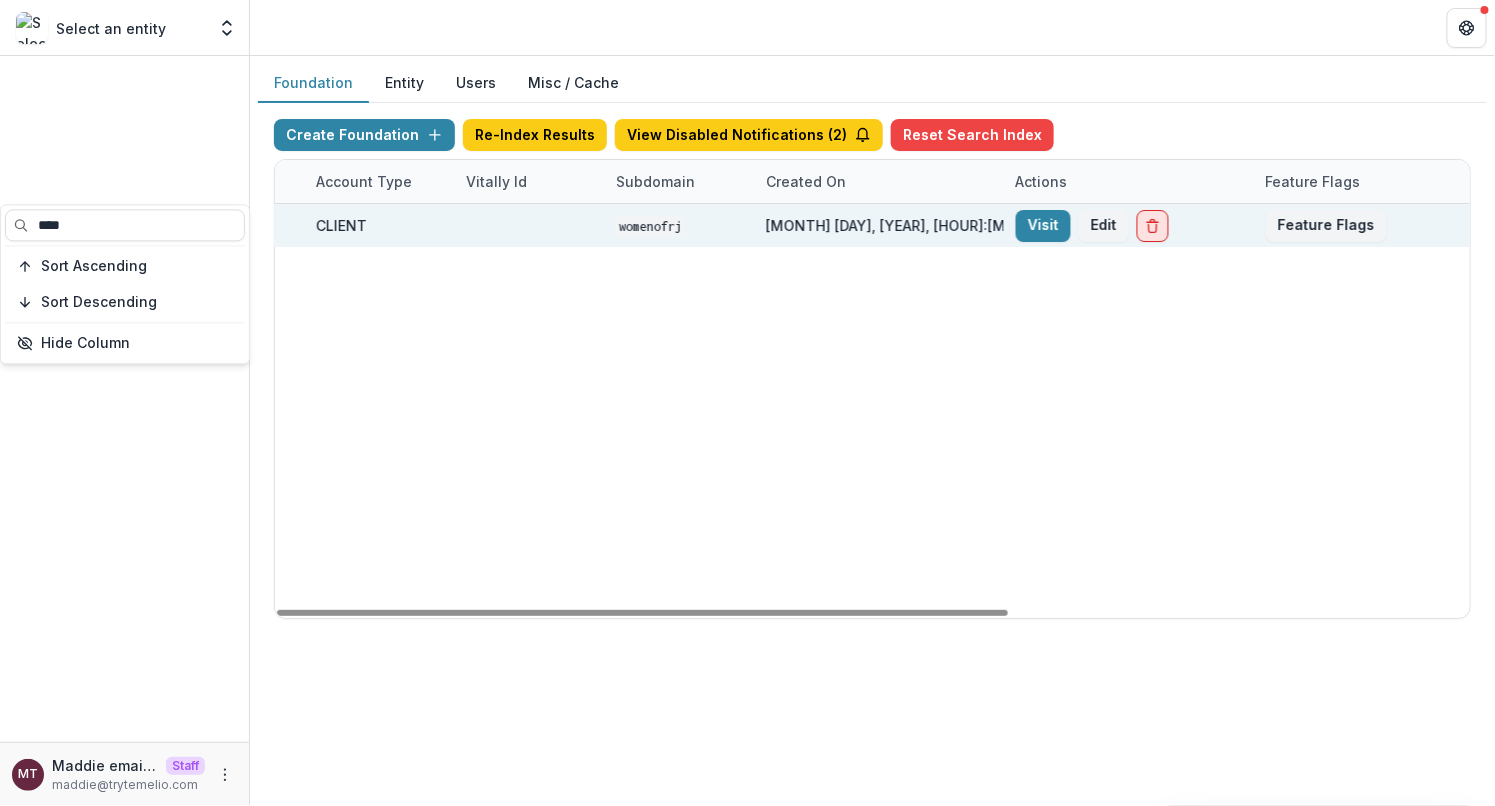 scroll, scrollTop: 0, scrollLeft: 753, axis: horizontal 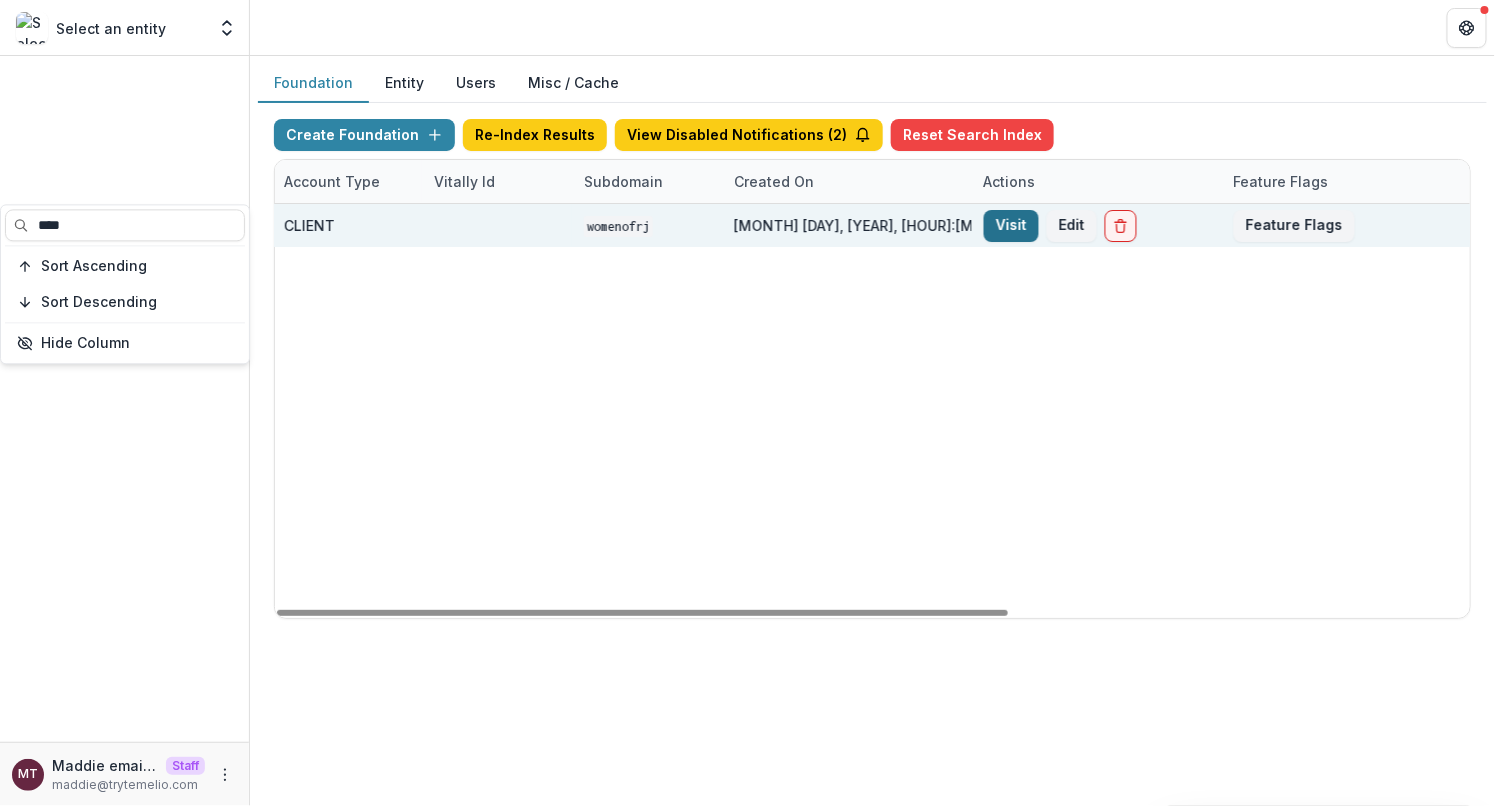 type on "****" 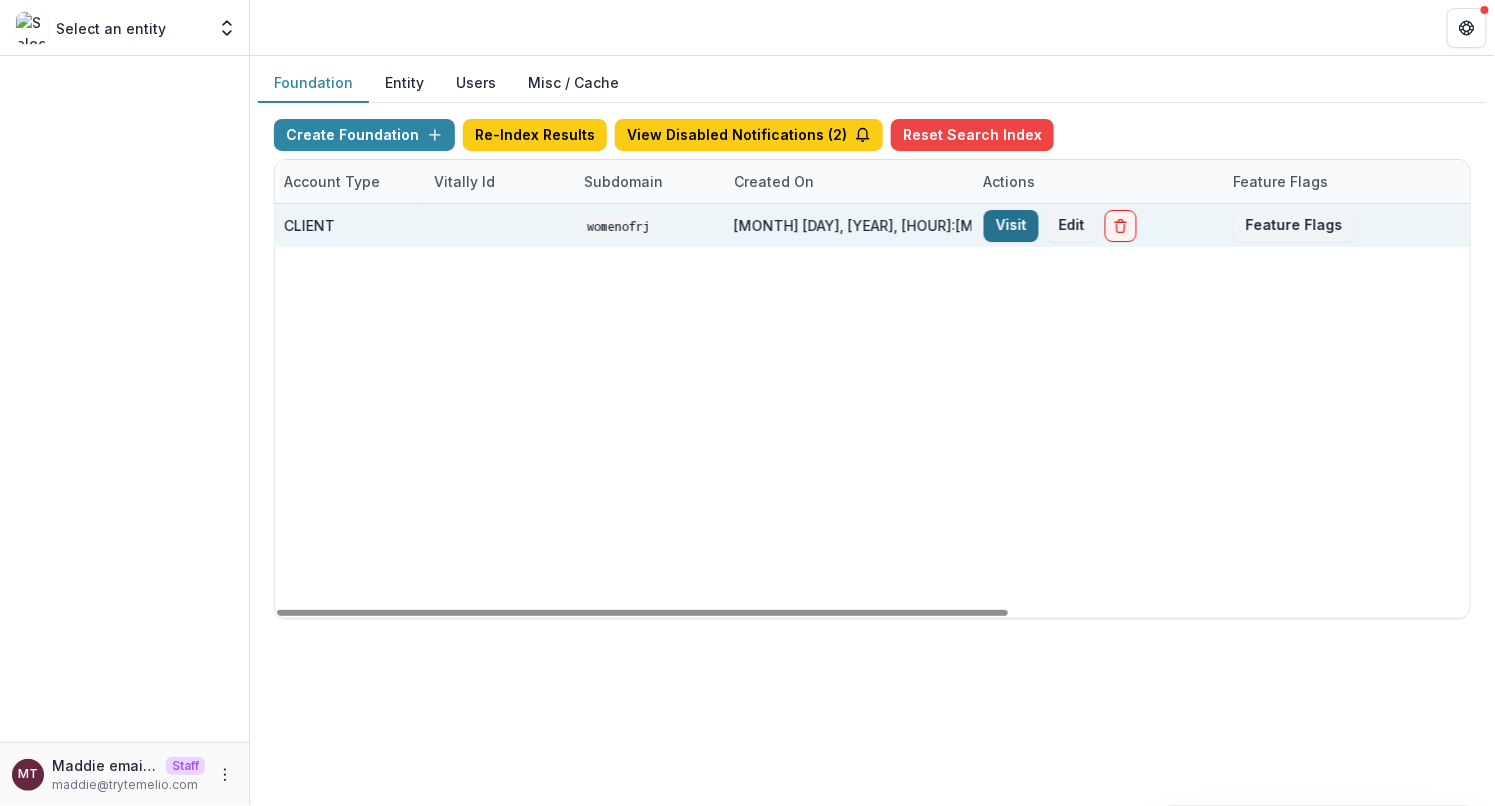 click on "Visit" at bounding box center [1011, 226] 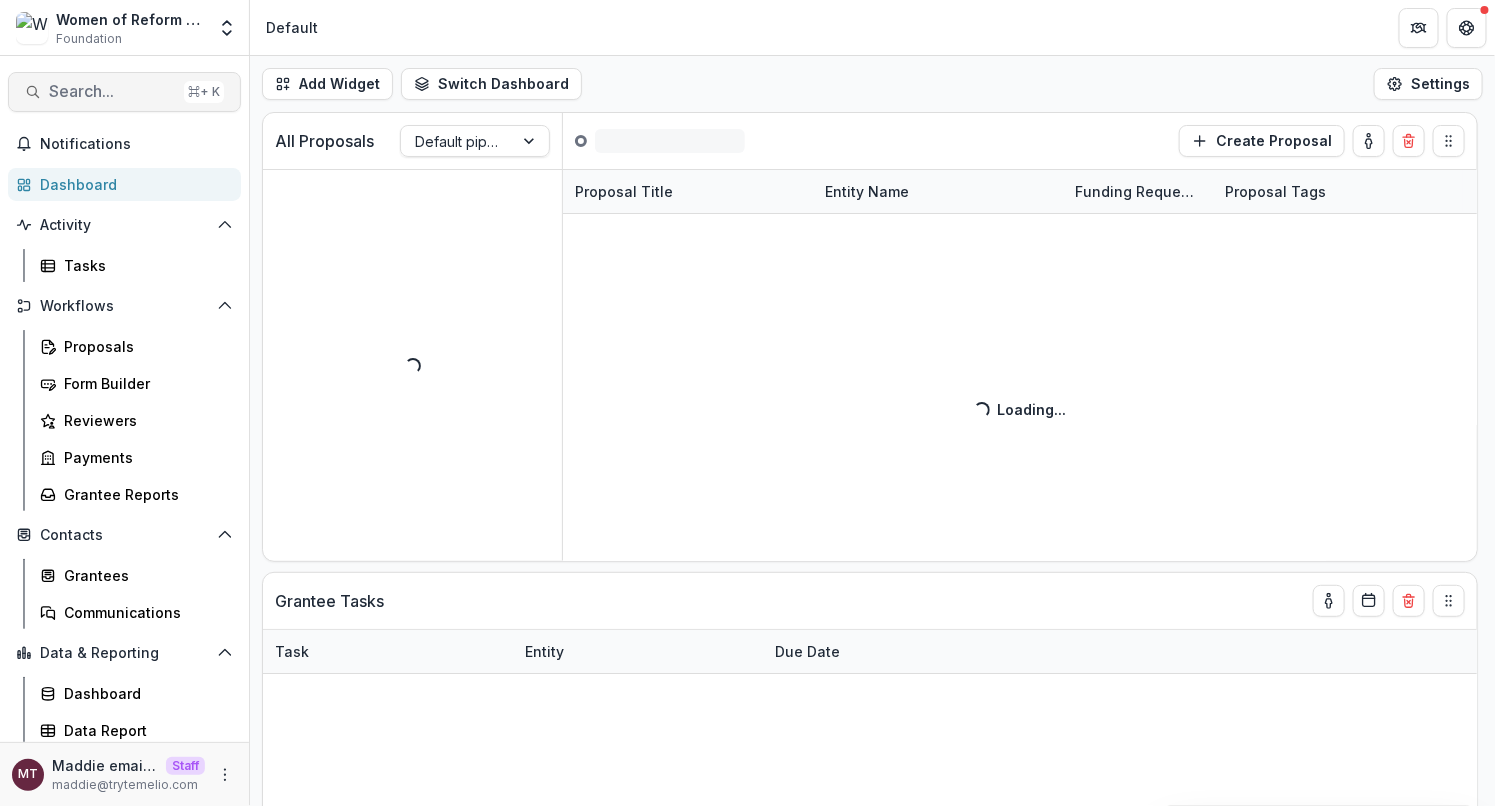 click on "Search..." at bounding box center (112, 91) 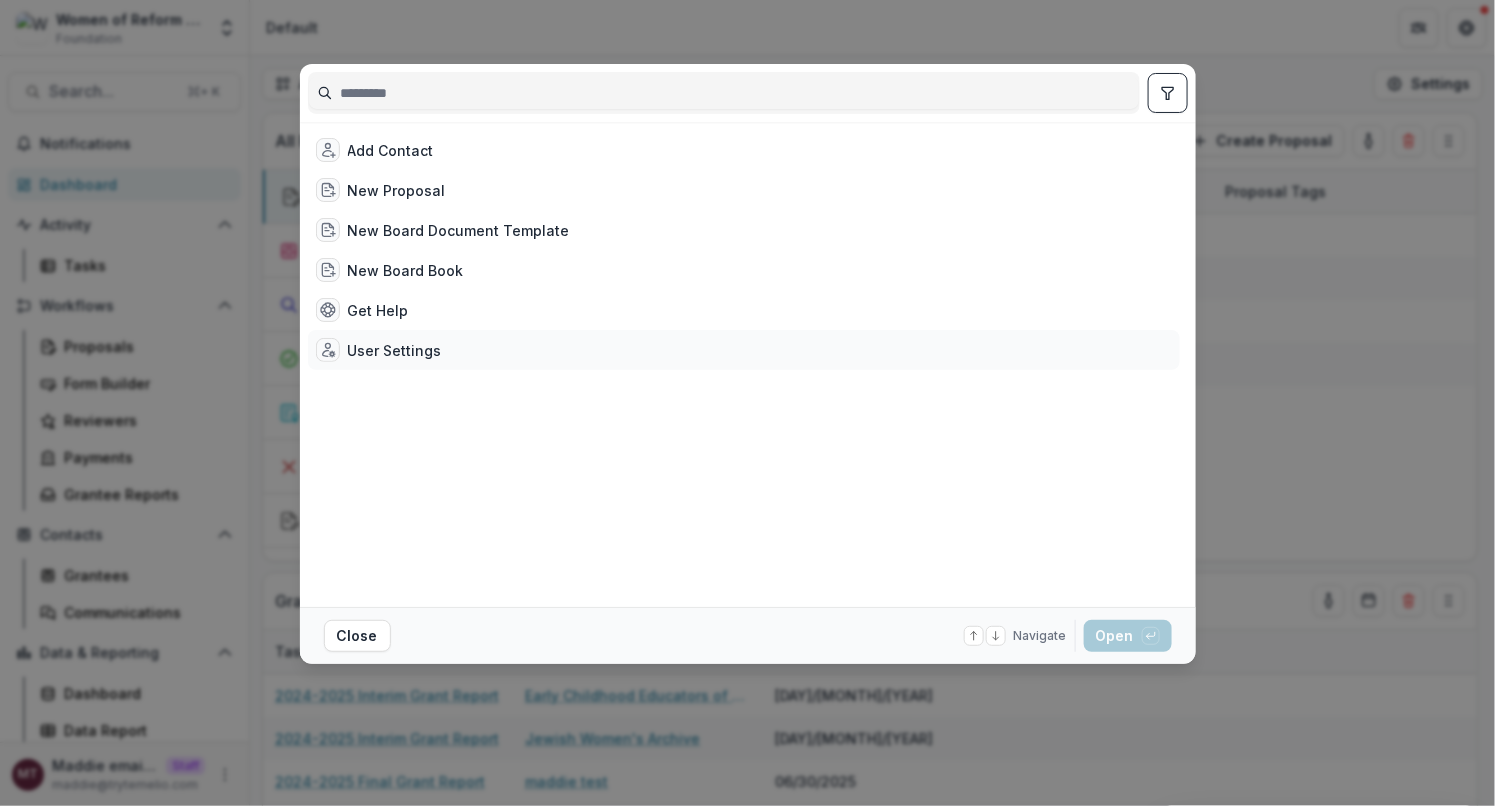 click on "User Settings" at bounding box center (395, 350) 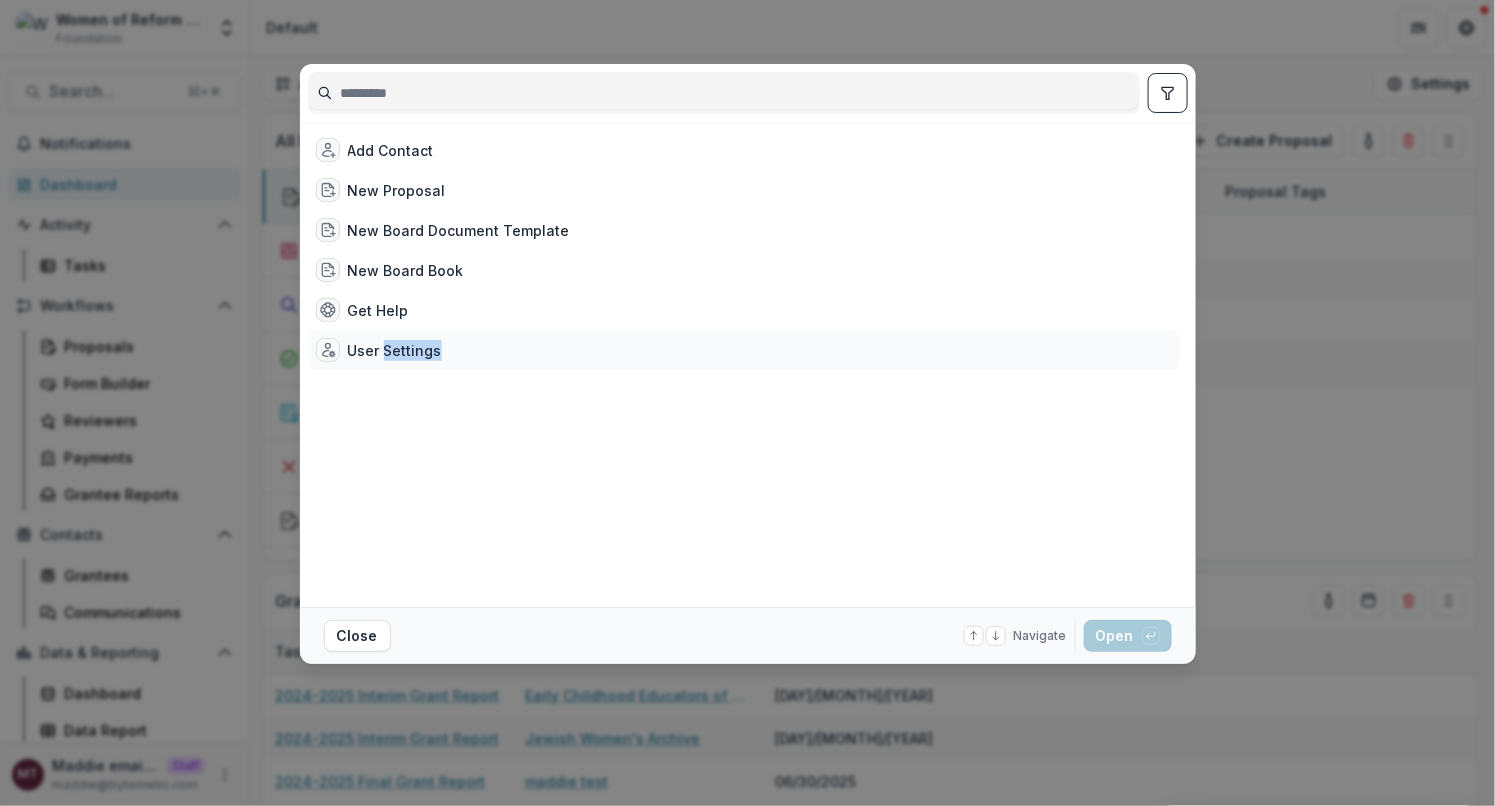 click on "User Settings" at bounding box center (395, 350) 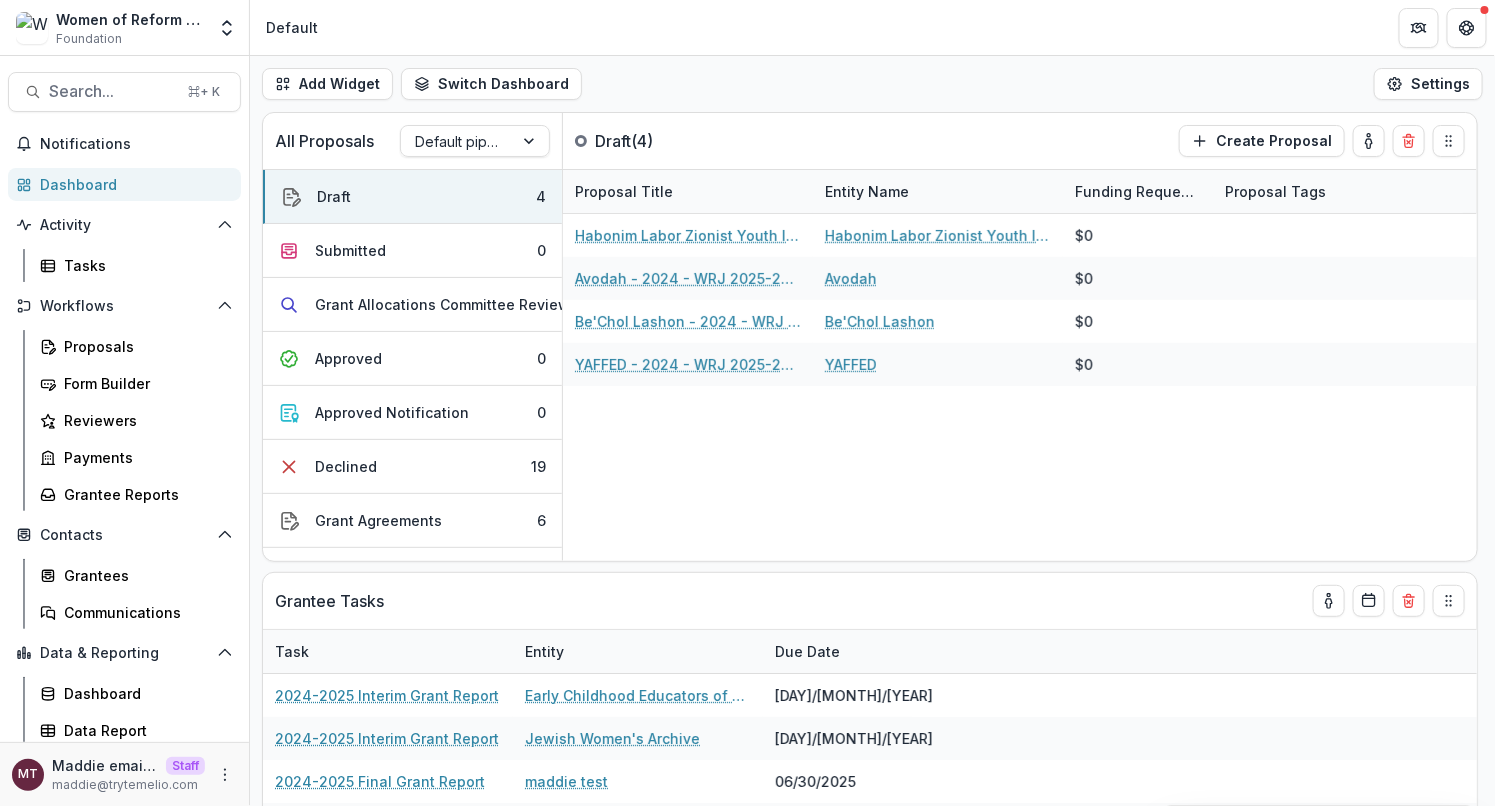 select on "**********" 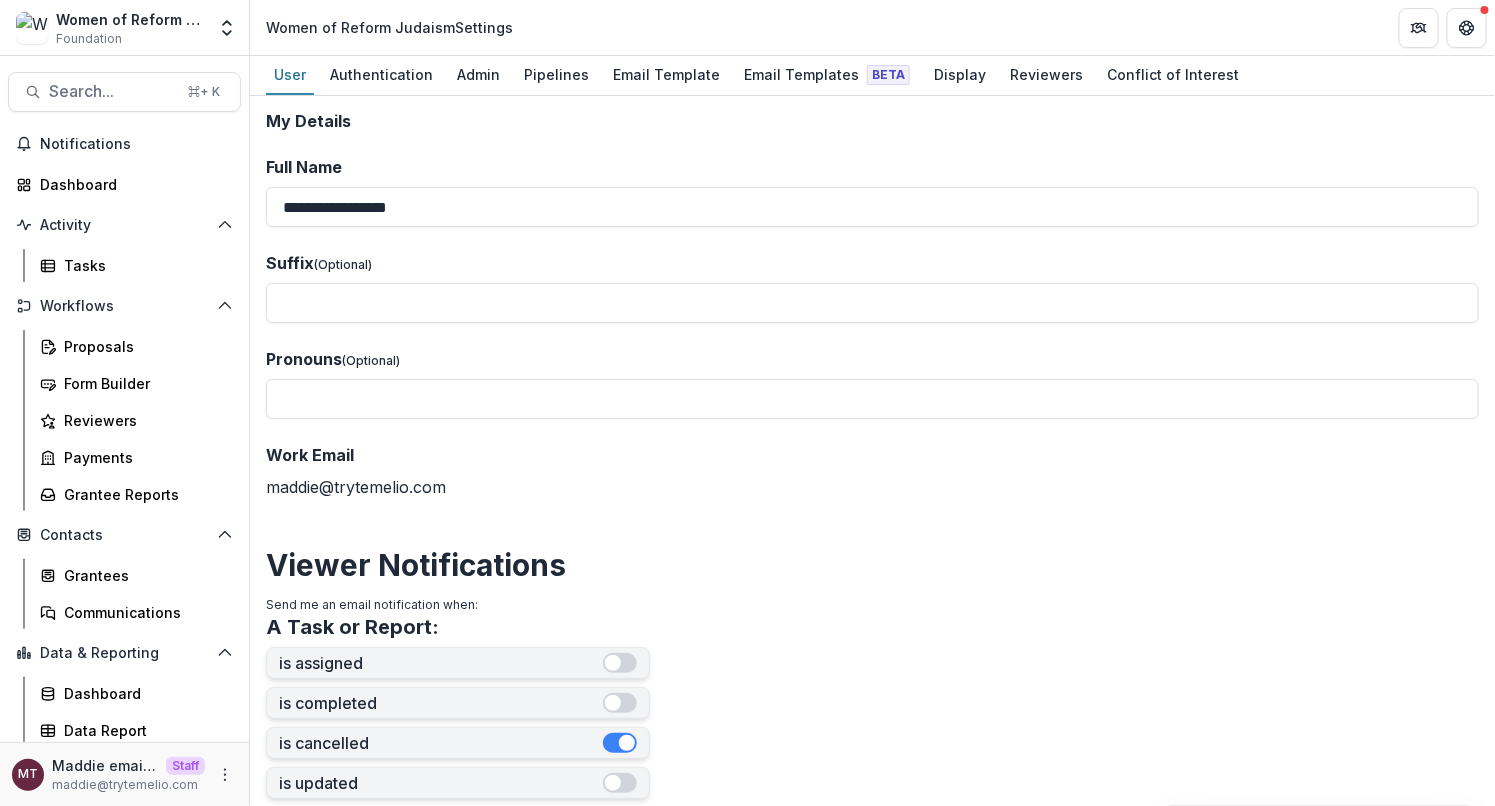 type 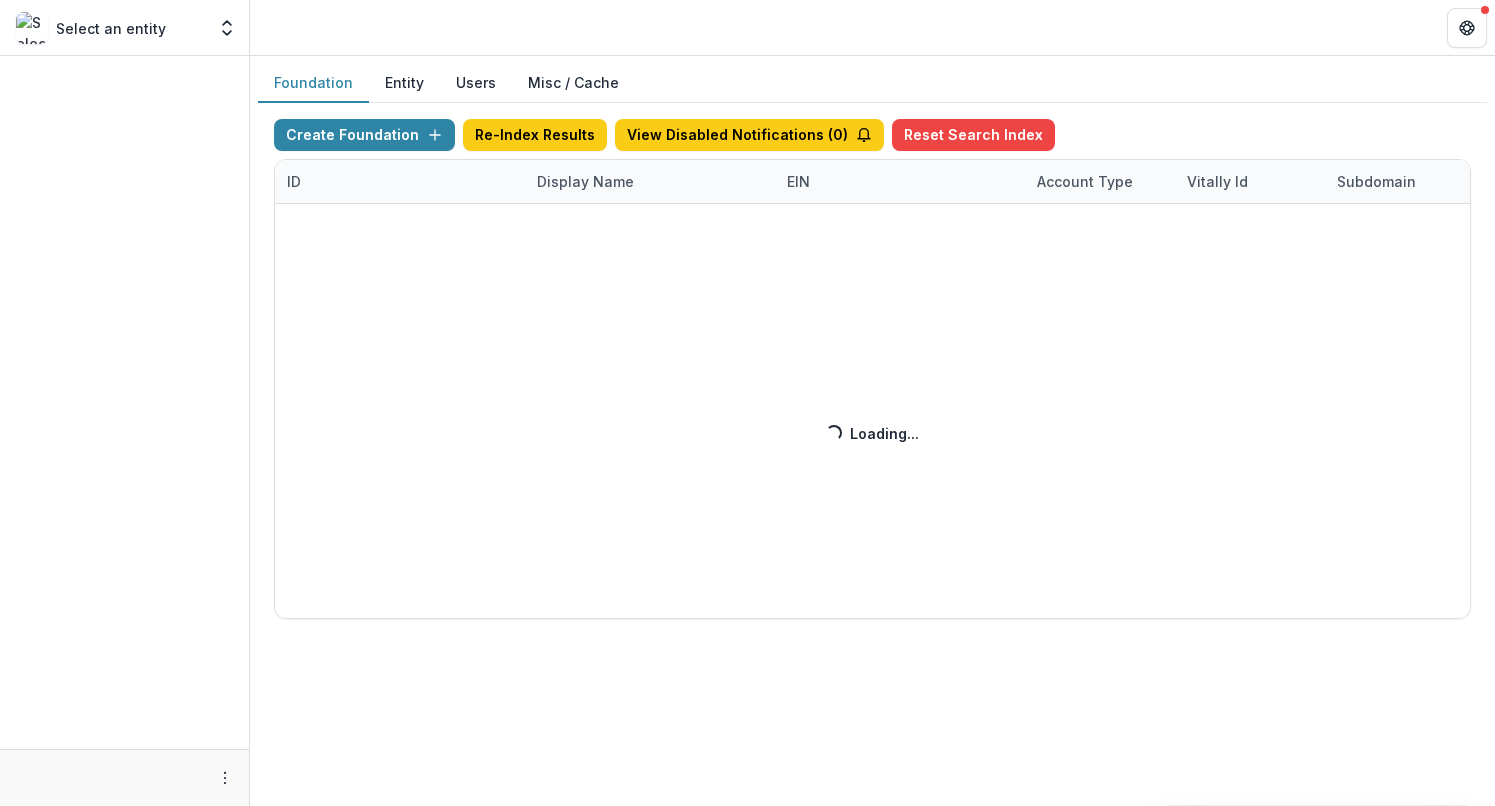 scroll, scrollTop: 0, scrollLeft: 0, axis: both 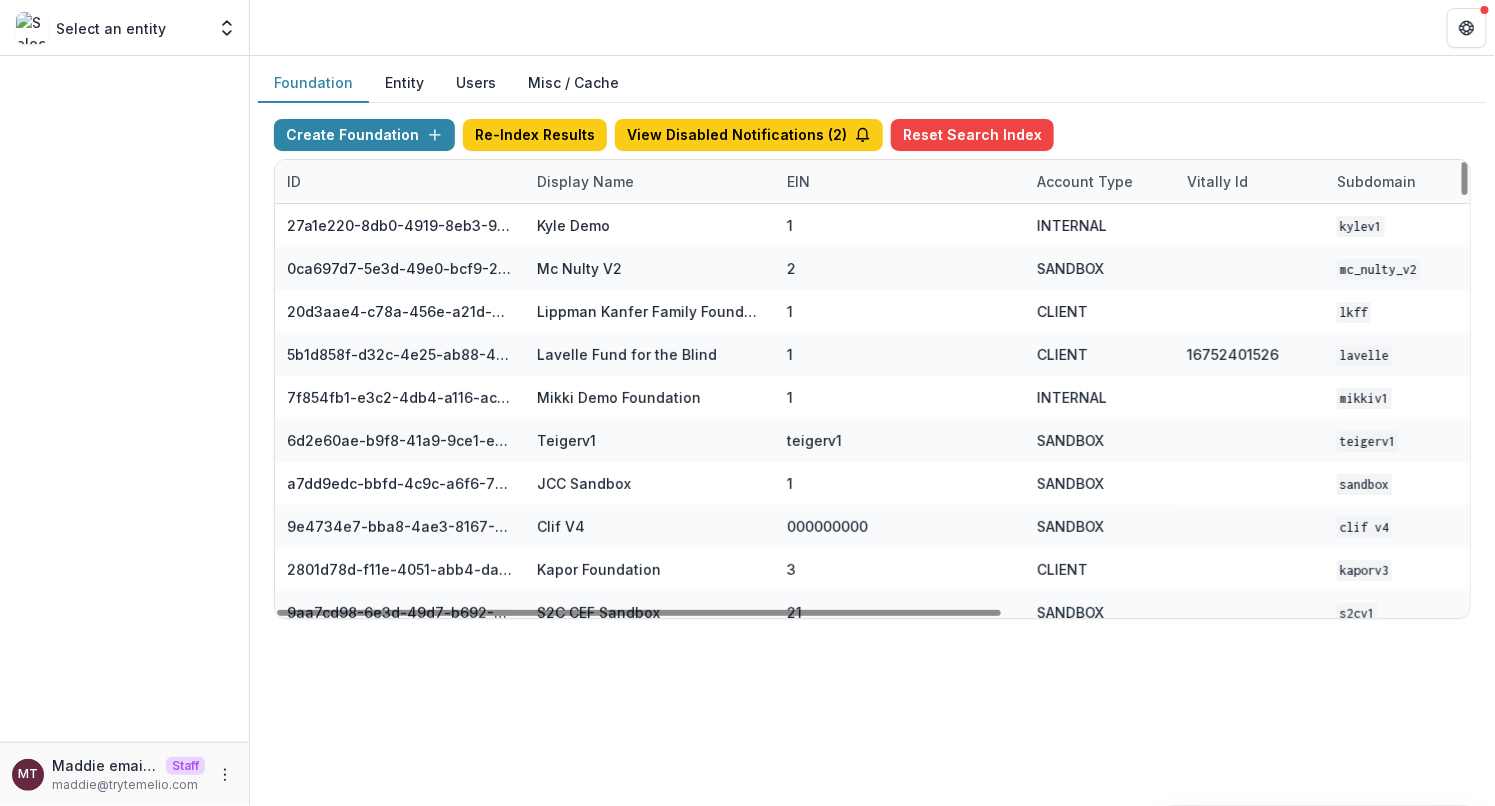 click on "Display Name" at bounding box center [585, 181] 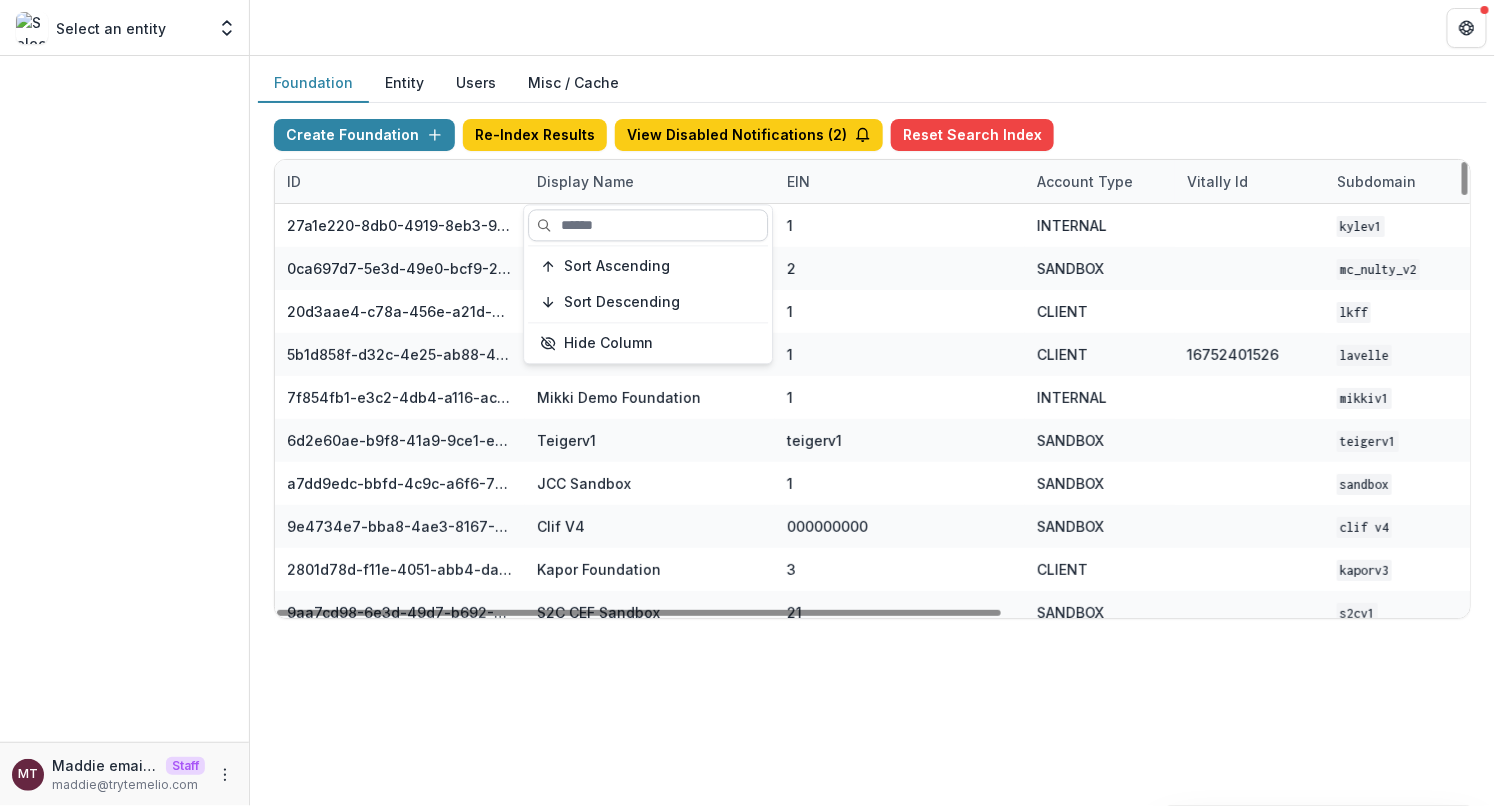 click at bounding box center (648, 225) 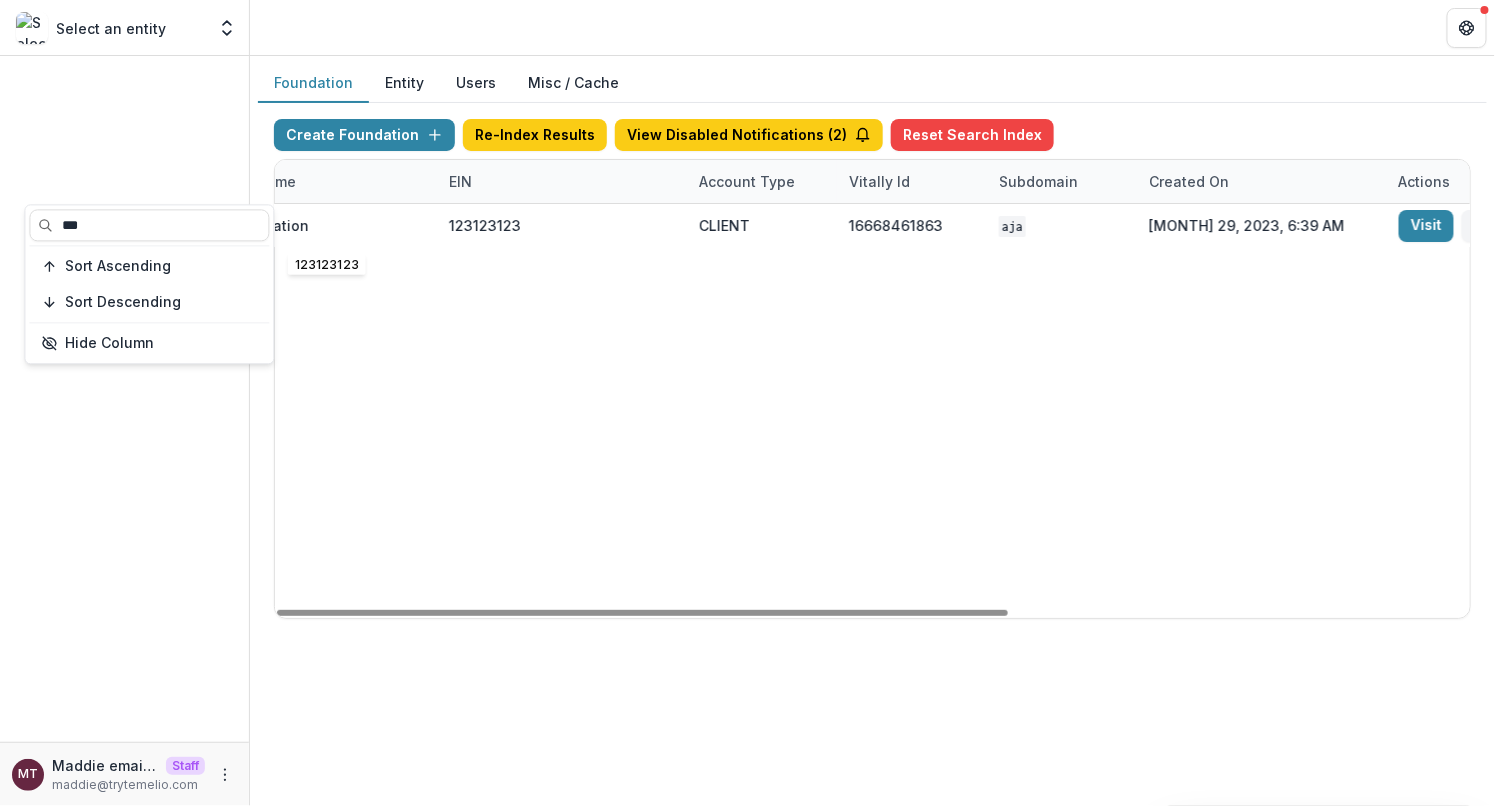 scroll, scrollTop: 0, scrollLeft: 753, axis: horizontal 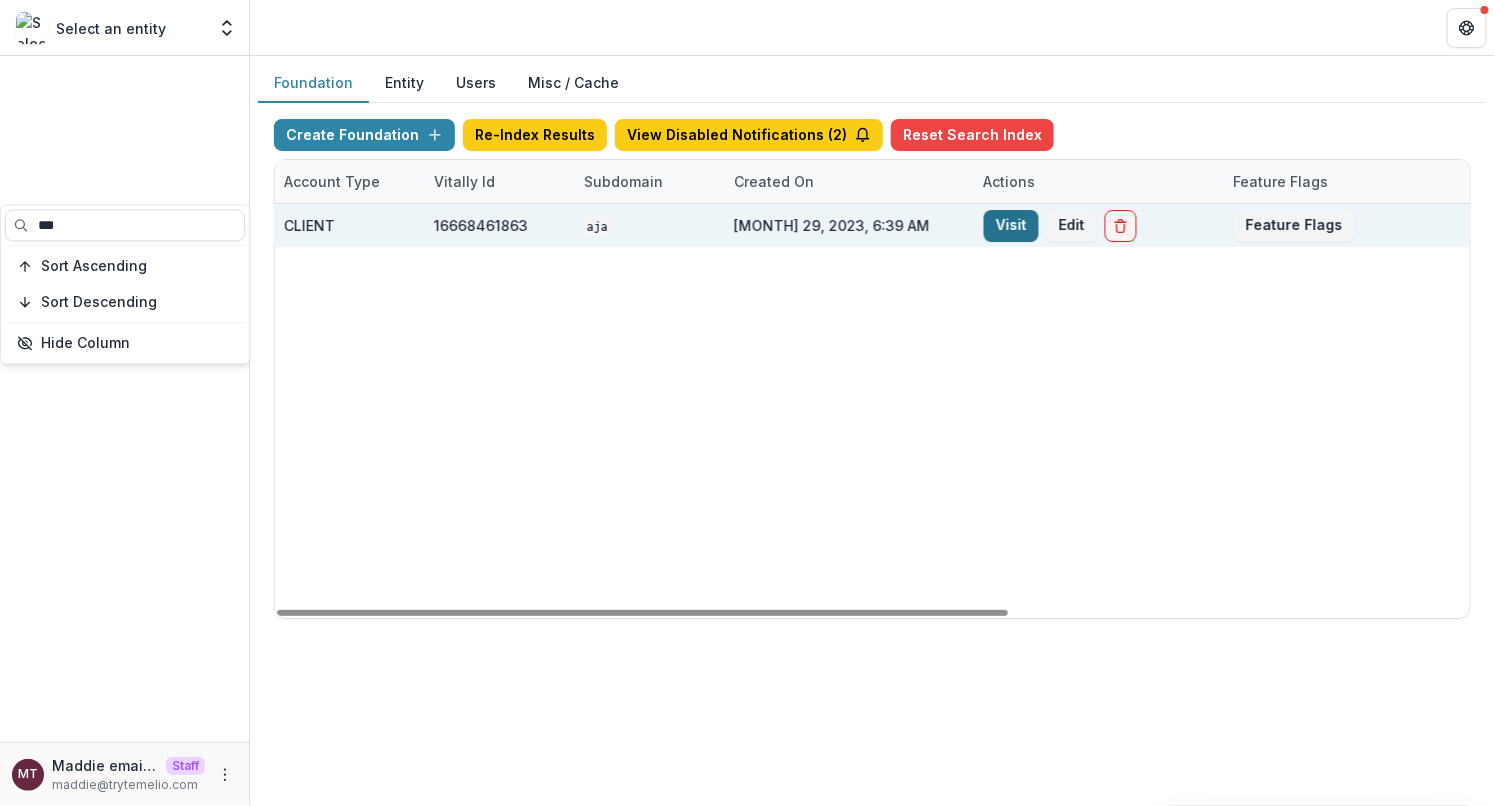 type on "***" 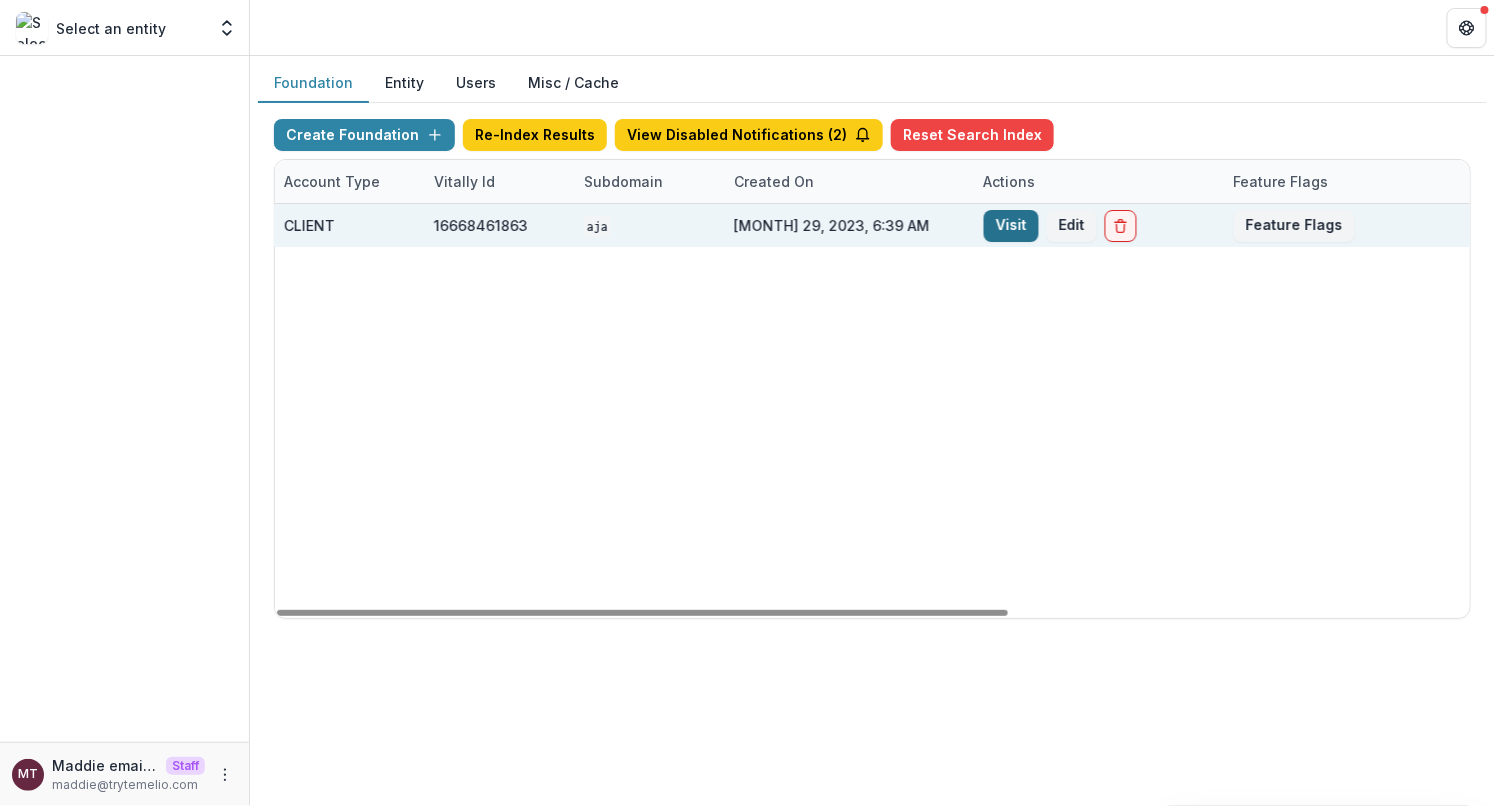 click on "Visit" at bounding box center [1011, 226] 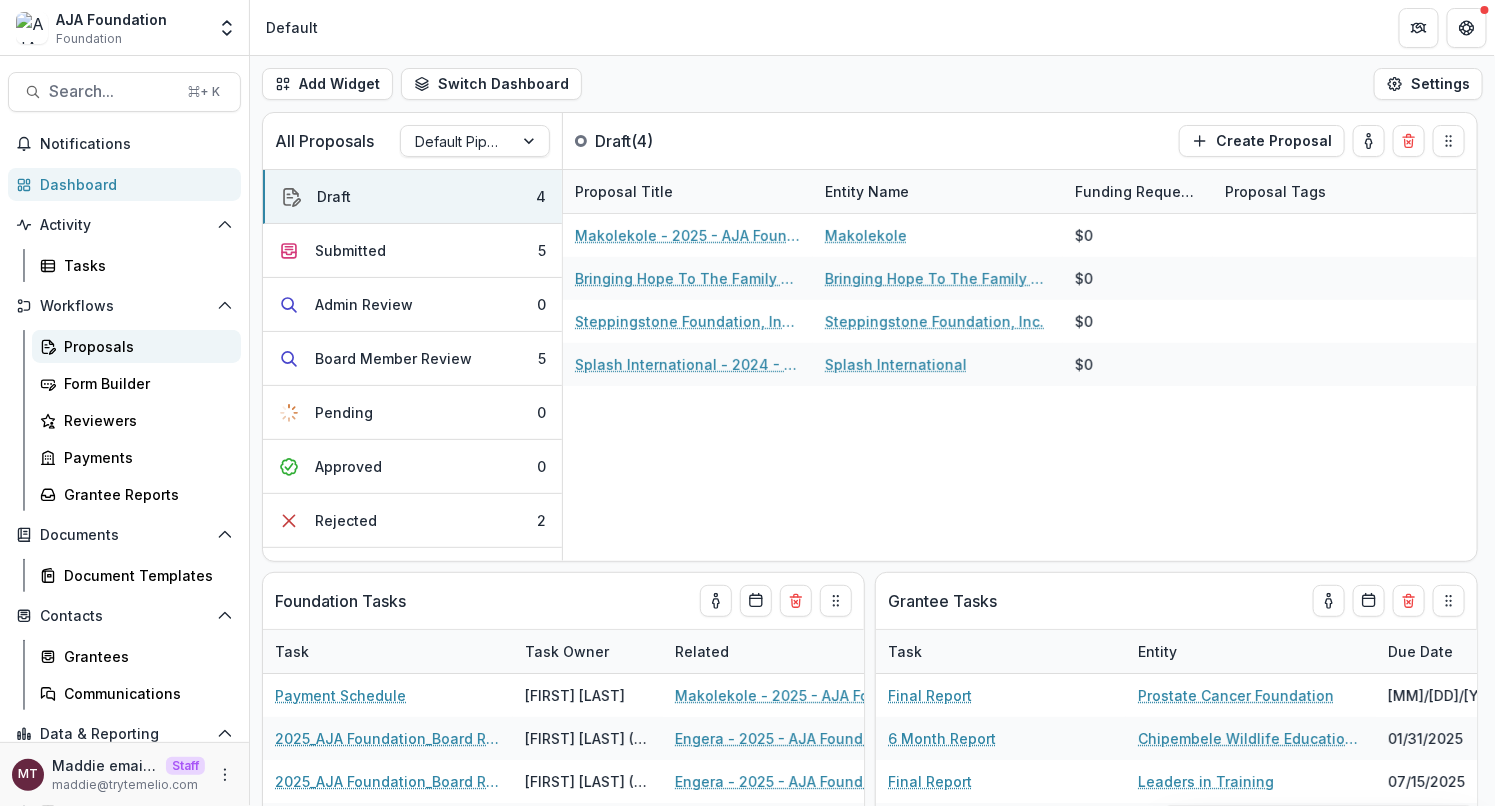click on "Proposals" at bounding box center [144, 346] 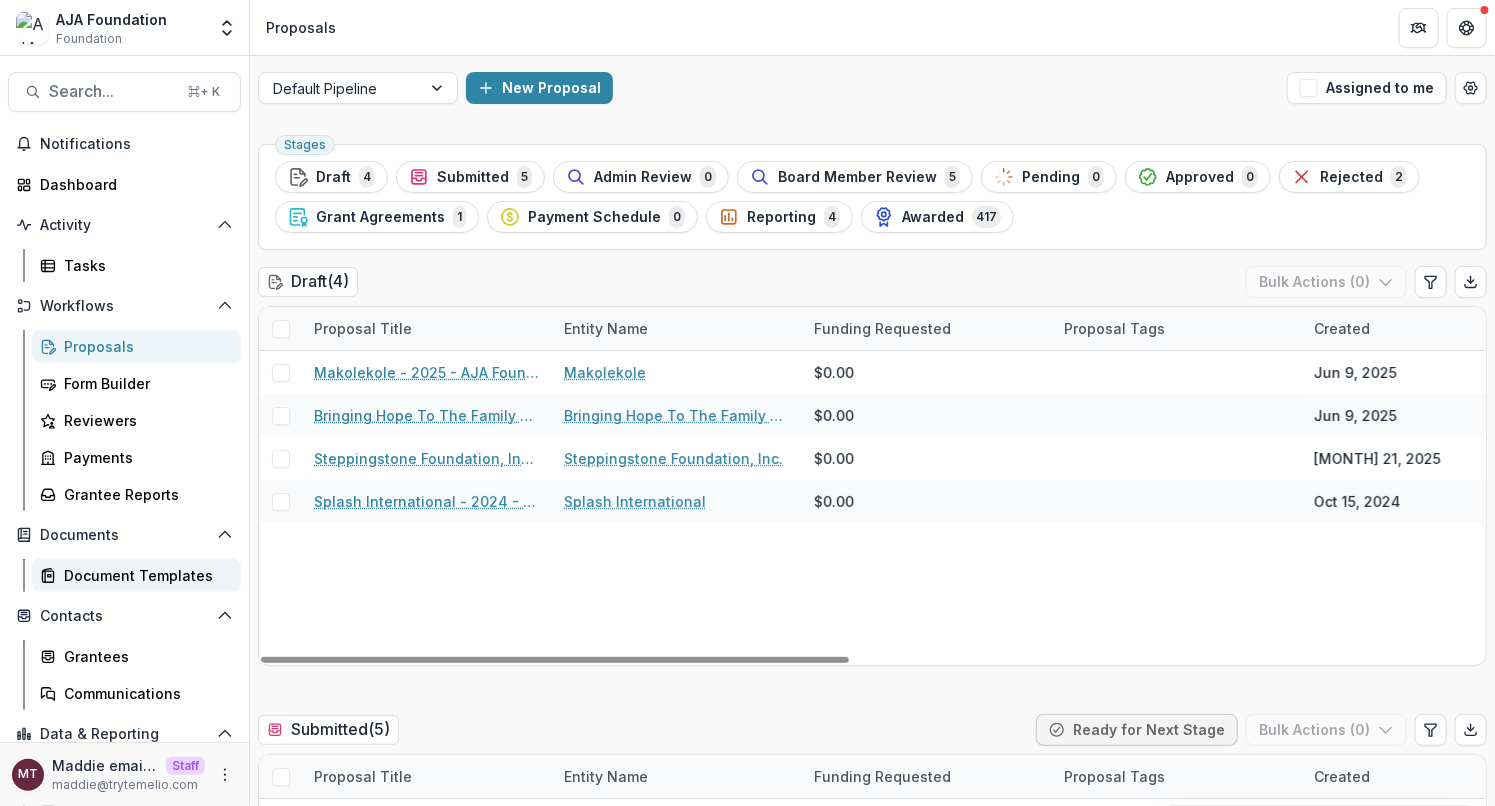 click on "Document Templates" at bounding box center [144, 575] 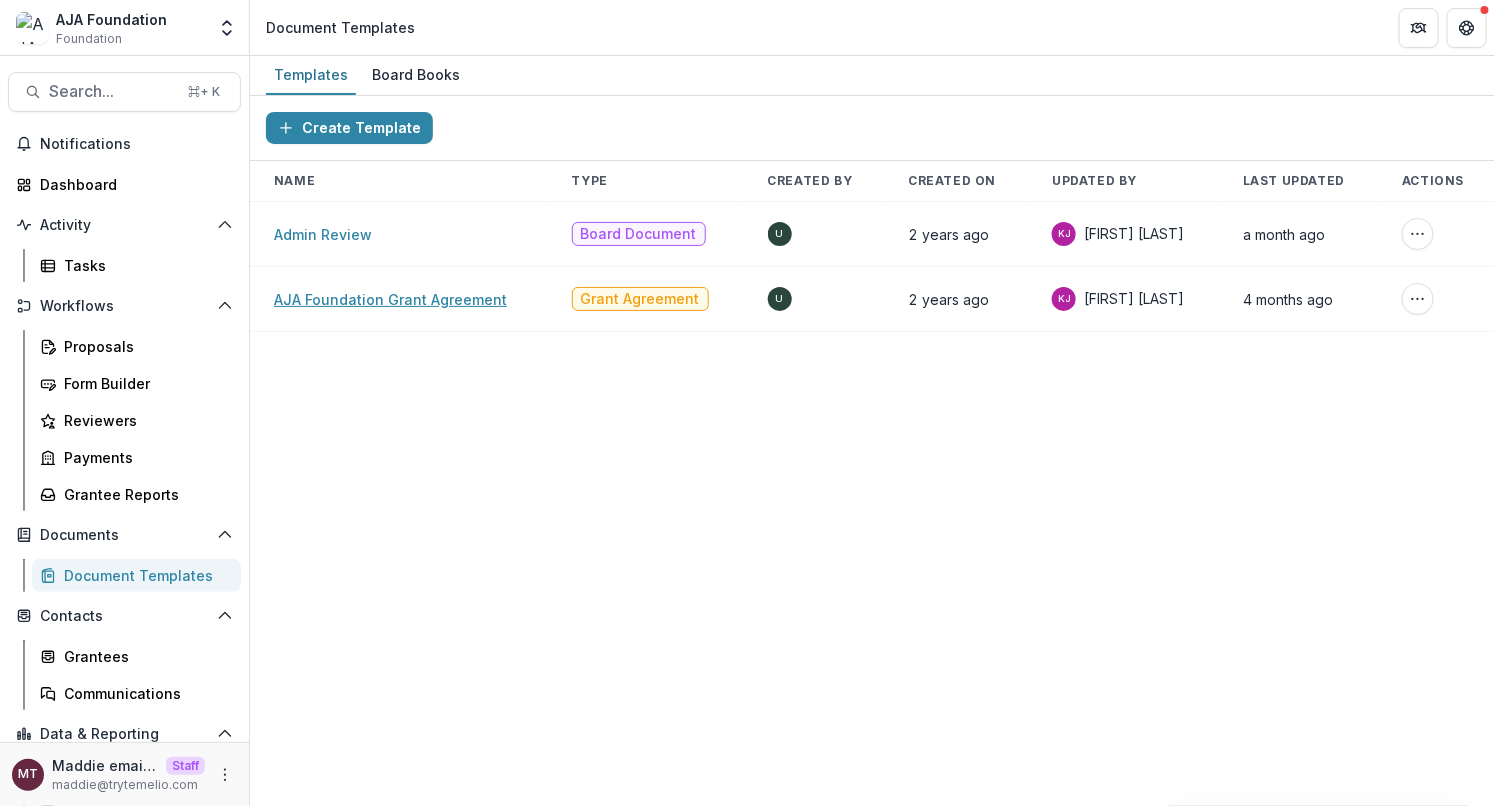 click on "AJA Foundation Grant Agreement" at bounding box center [390, 299] 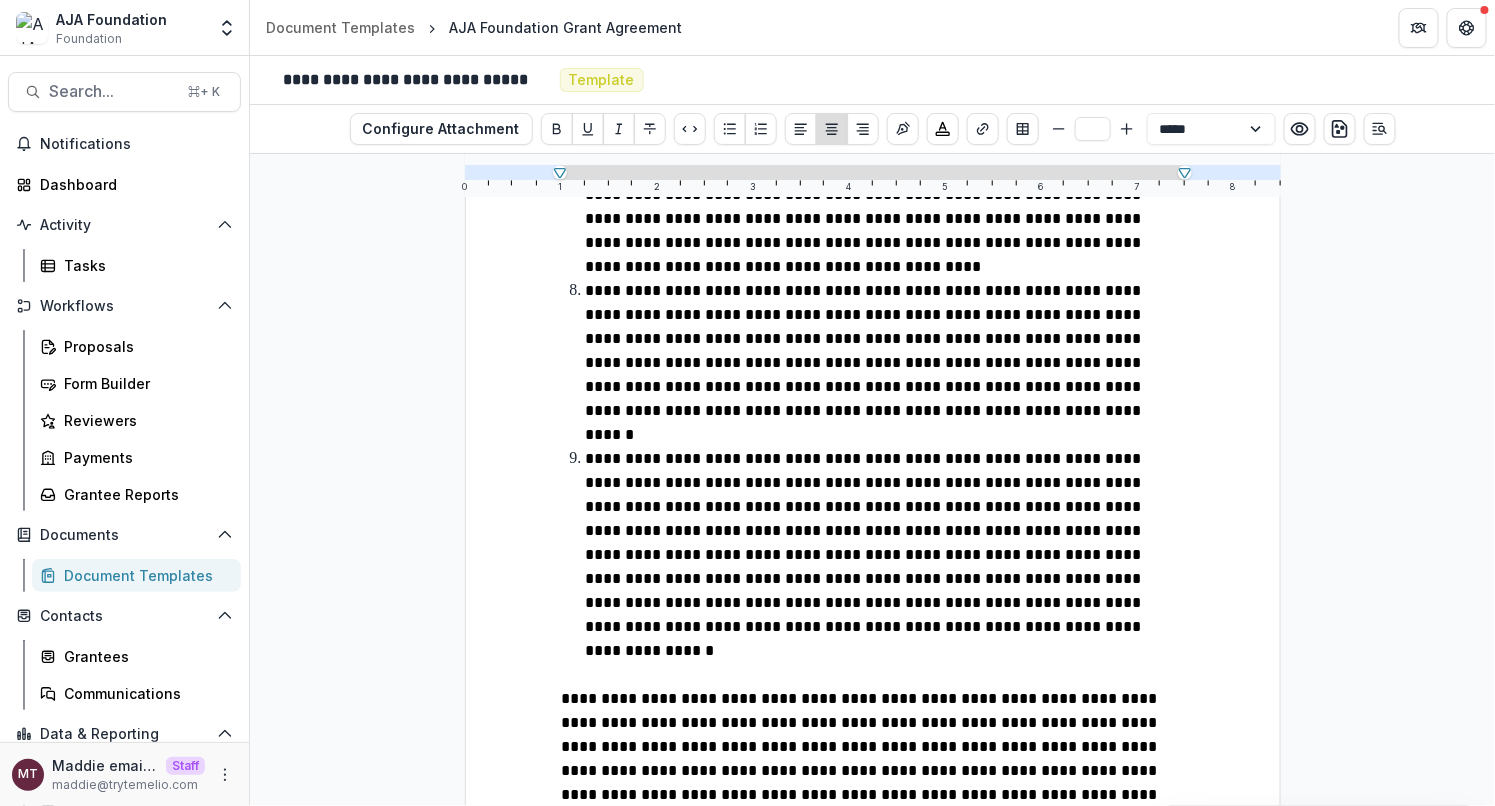 scroll, scrollTop: 1566, scrollLeft: 0, axis: vertical 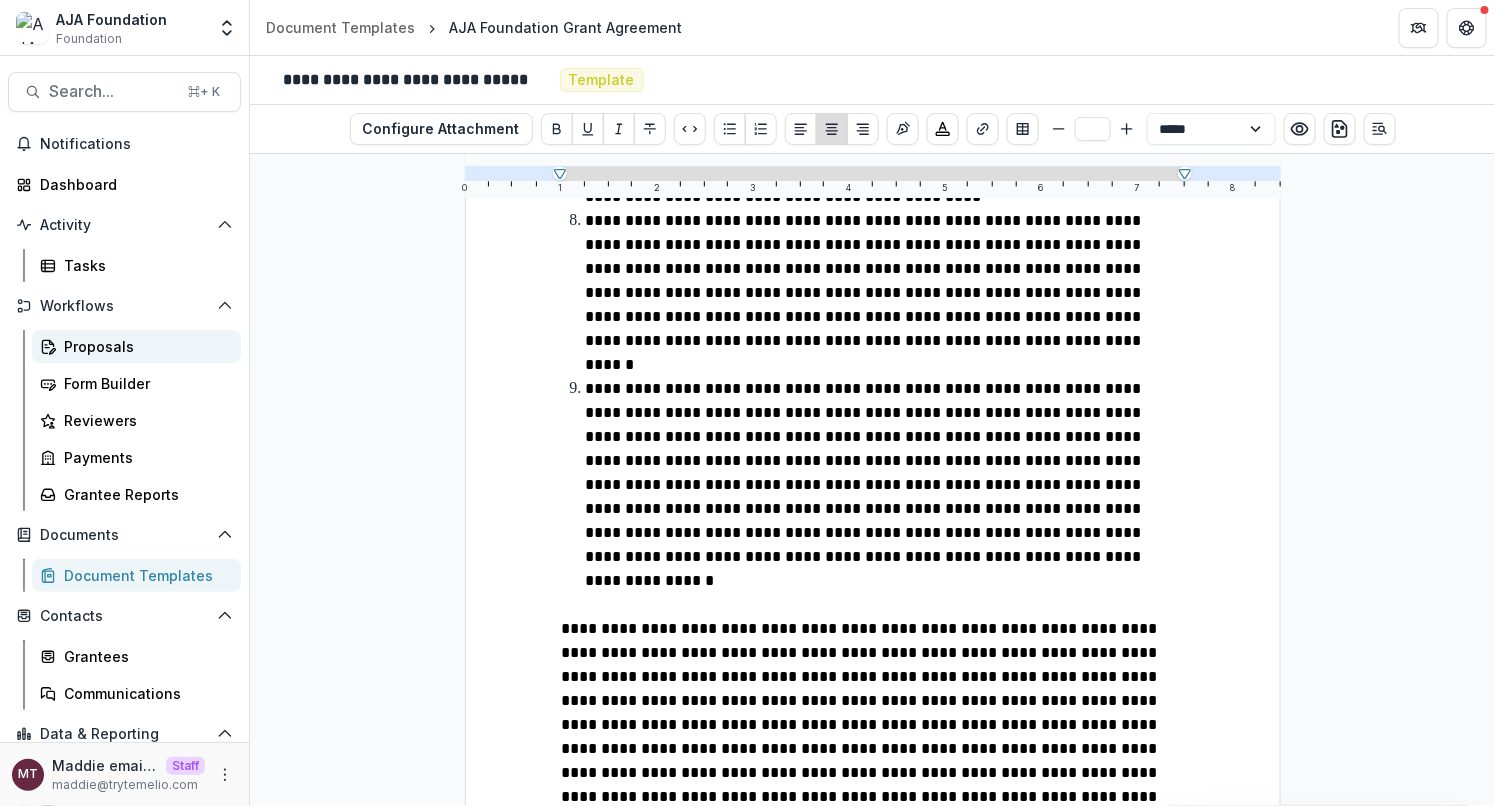 click on "Proposals" at bounding box center (144, 346) 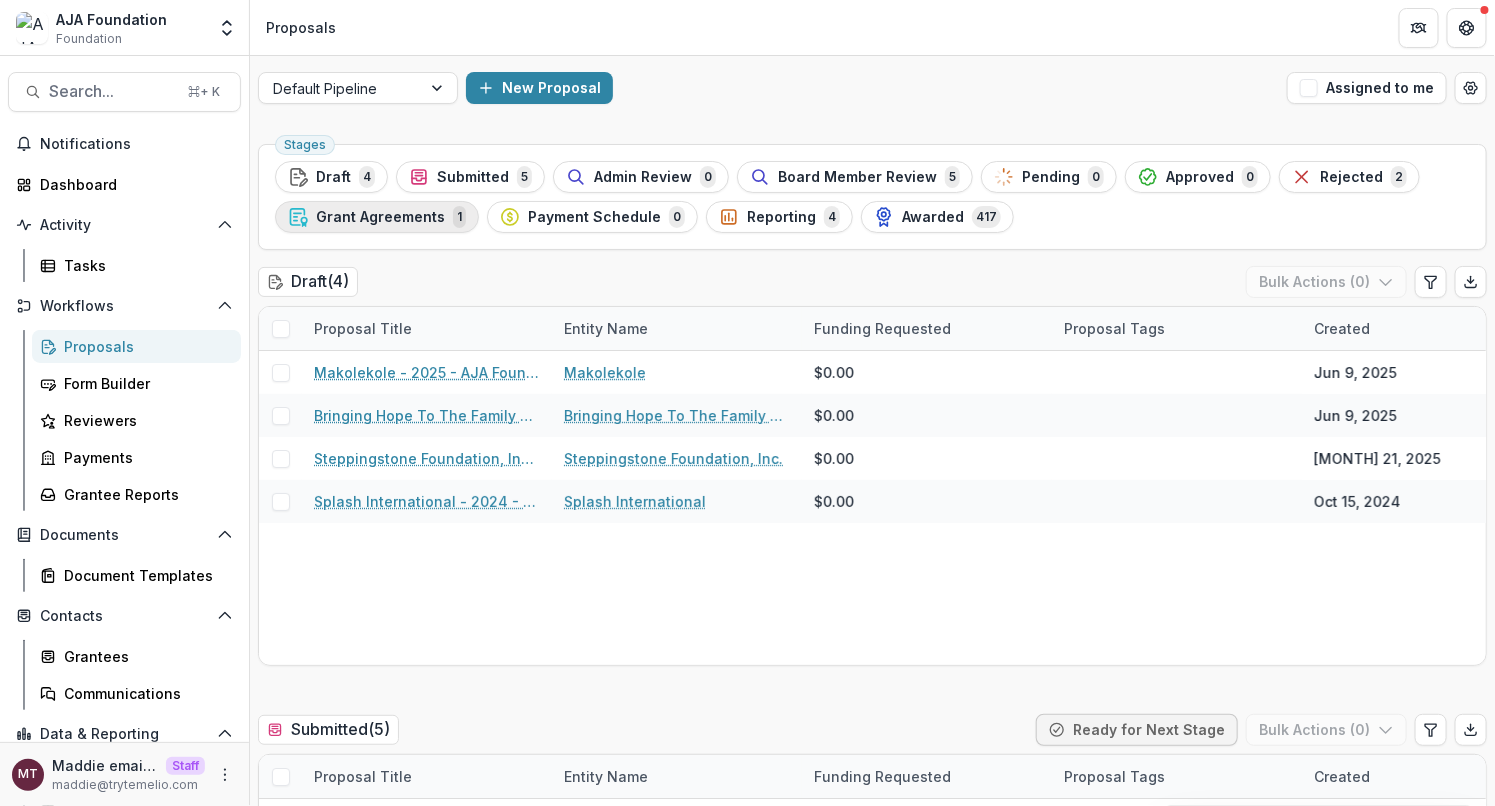 click on "Grant Agreements" at bounding box center [380, 217] 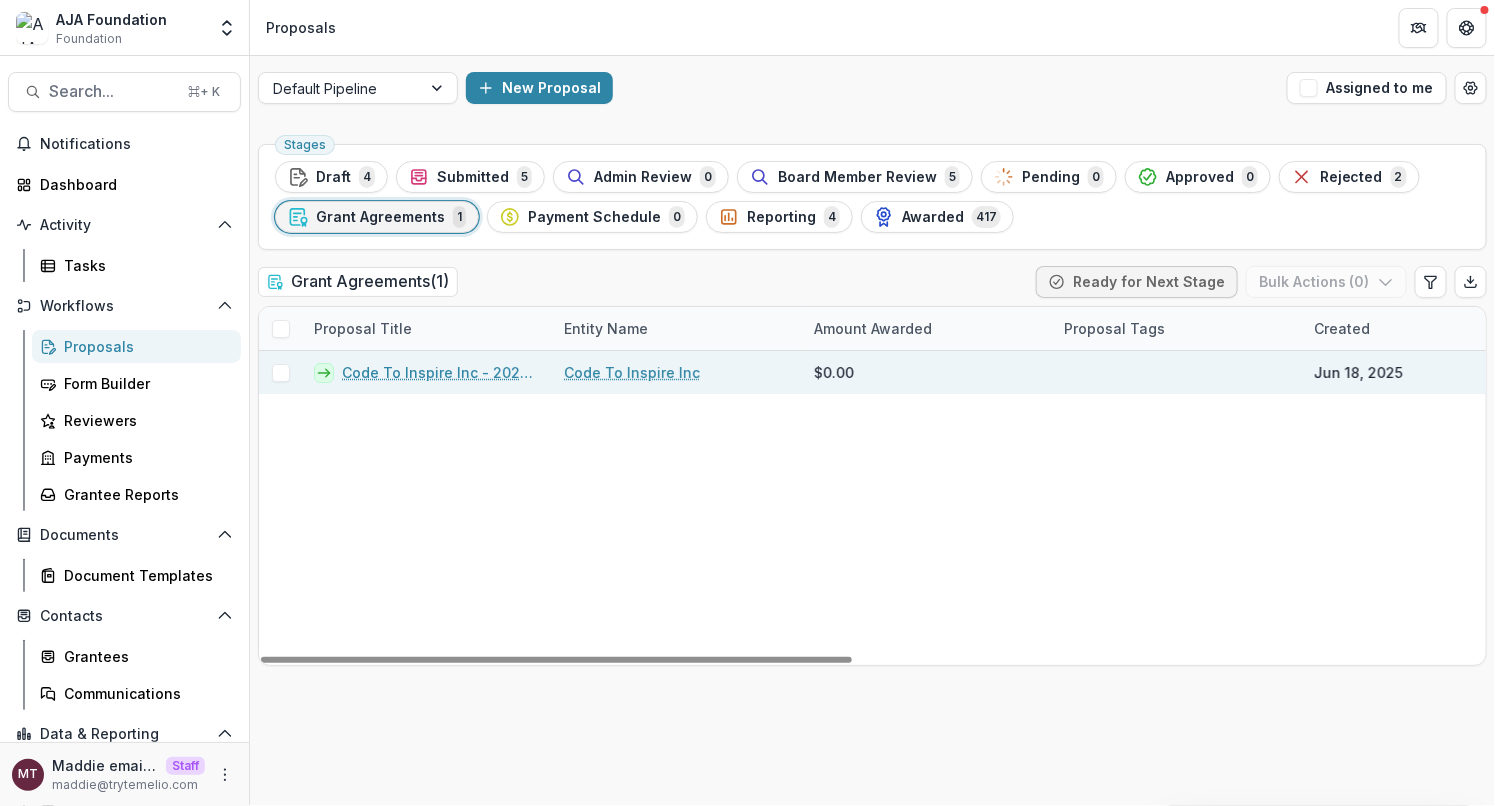 click on "Code To Inspire Inc - 2025 - AJA Foundation Grant Application" at bounding box center [441, 372] 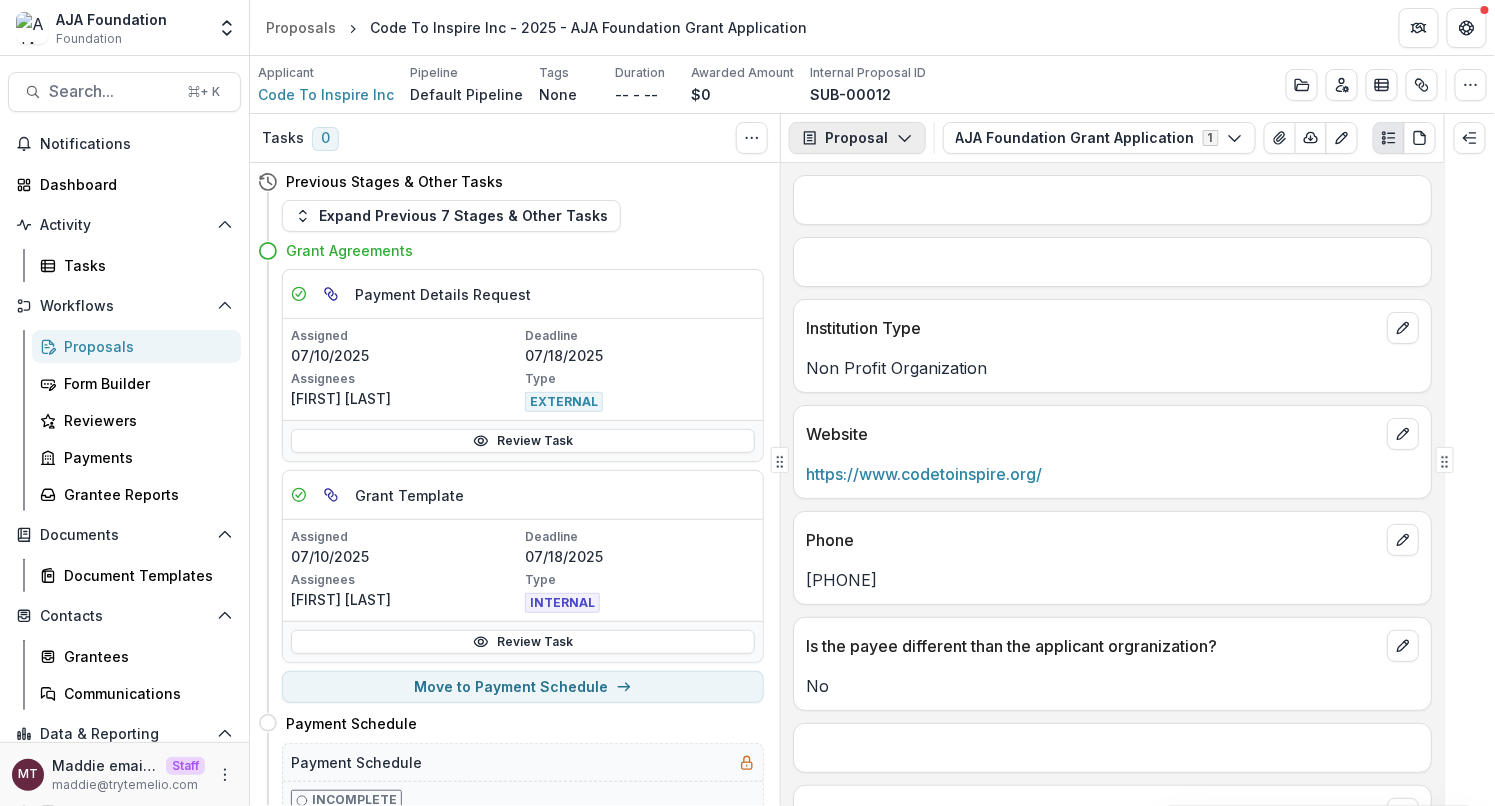 click 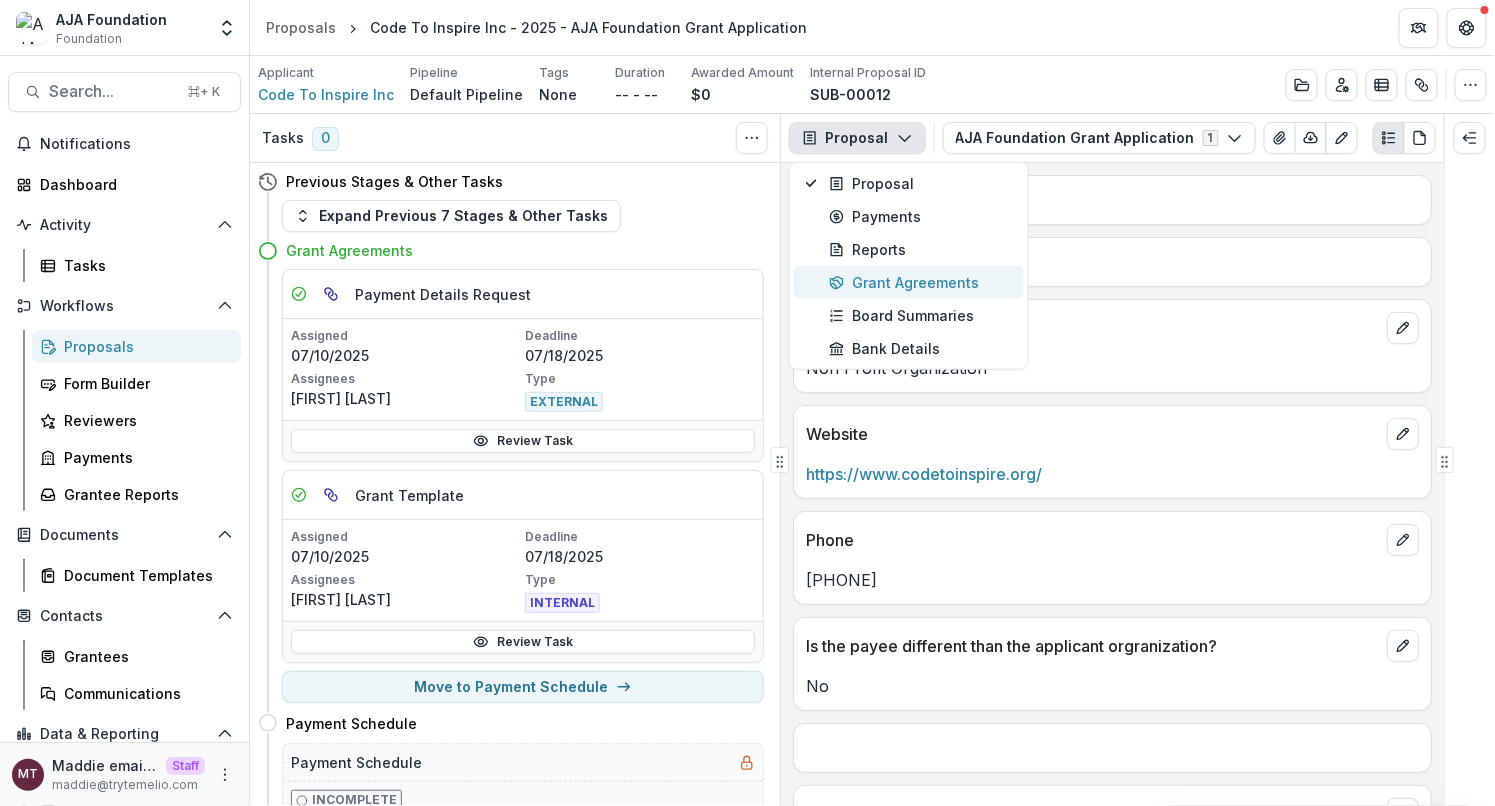 click on "Grant Agreements" at bounding box center (920, 282) 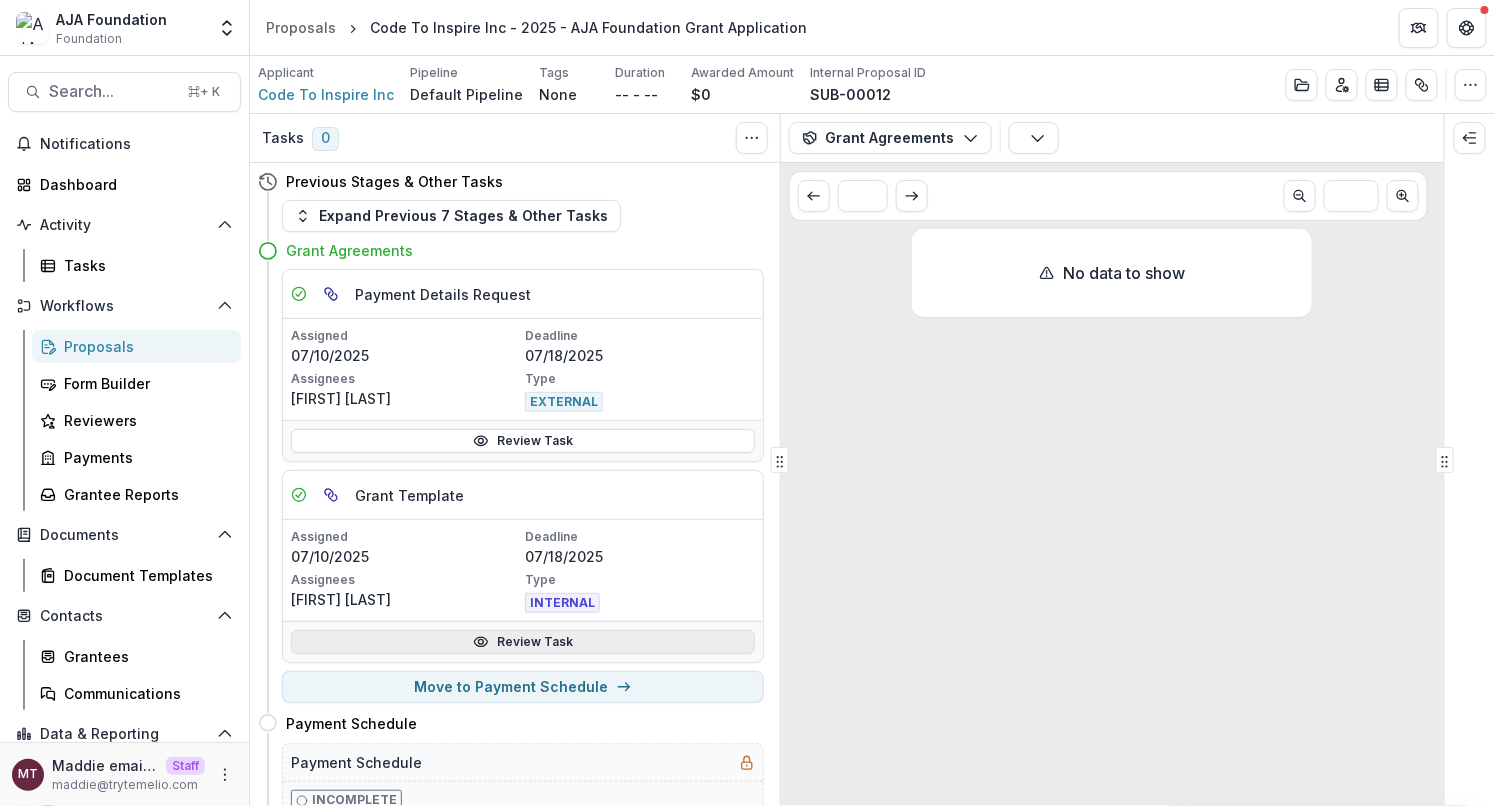 click on "Review Task" at bounding box center [523, 642] 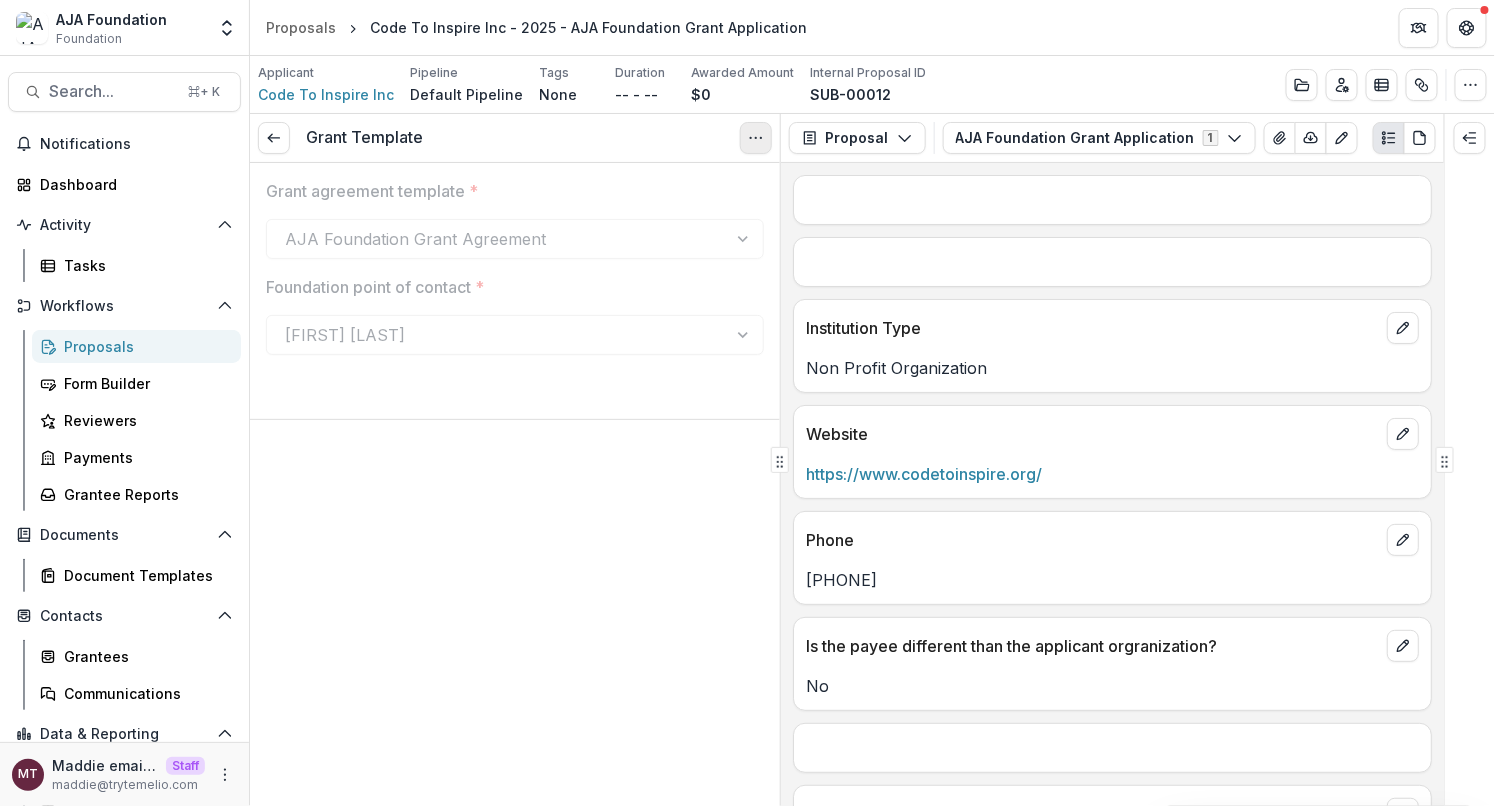 click 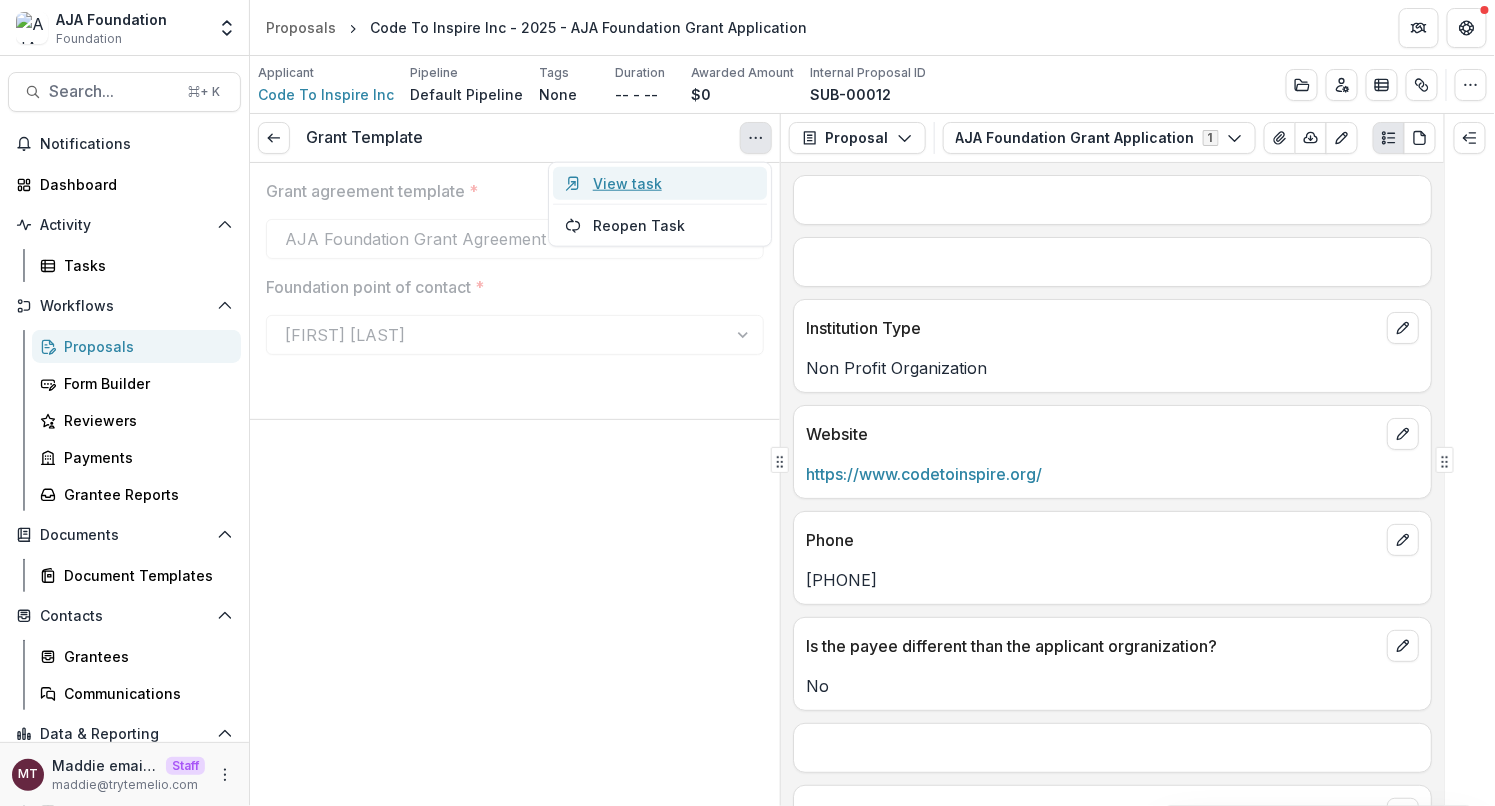 click on "View task" at bounding box center (660, 183) 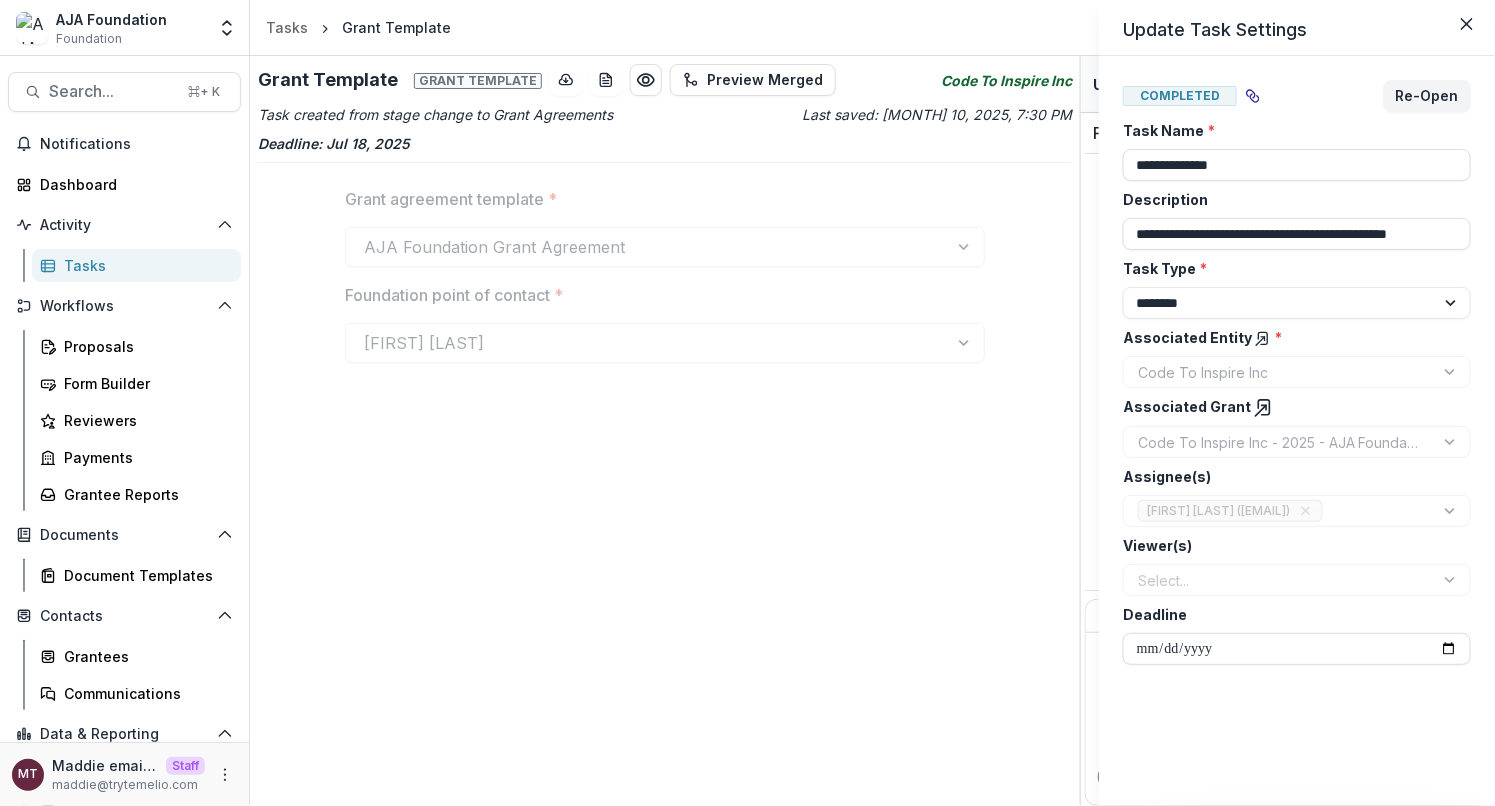 click on "**********" at bounding box center [747, 403] 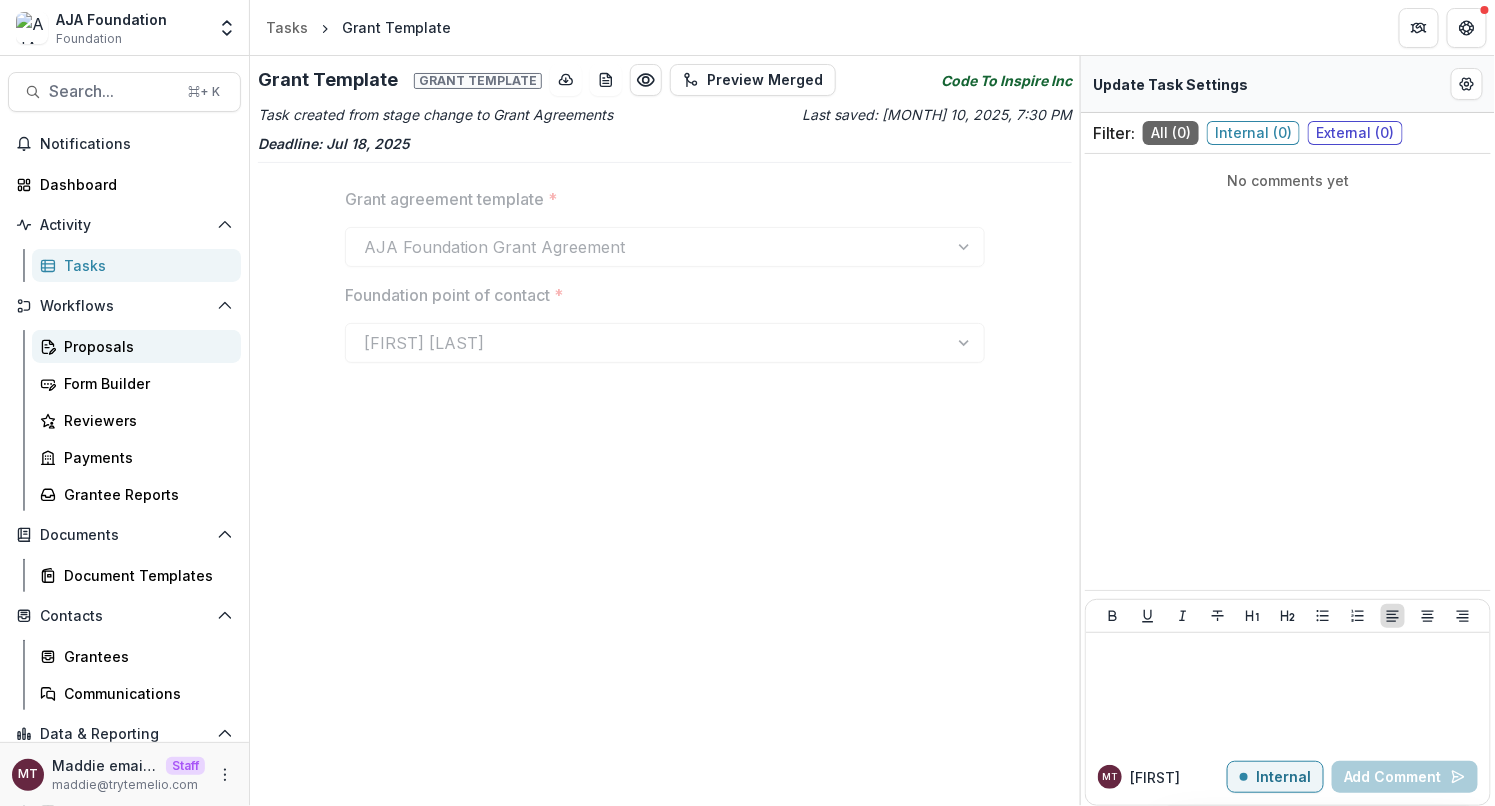 click on "Proposals" at bounding box center [144, 346] 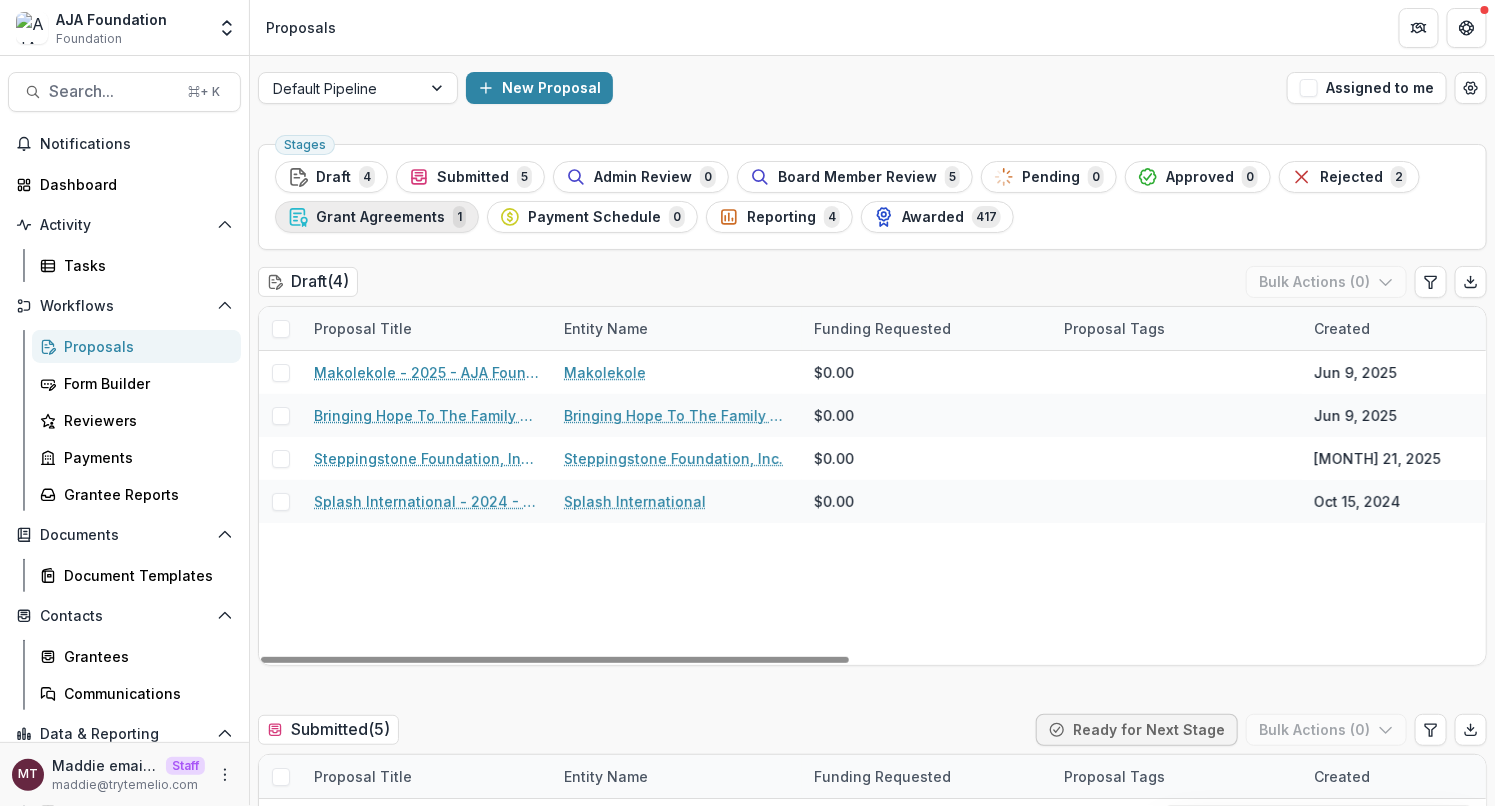click on "Grant Agreements 1" at bounding box center [377, 217] 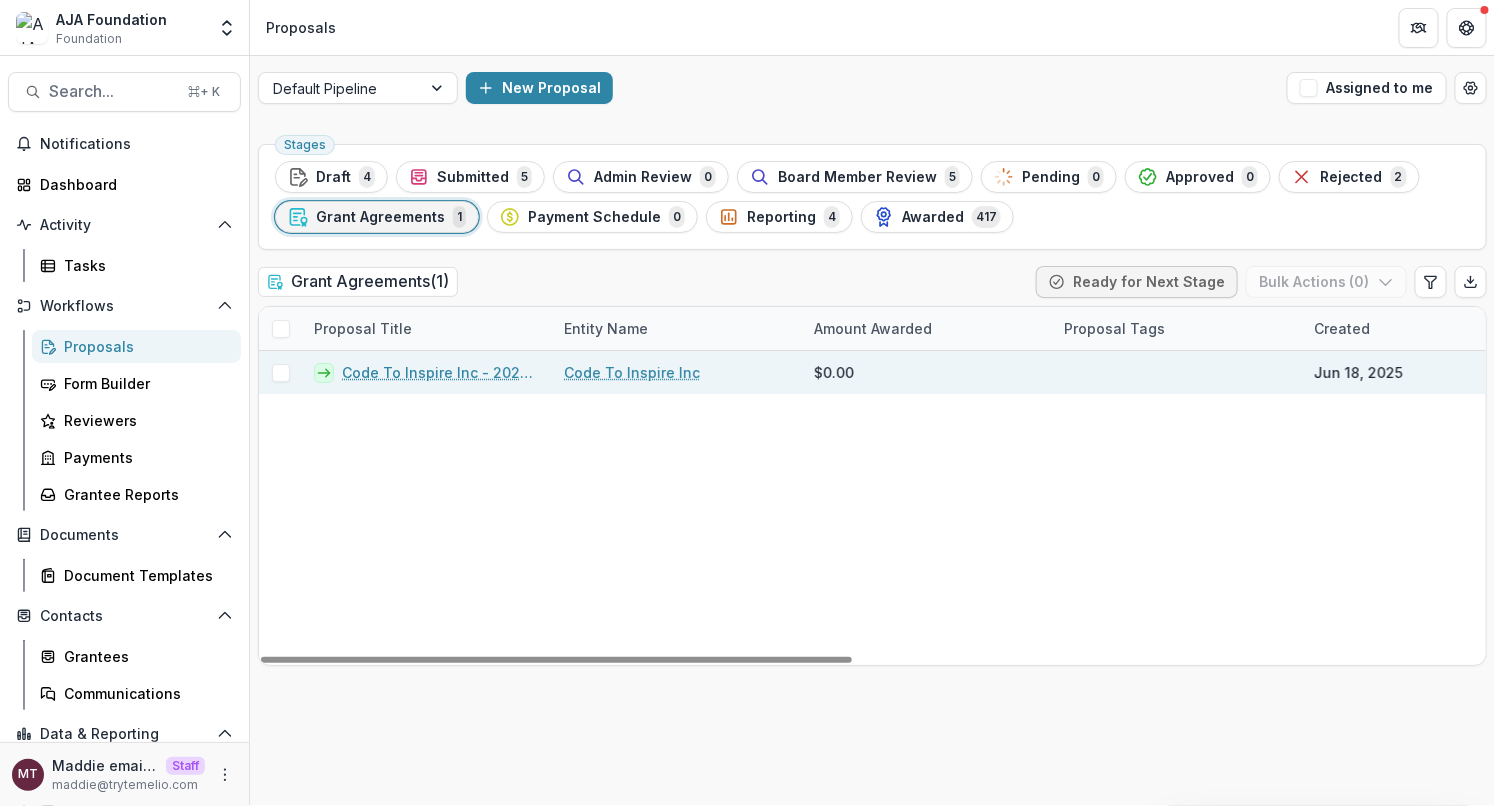 click on "Code To Inspire Inc - 2025 - AJA Foundation Grant Application" at bounding box center (441, 372) 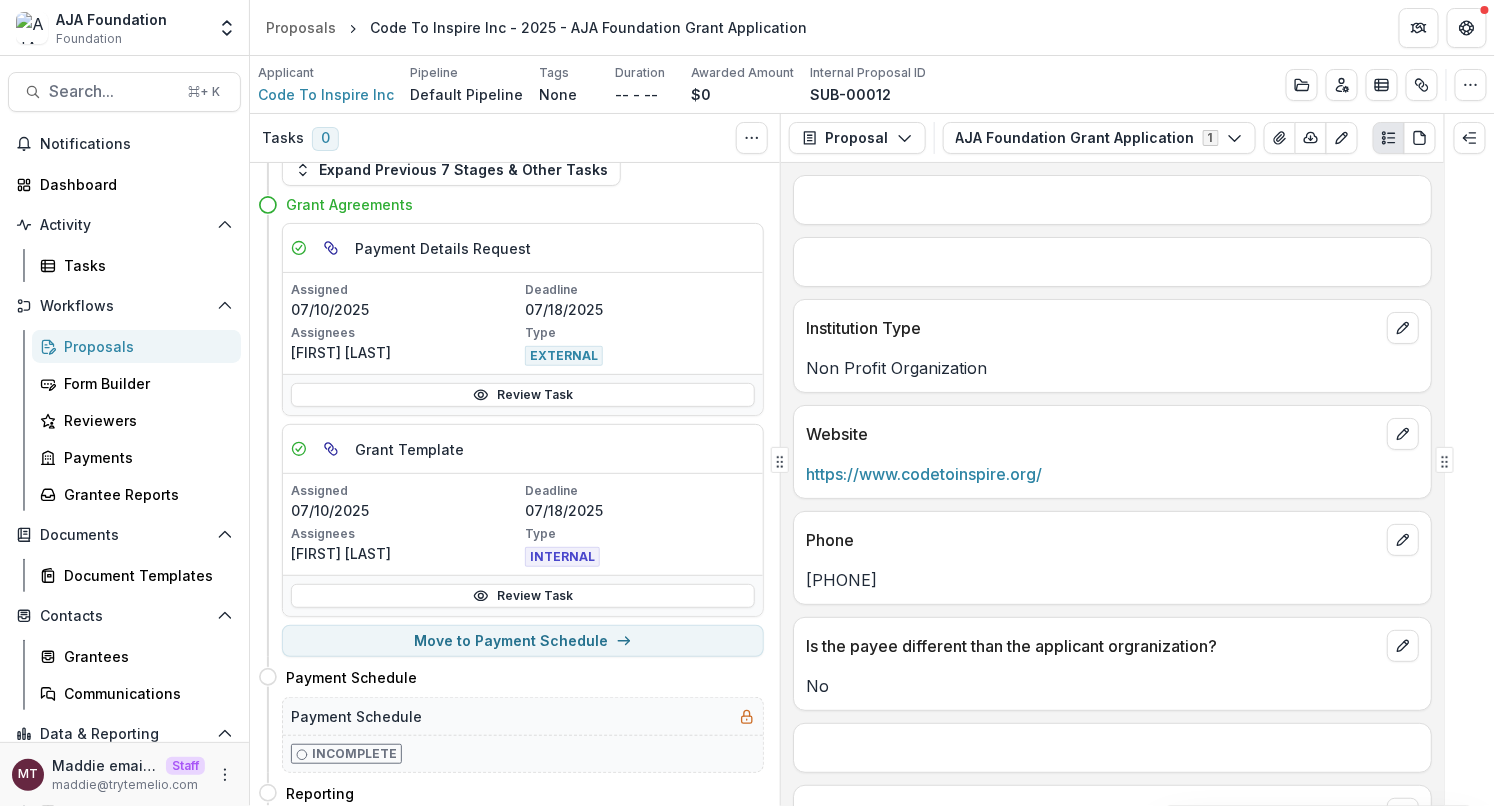 scroll, scrollTop: 44, scrollLeft: 0, axis: vertical 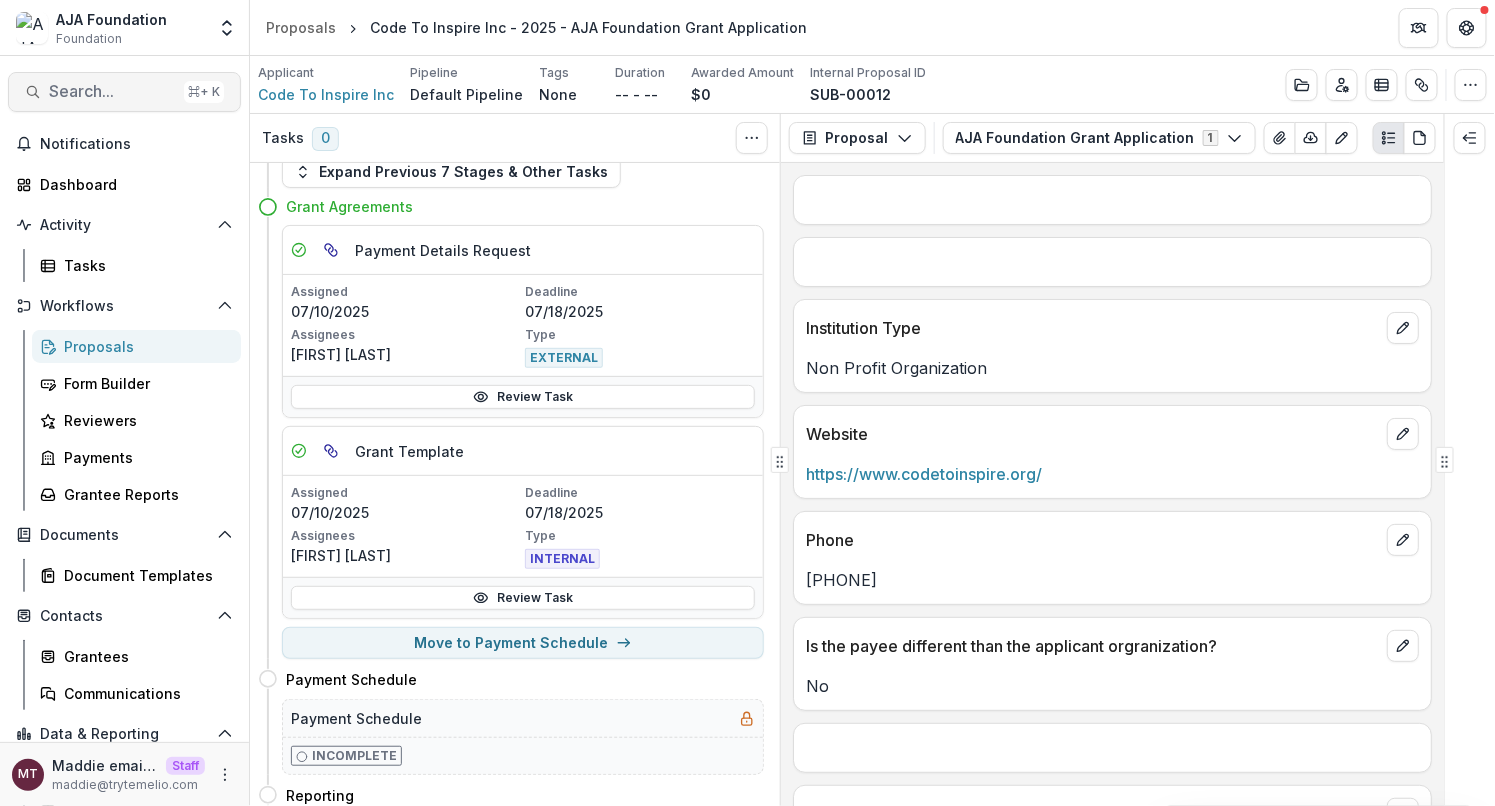click on "Search... ⌘  + K" at bounding box center [124, 92] 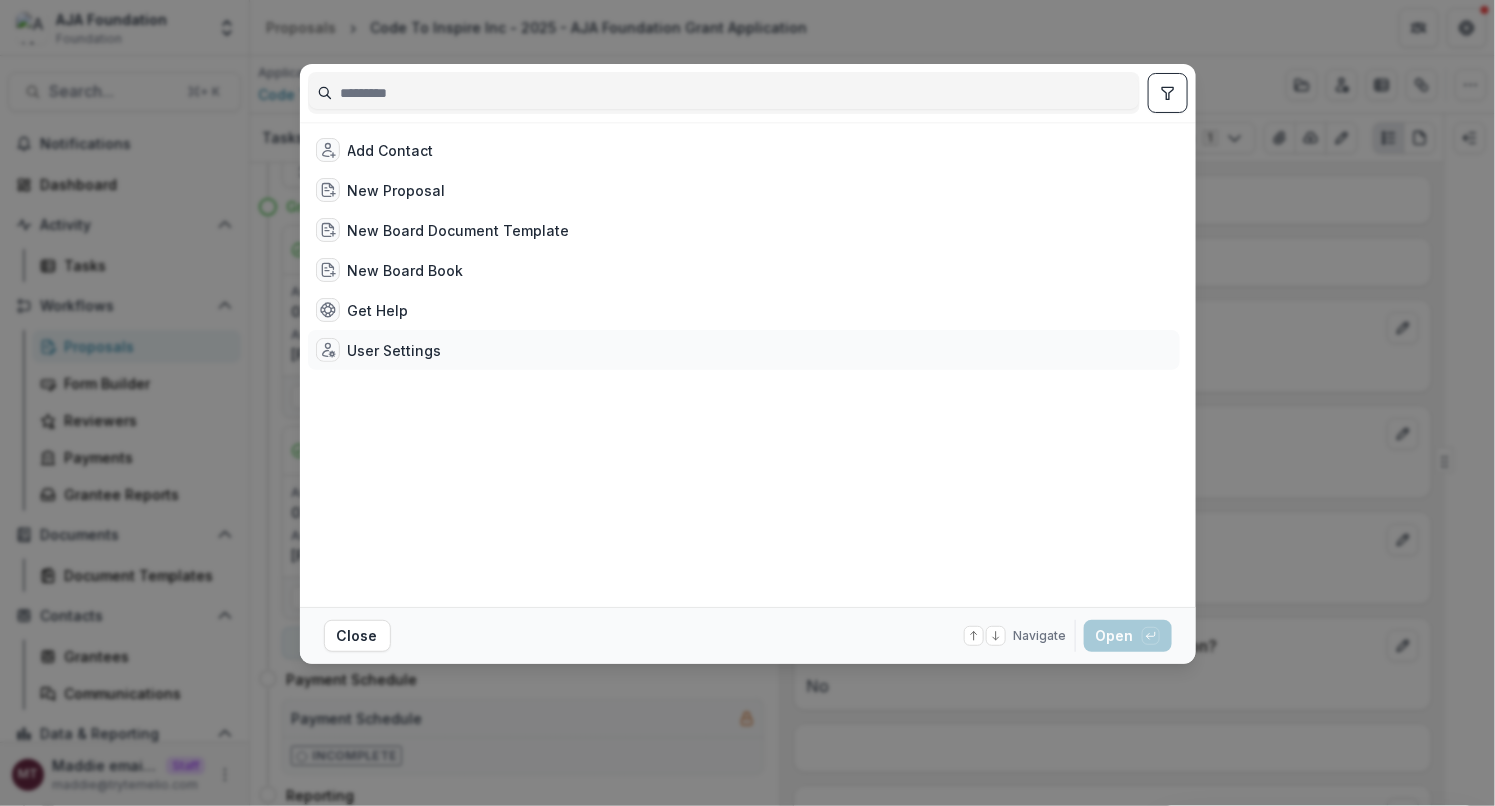 click on "User Settings" at bounding box center [395, 350] 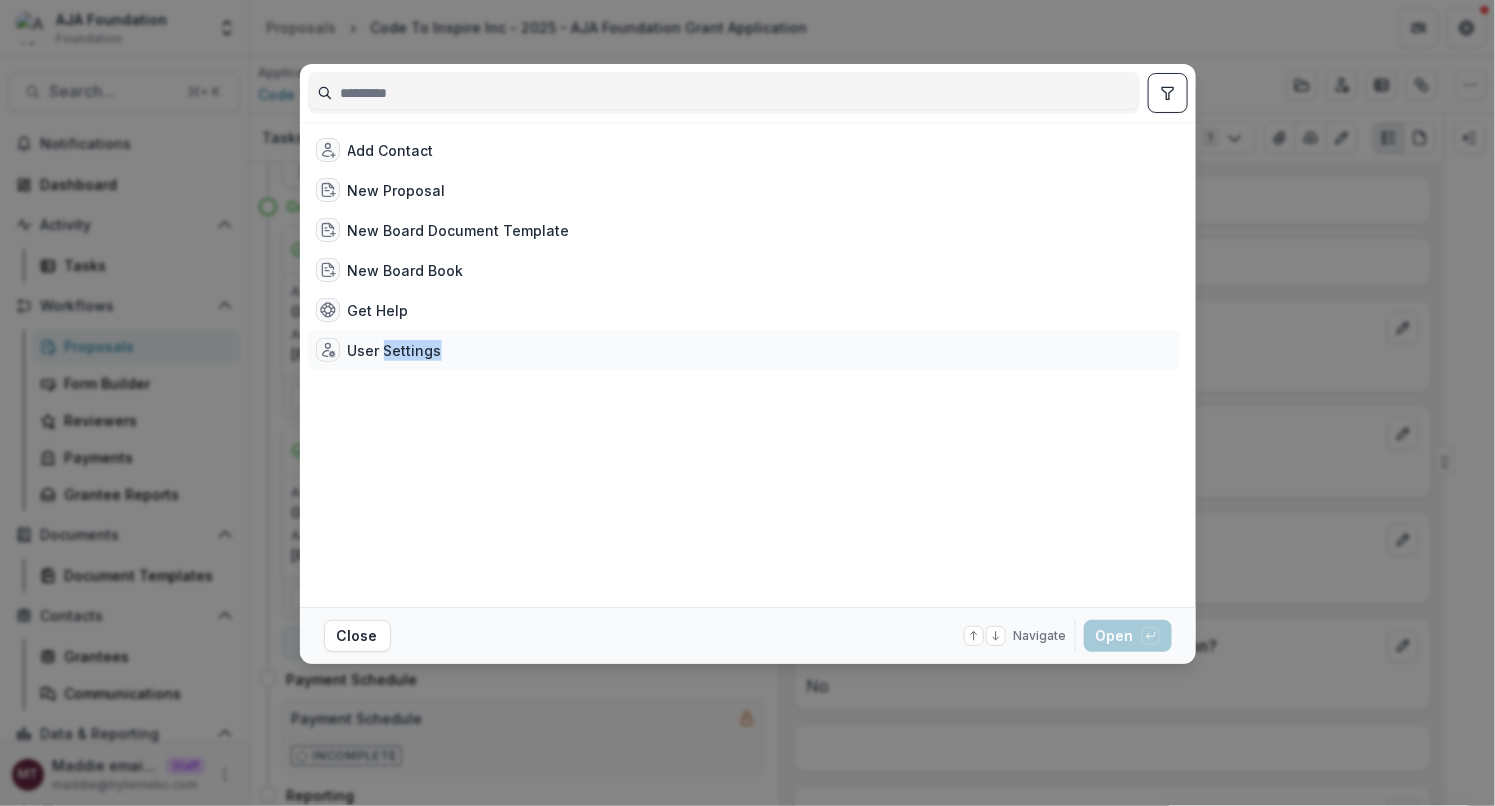 click on "User Settings" at bounding box center [395, 350] 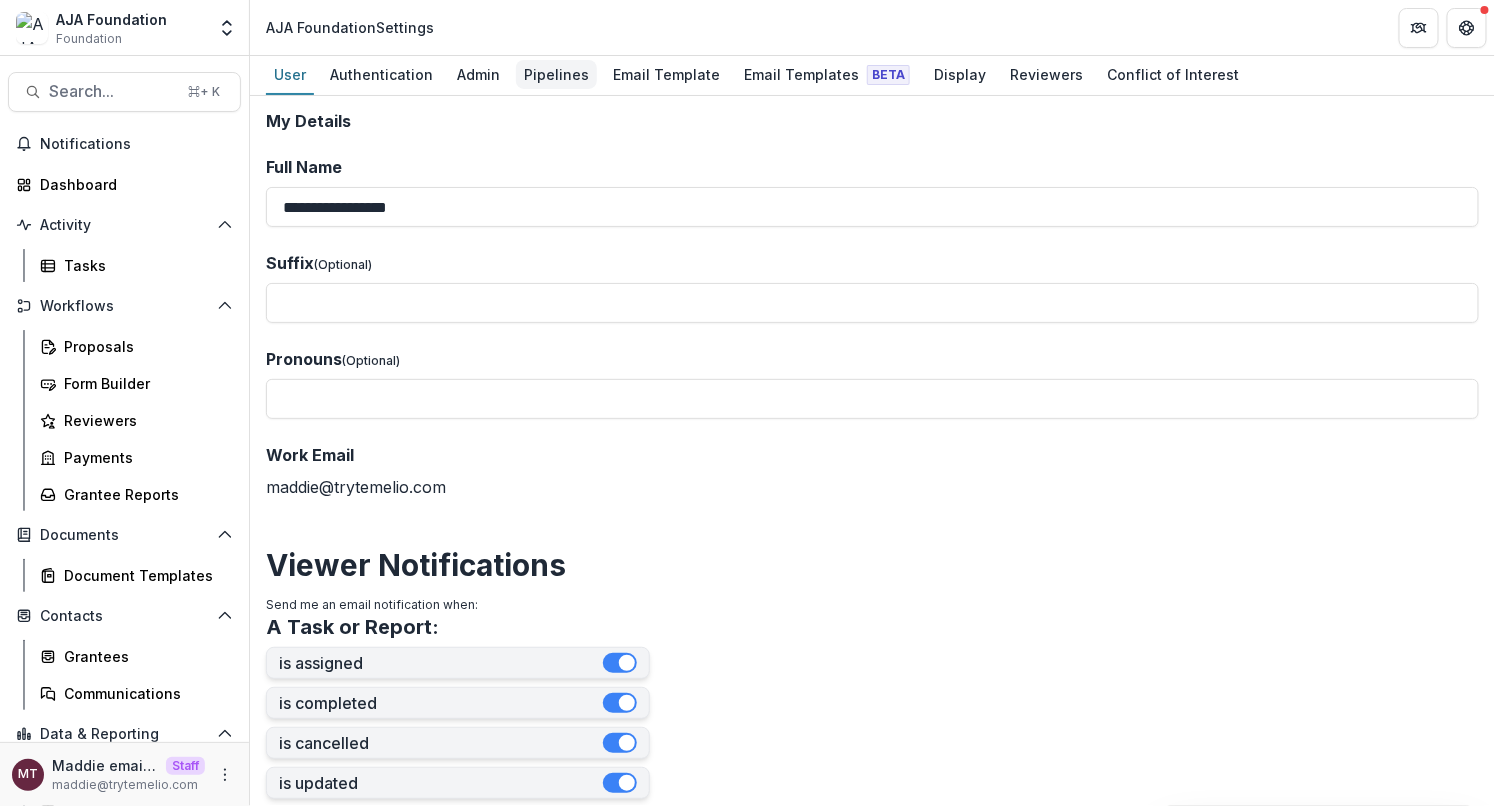 click on "Pipelines" at bounding box center [556, 74] 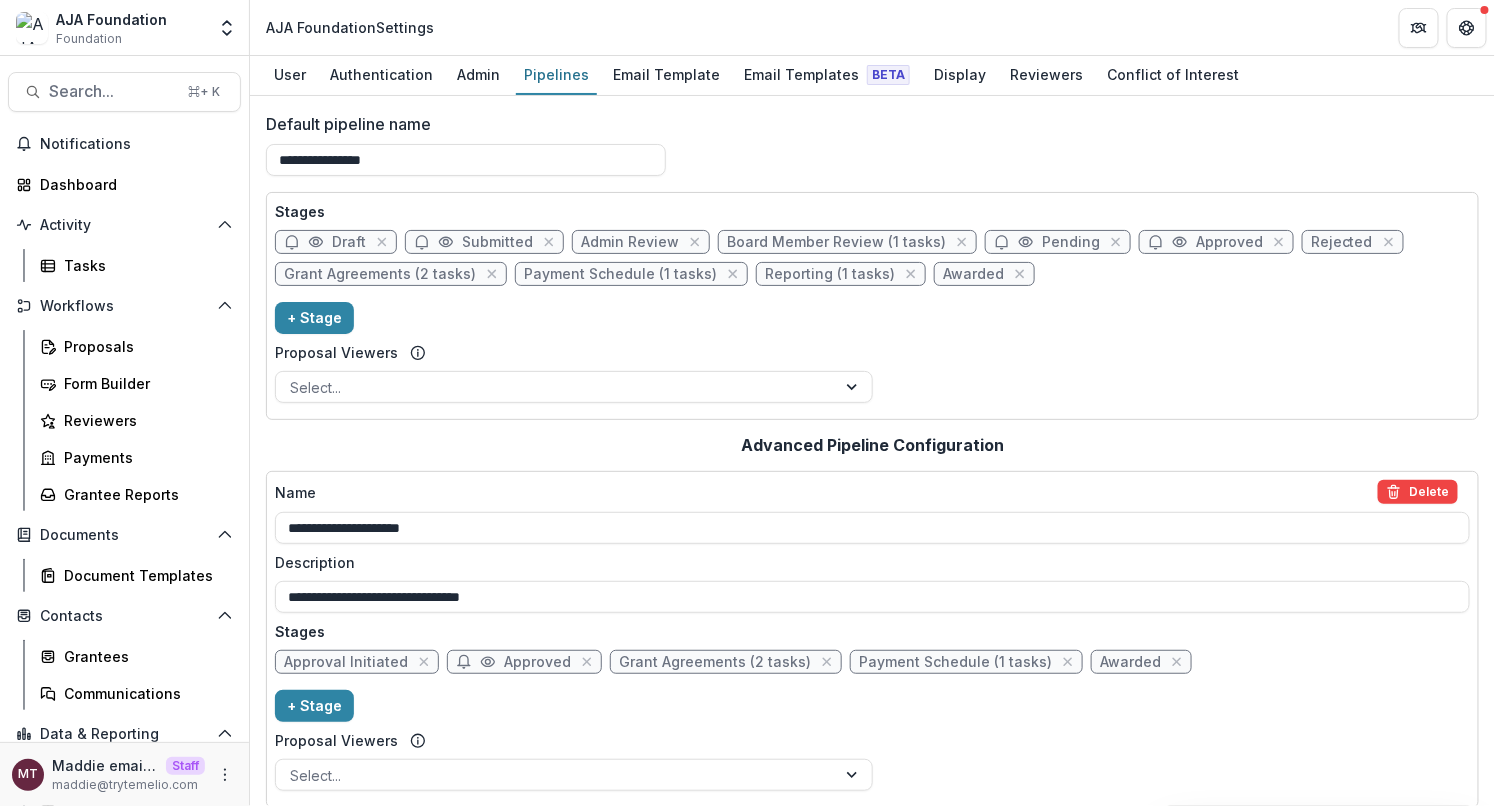 click on "Grant Agreements (2 tasks)" at bounding box center [380, 274] 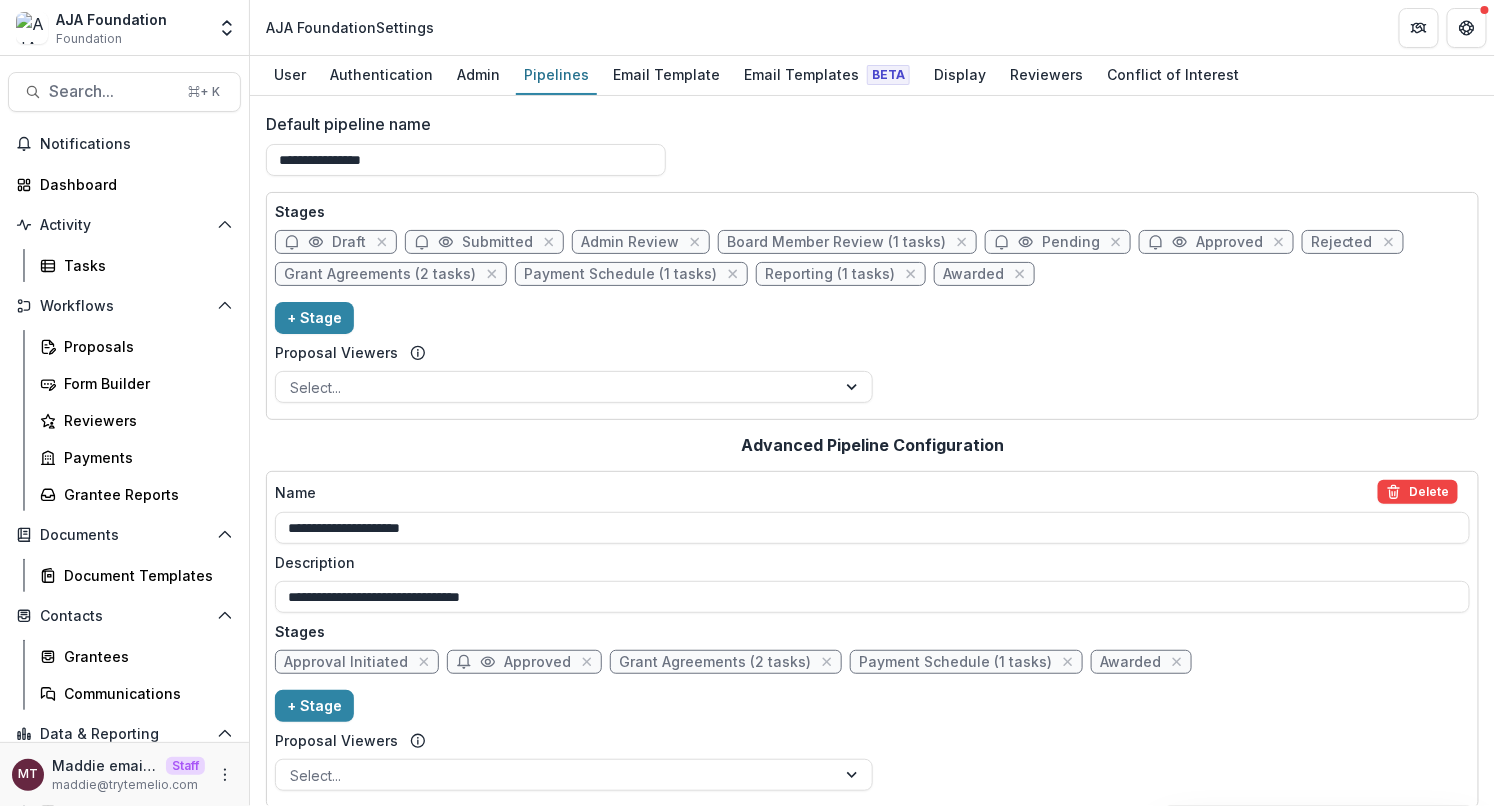 select on "********" 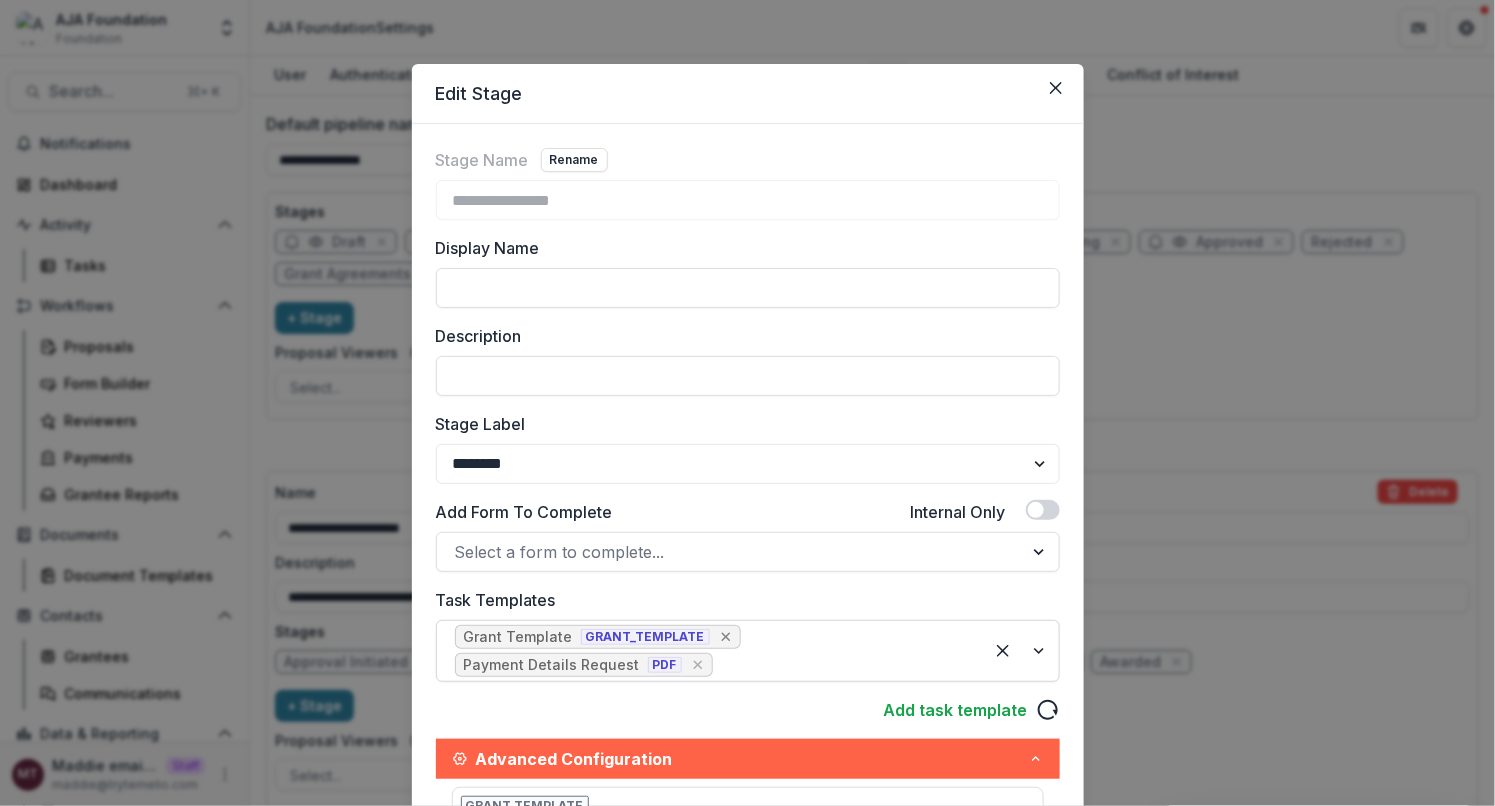 click 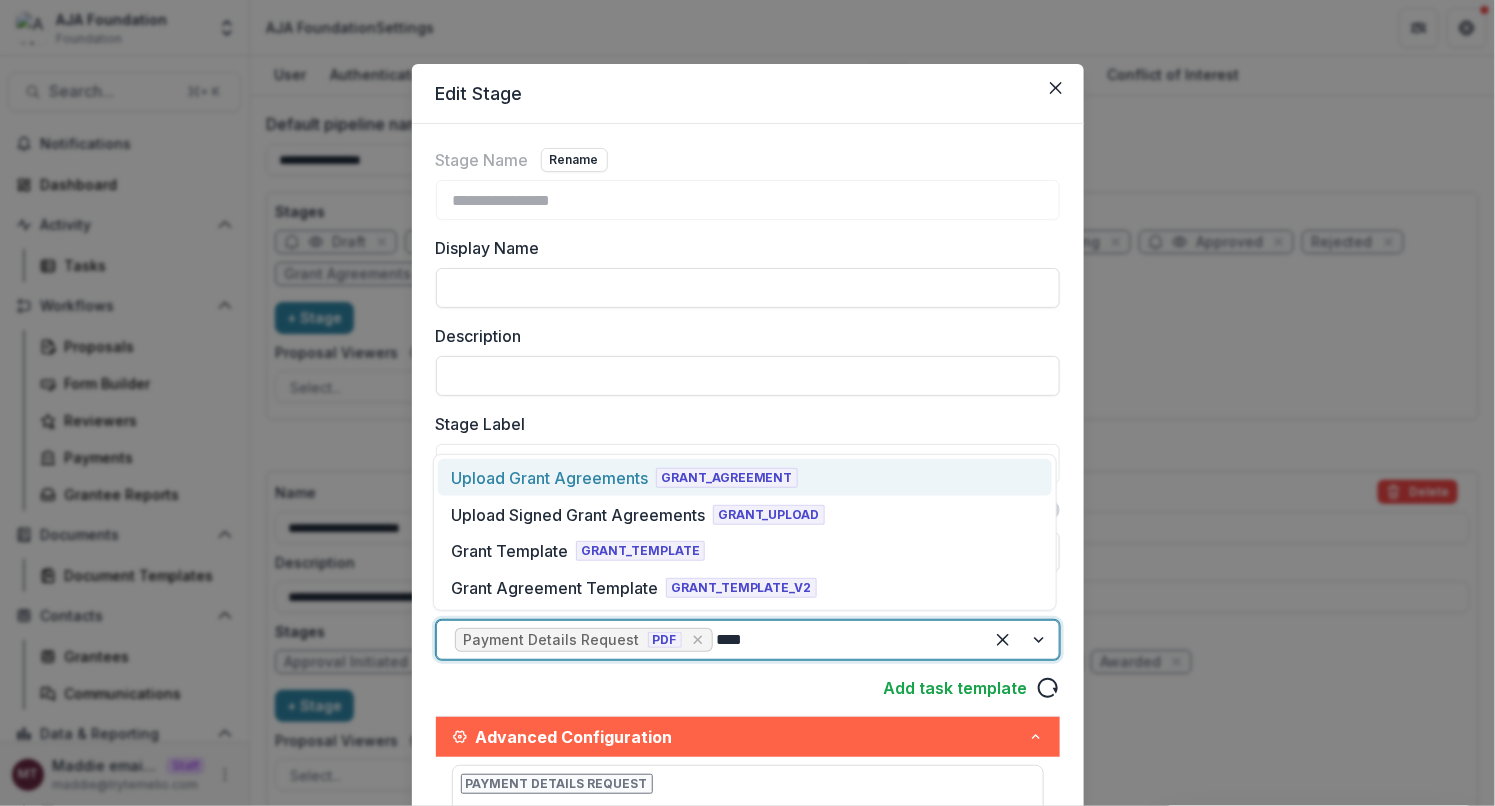 type on "*****" 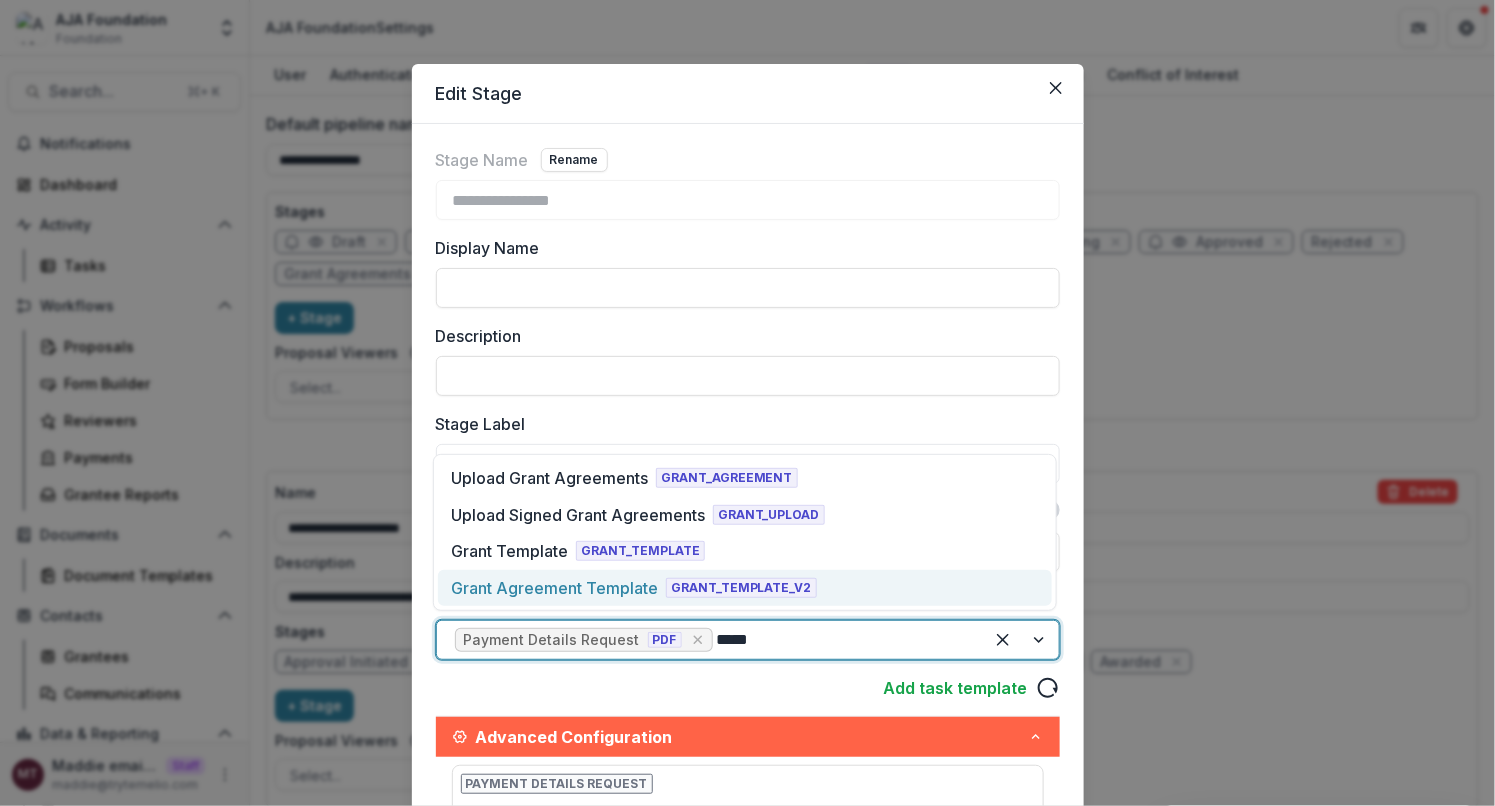 click on "GRANT_TEMPLATE_V2" at bounding box center [741, 588] 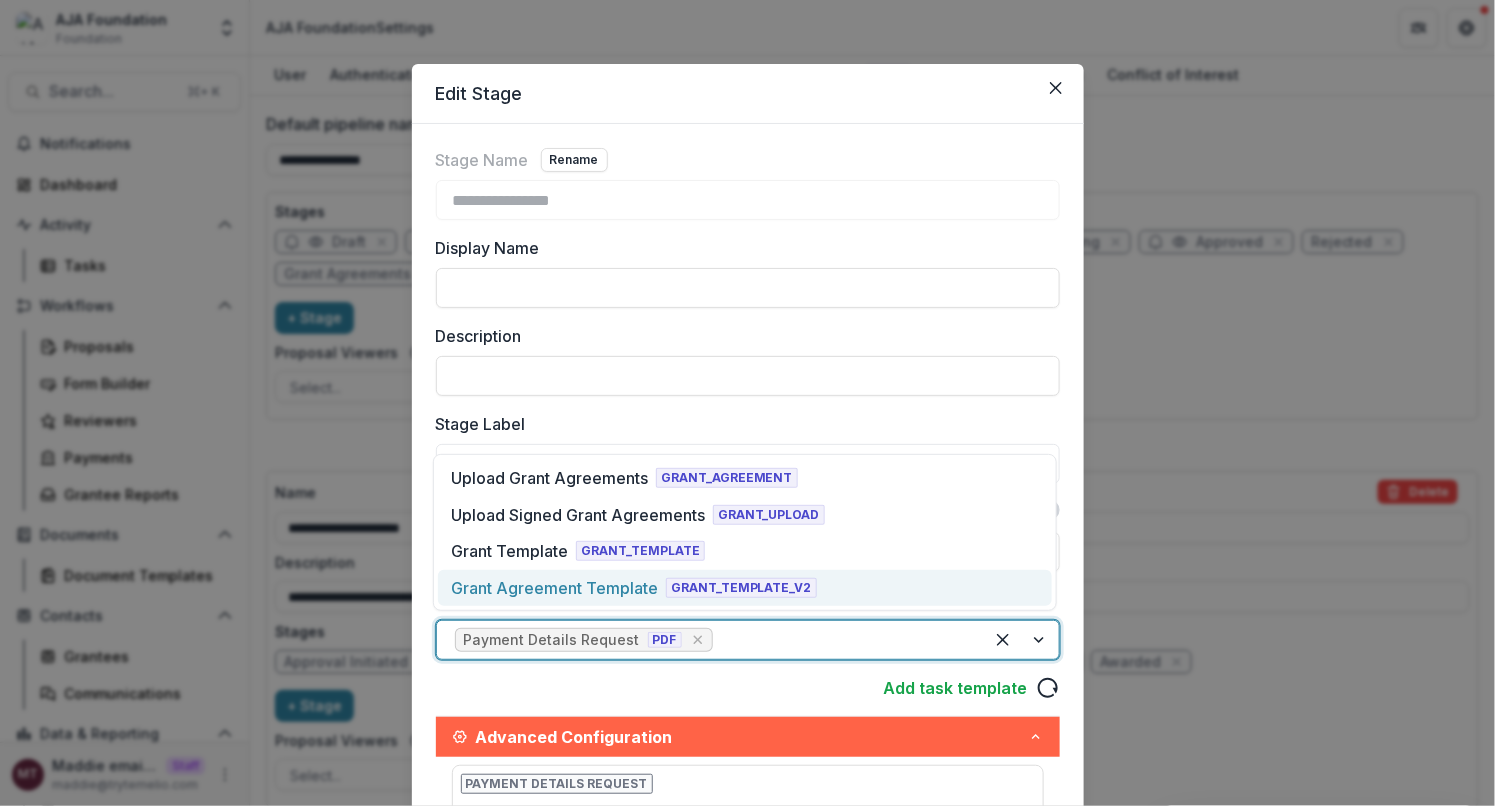 select 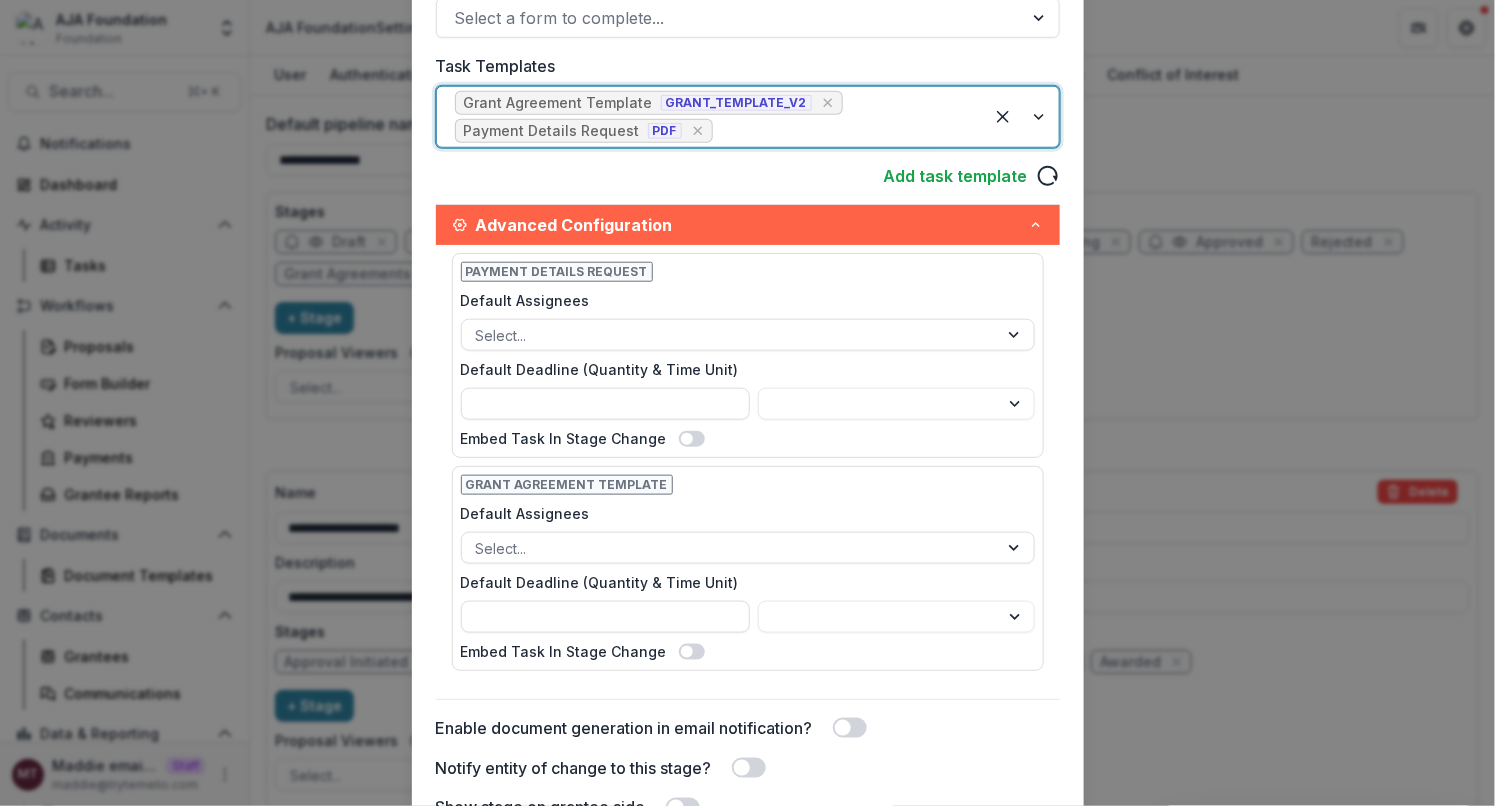 scroll, scrollTop: 693, scrollLeft: 0, axis: vertical 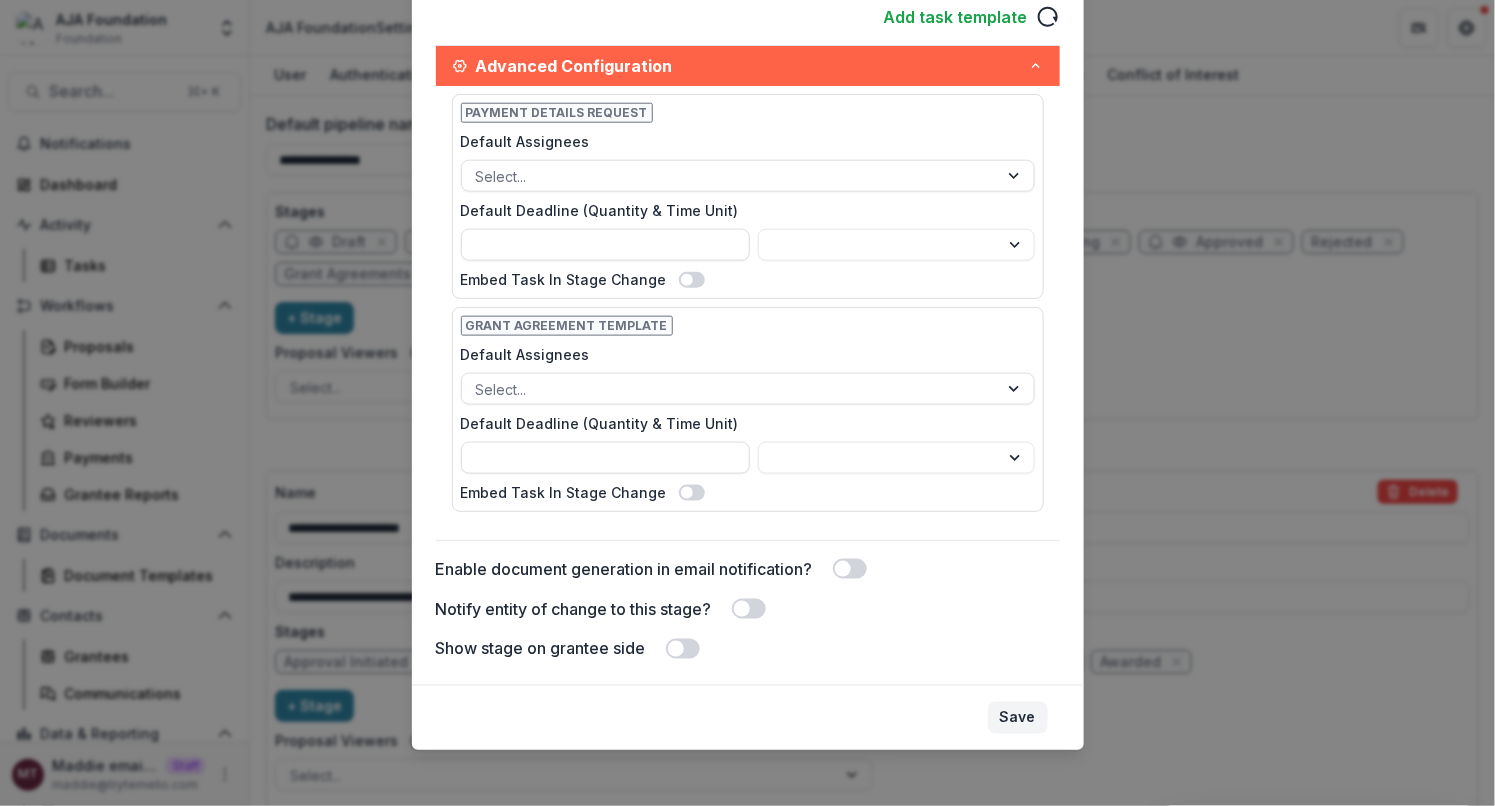 click on "Save" at bounding box center [1018, 718] 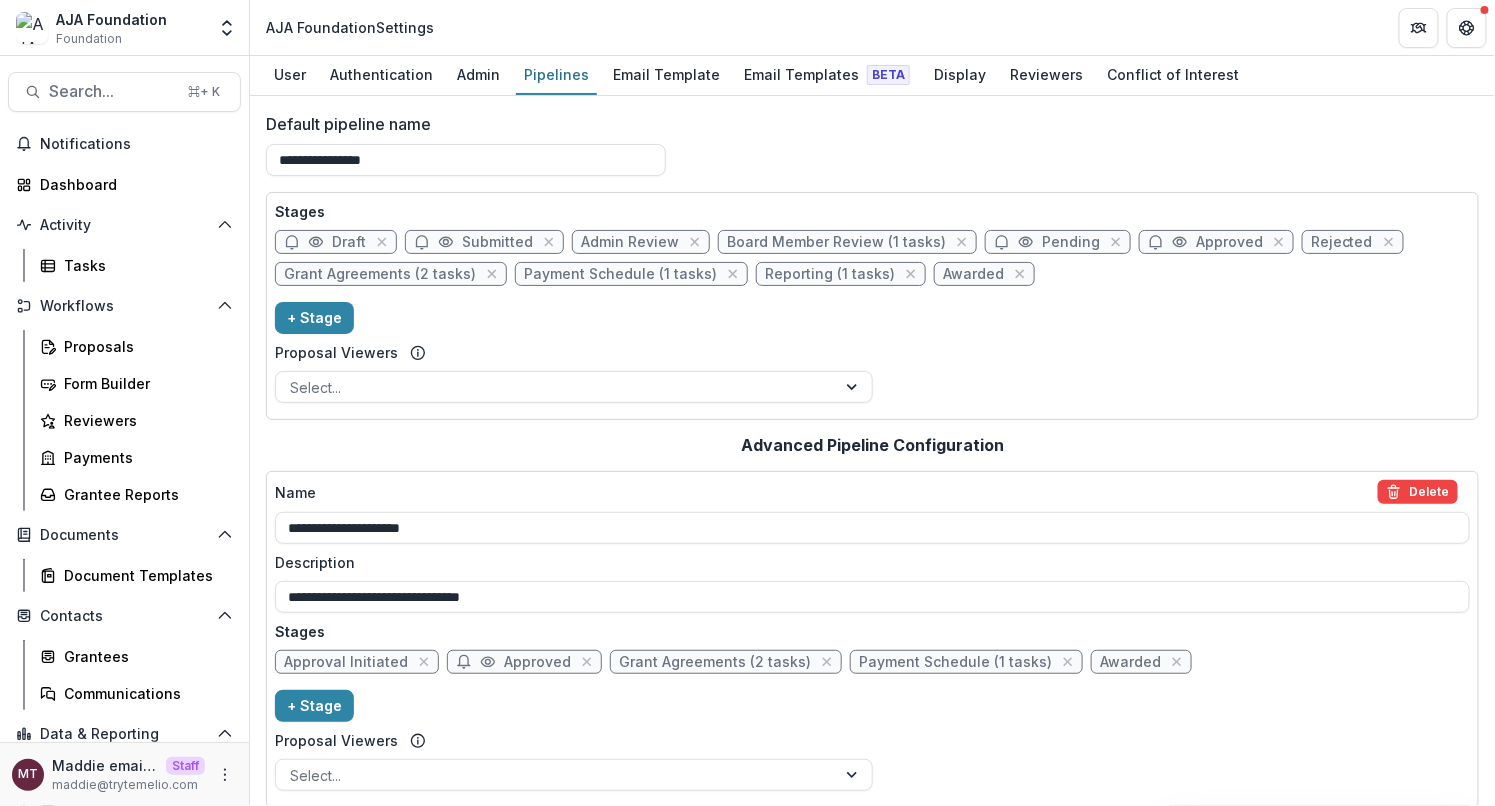 click on "Grant Agreements (2 tasks)" at bounding box center [715, 662] 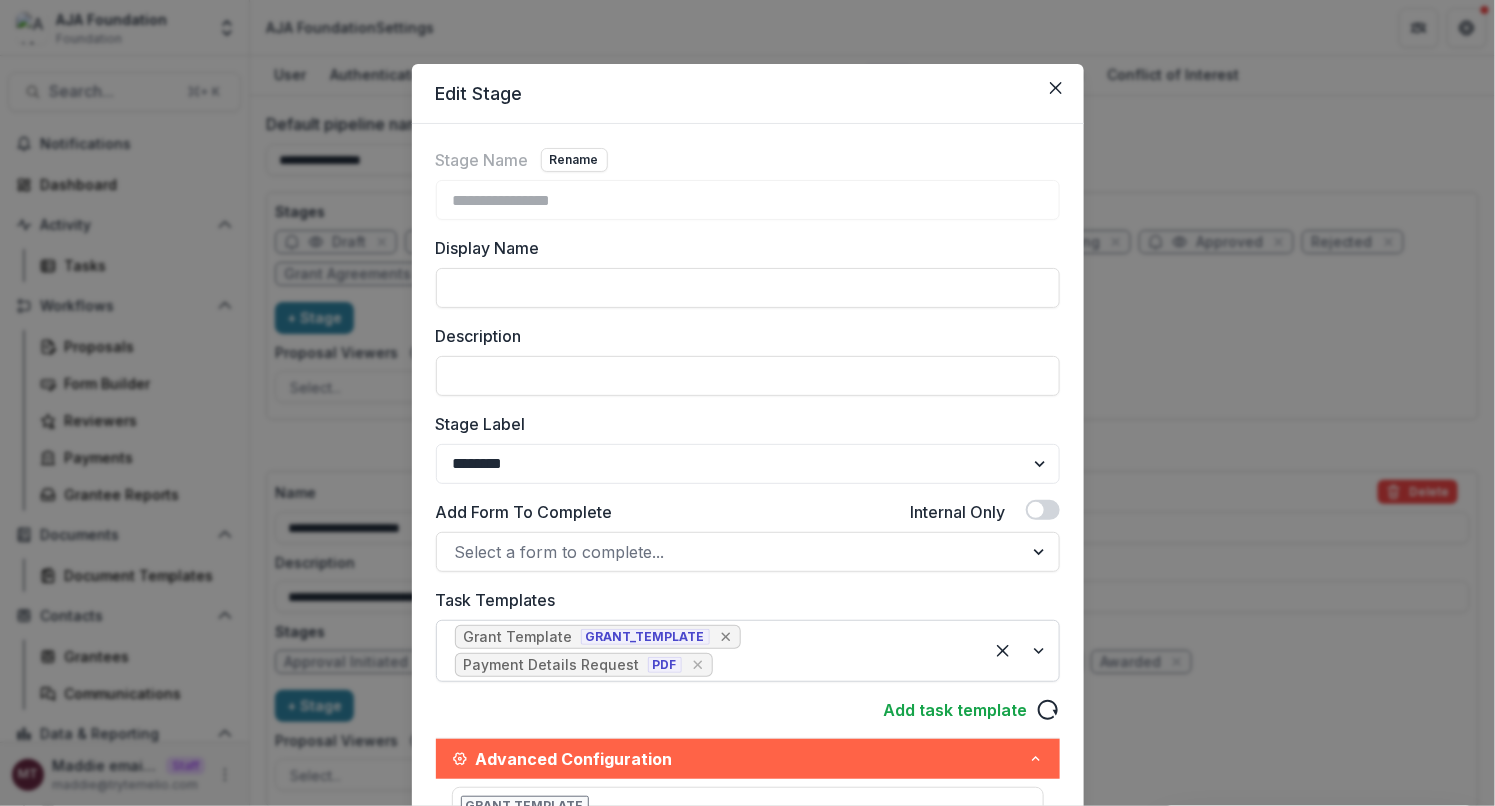 click 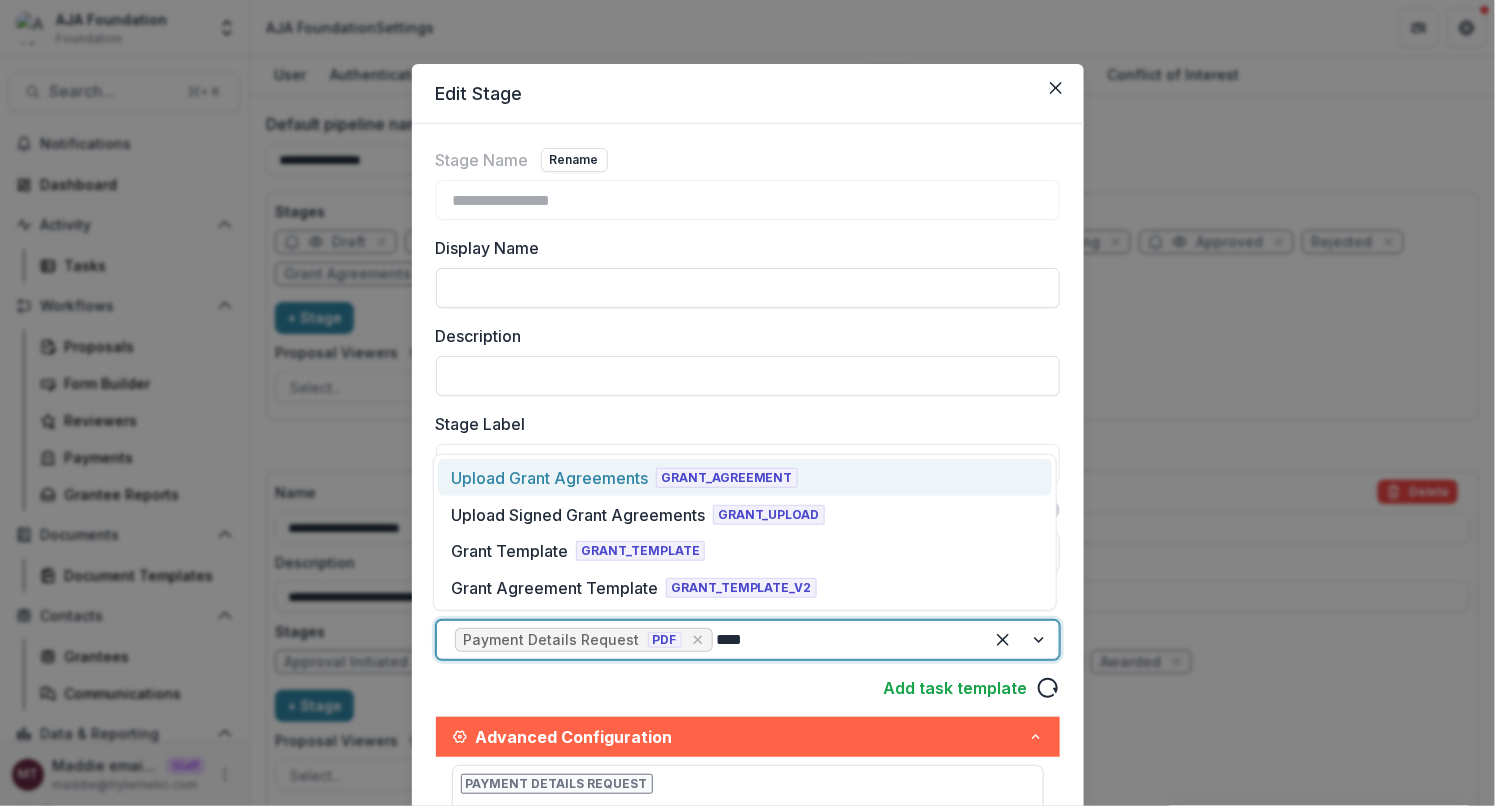 type on "*****" 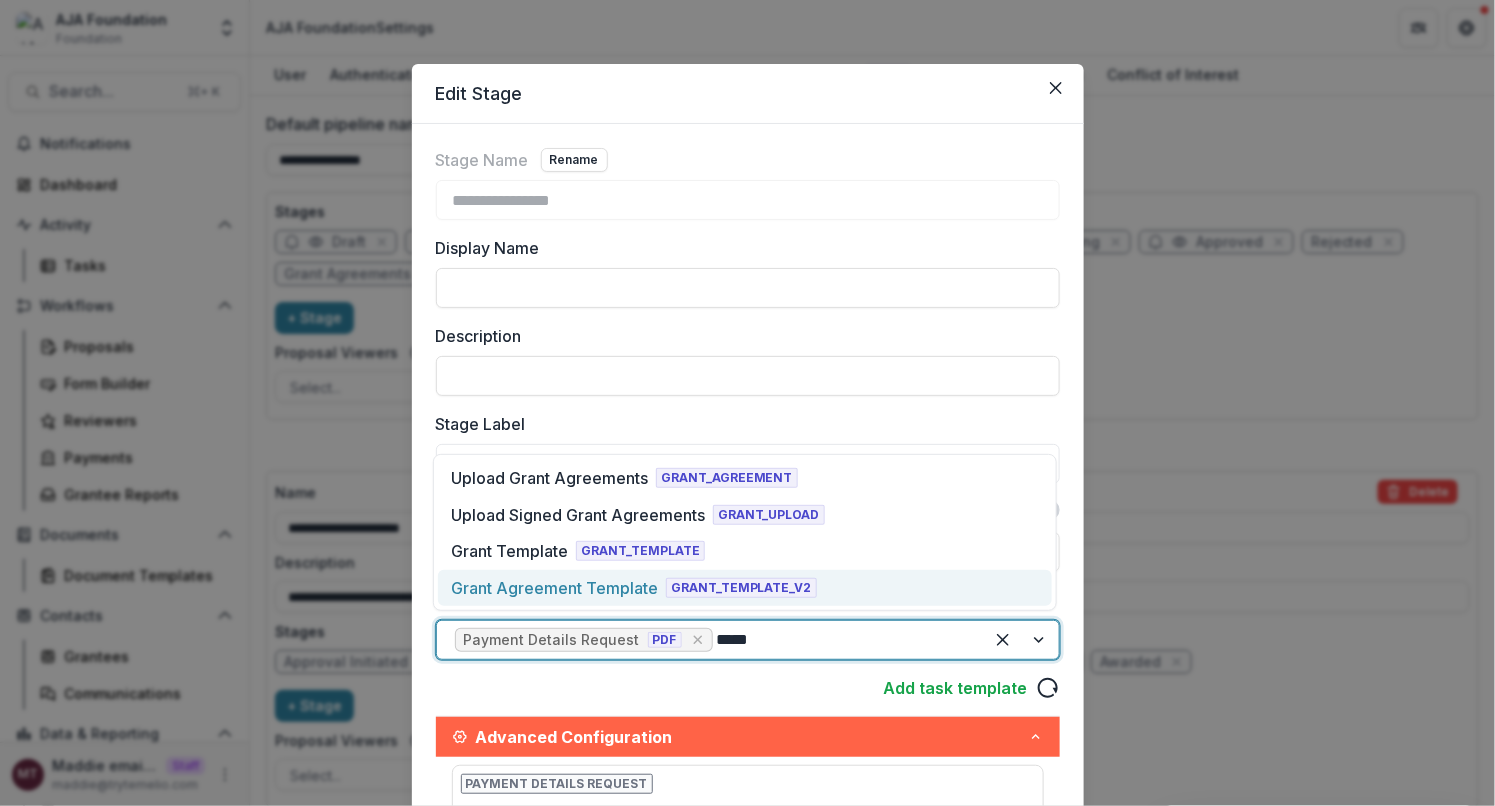 click on "Grant Agreement Template" at bounding box center [554, 588] 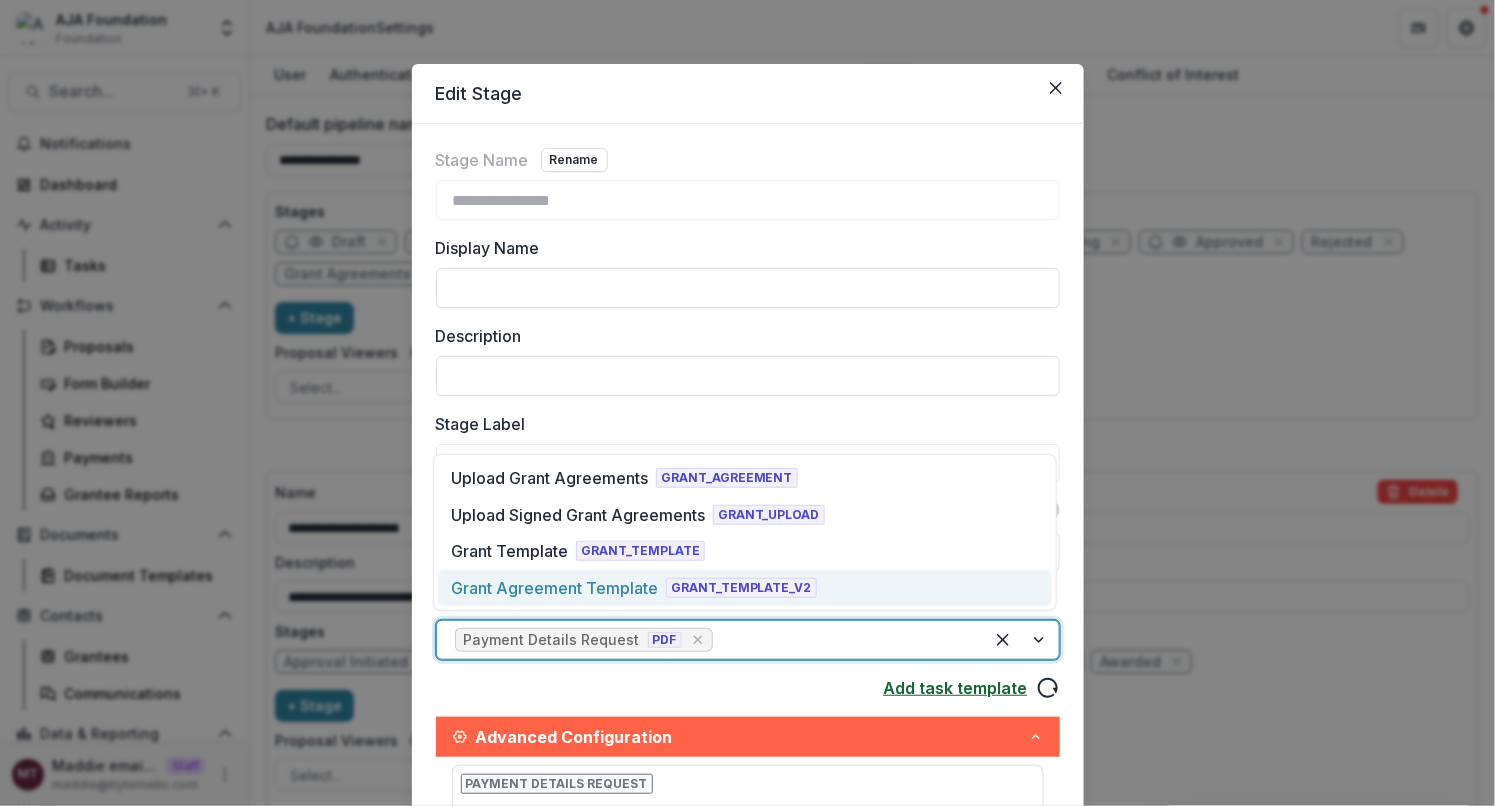 select 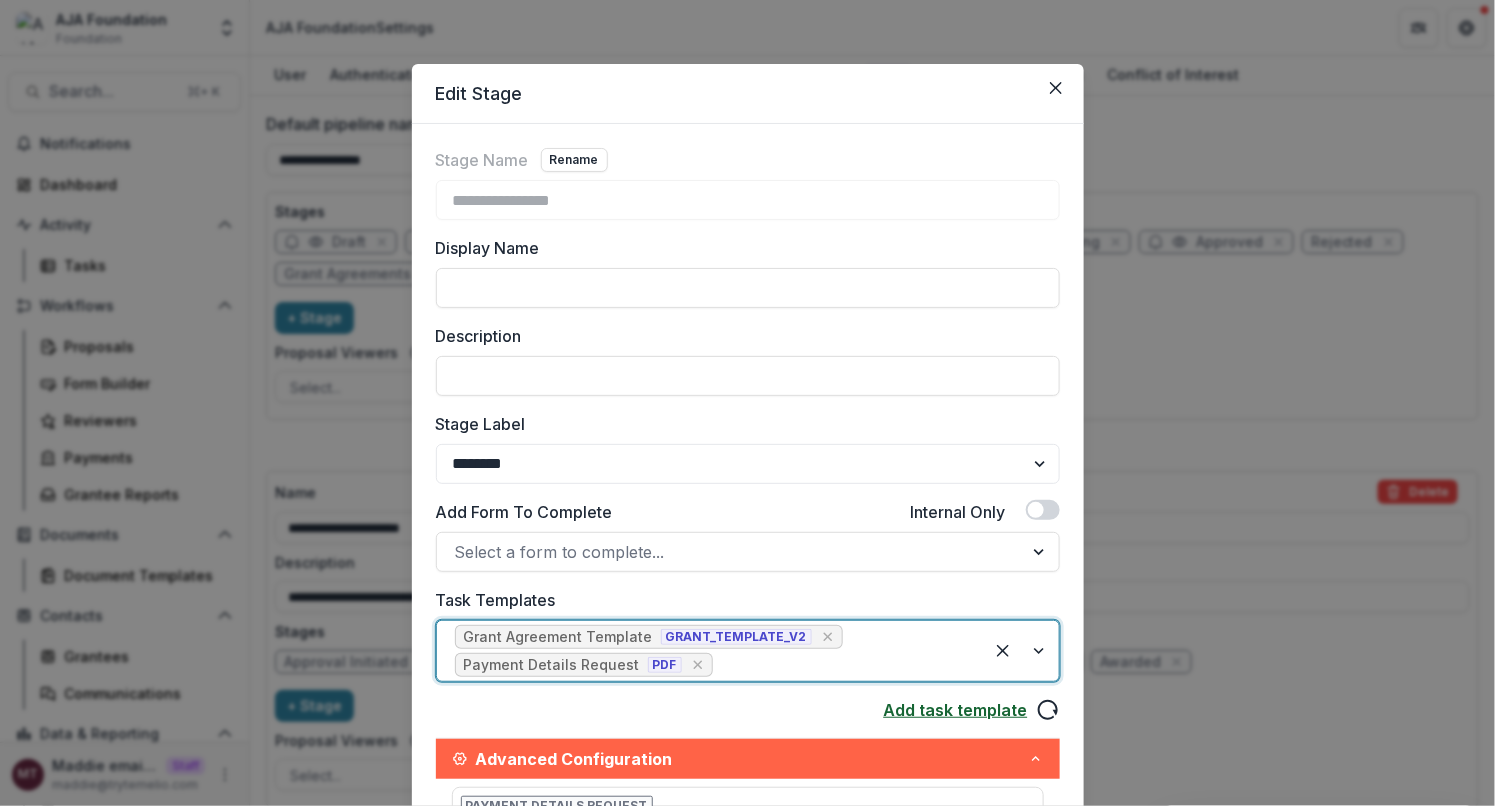scroll, scrollTop: 693, scrollLeft: 0, axis: vertical 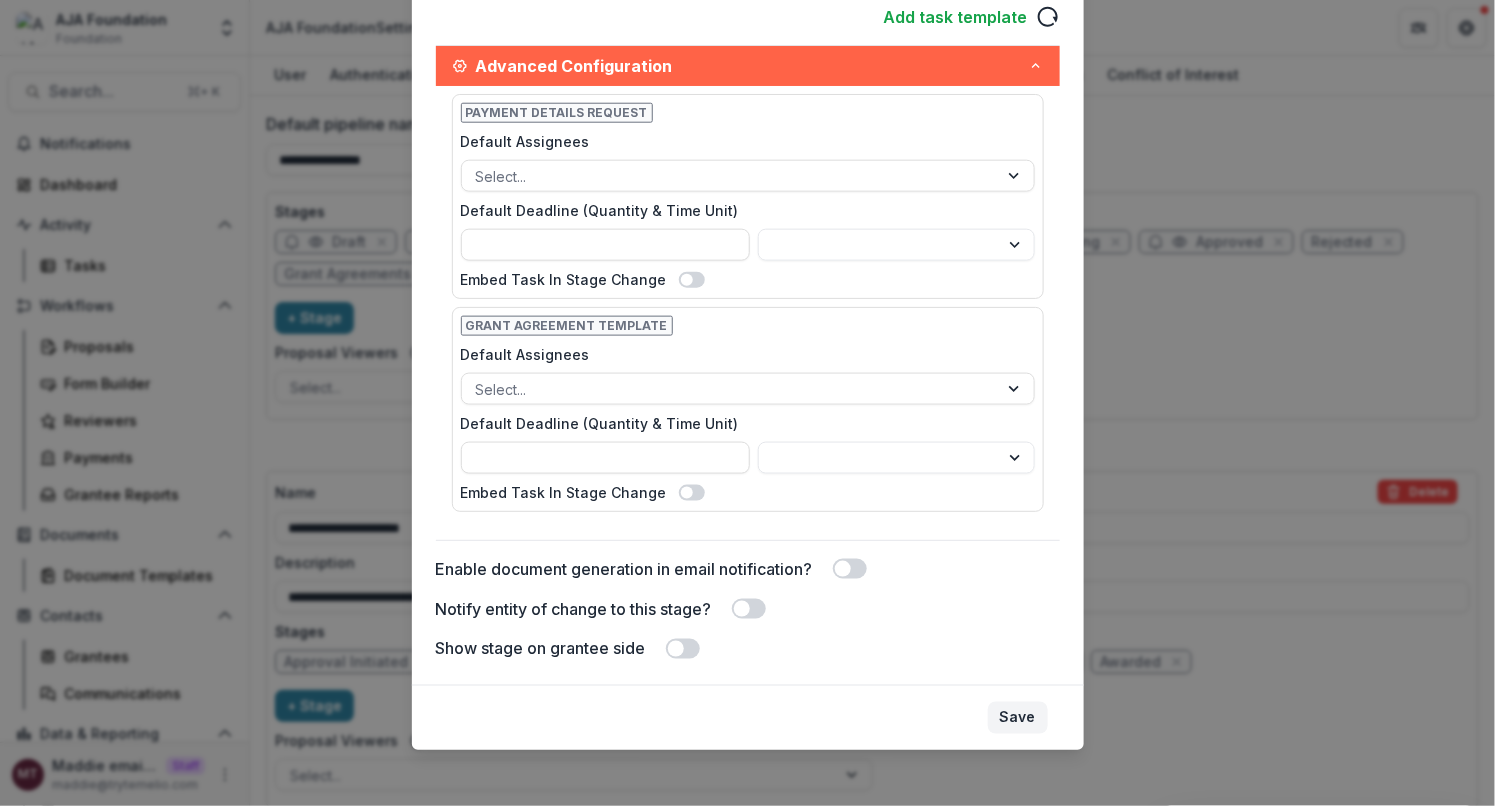 click on "Save" at bounding box center [1018, 718] 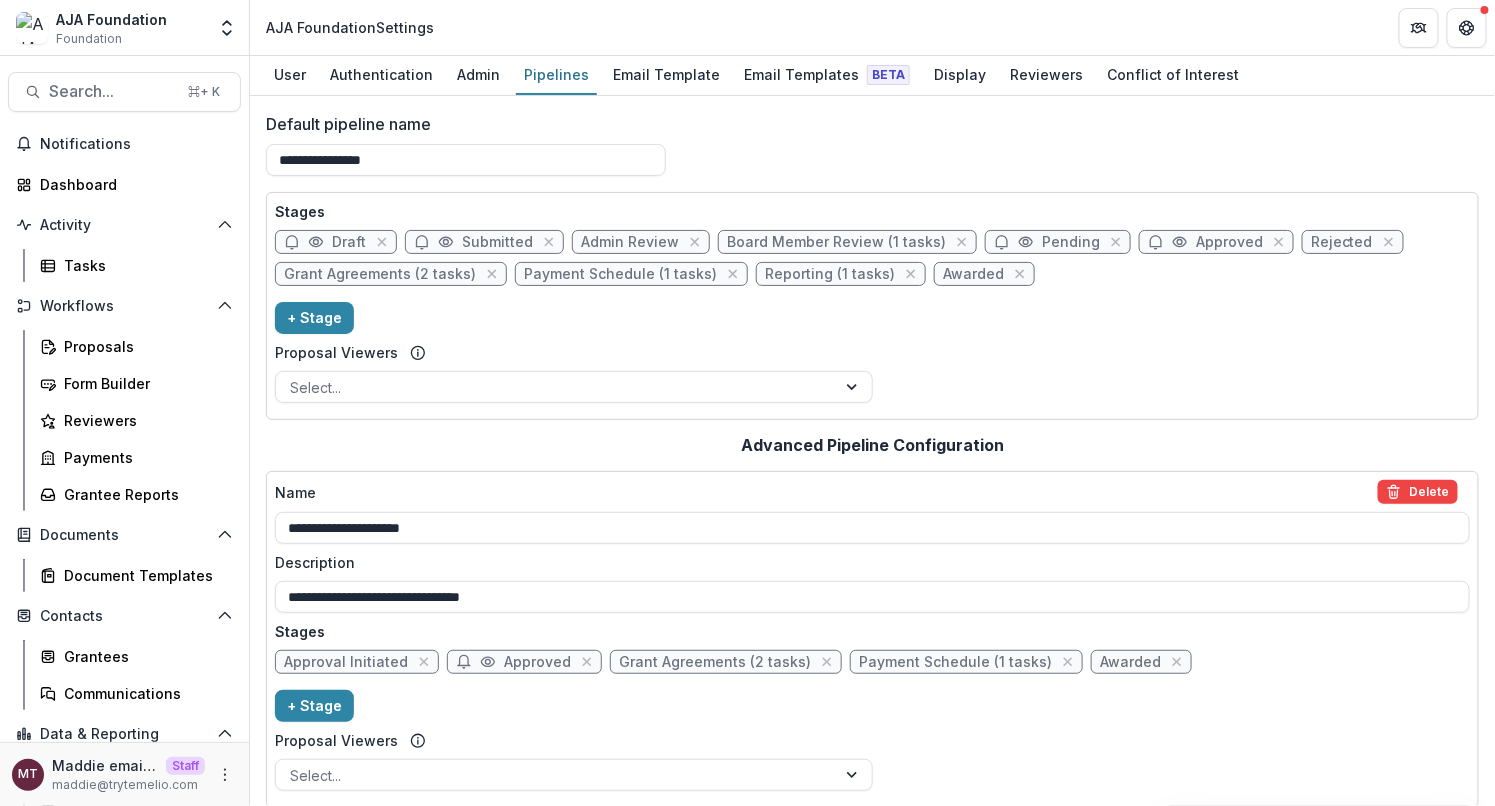 scroll, scrollTop: 54, scrollLeft: 0, axis: vertical 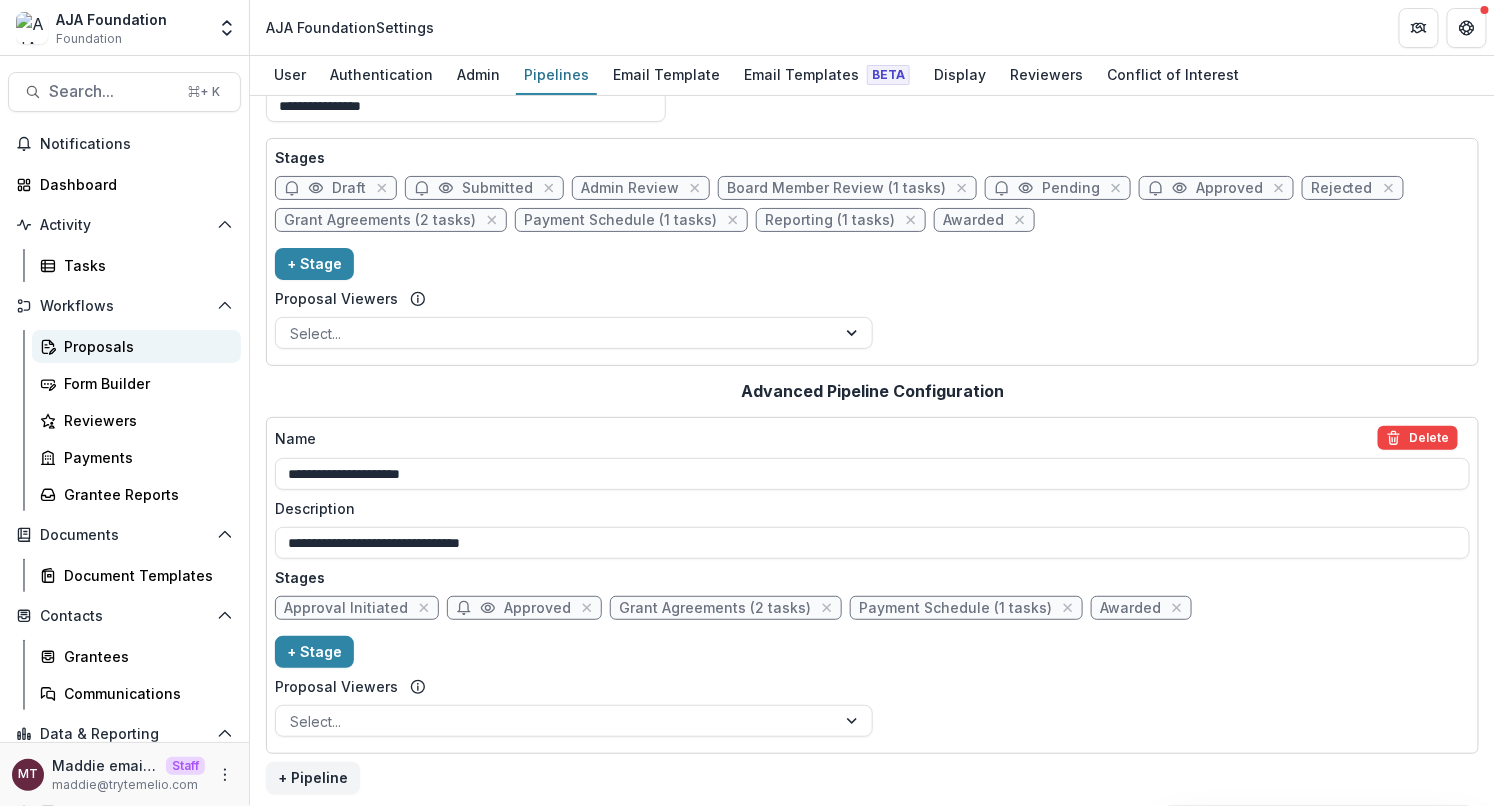 click on "Proposals" at bounding box center [144, 346] 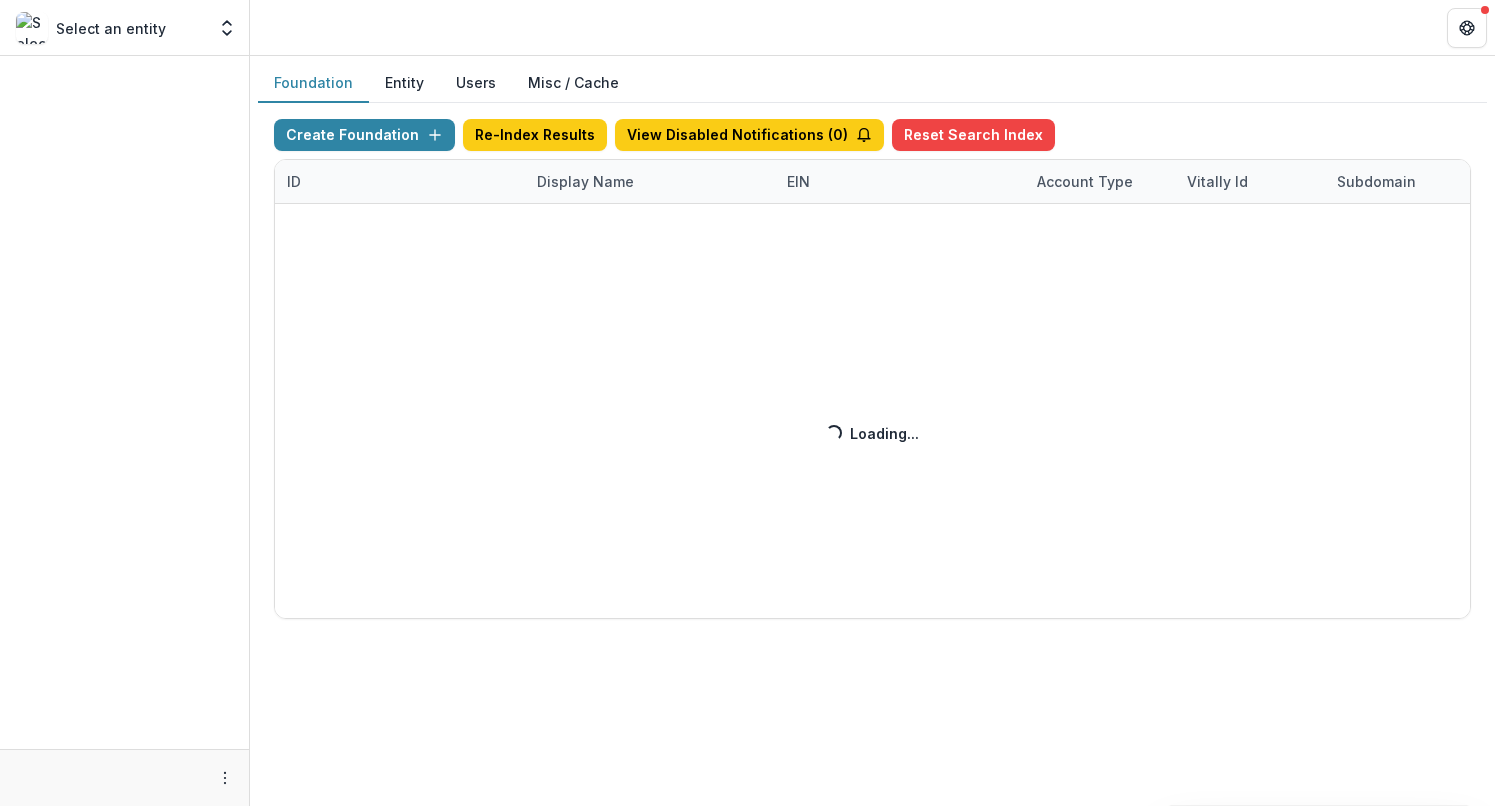 scroll, scrollTop: 0, scrollLeft: 0, axis: both 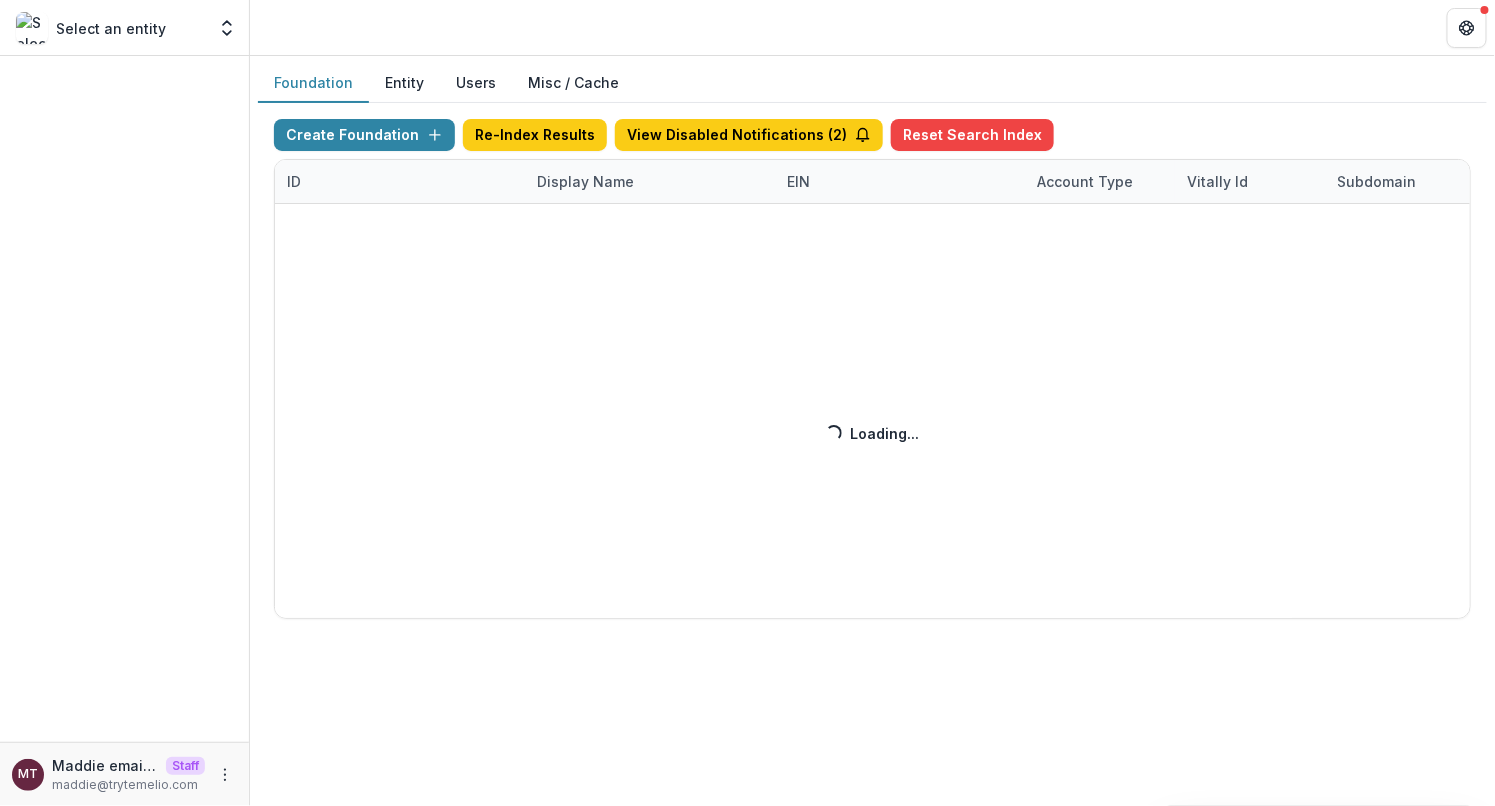 click on "Create Foundation Re-Index Results View Disabled Notifications ( 2 ) Reset Search Index ID Display Name EIN Account Type Vitally Id Subdomain Created on Actions Feature Flags Loading... Loading..." at bounding box center (872, 369) 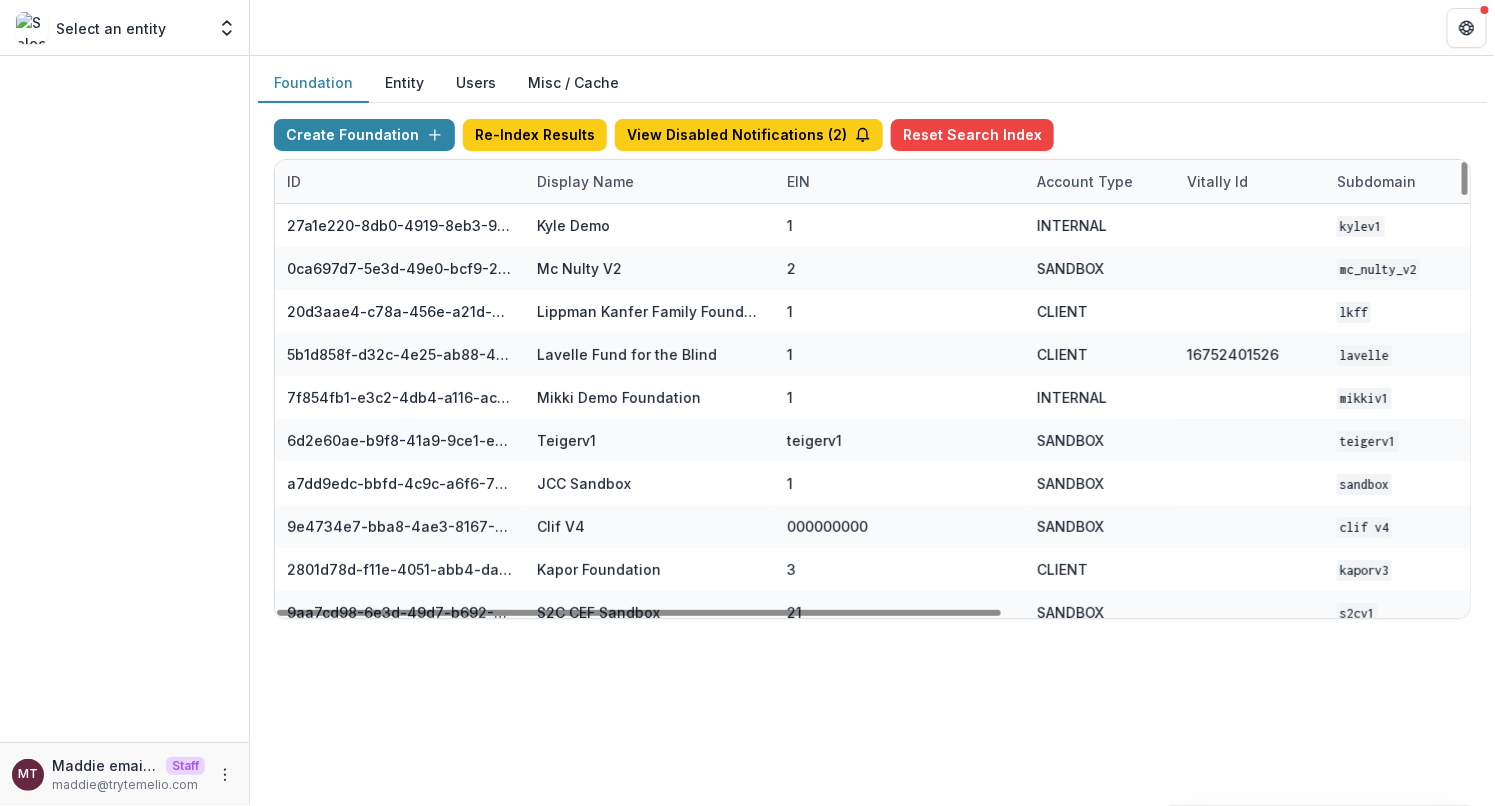 click on "Display Name" at bounding box center [585, 181] 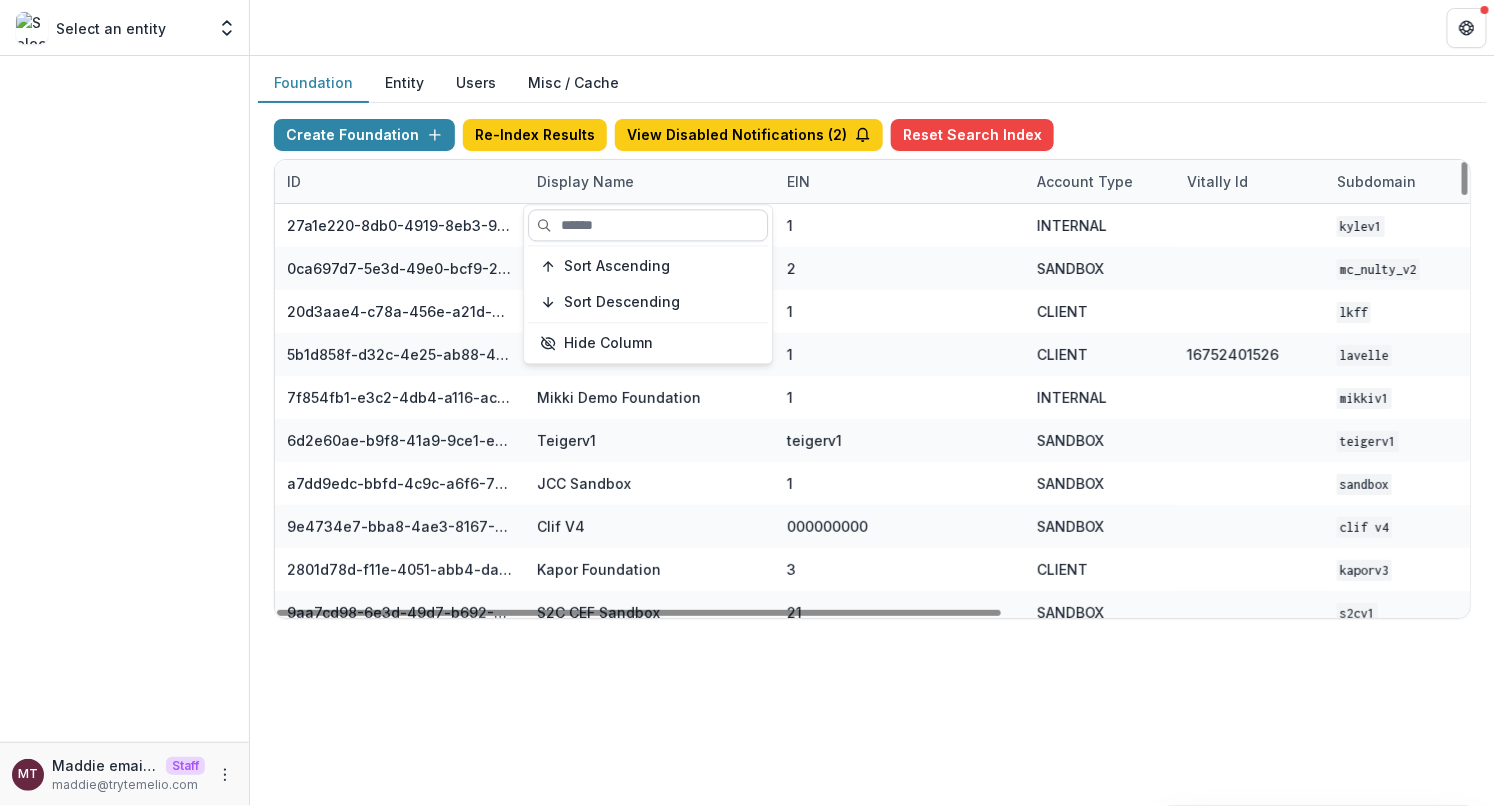 click at bounding box center (648, 225) 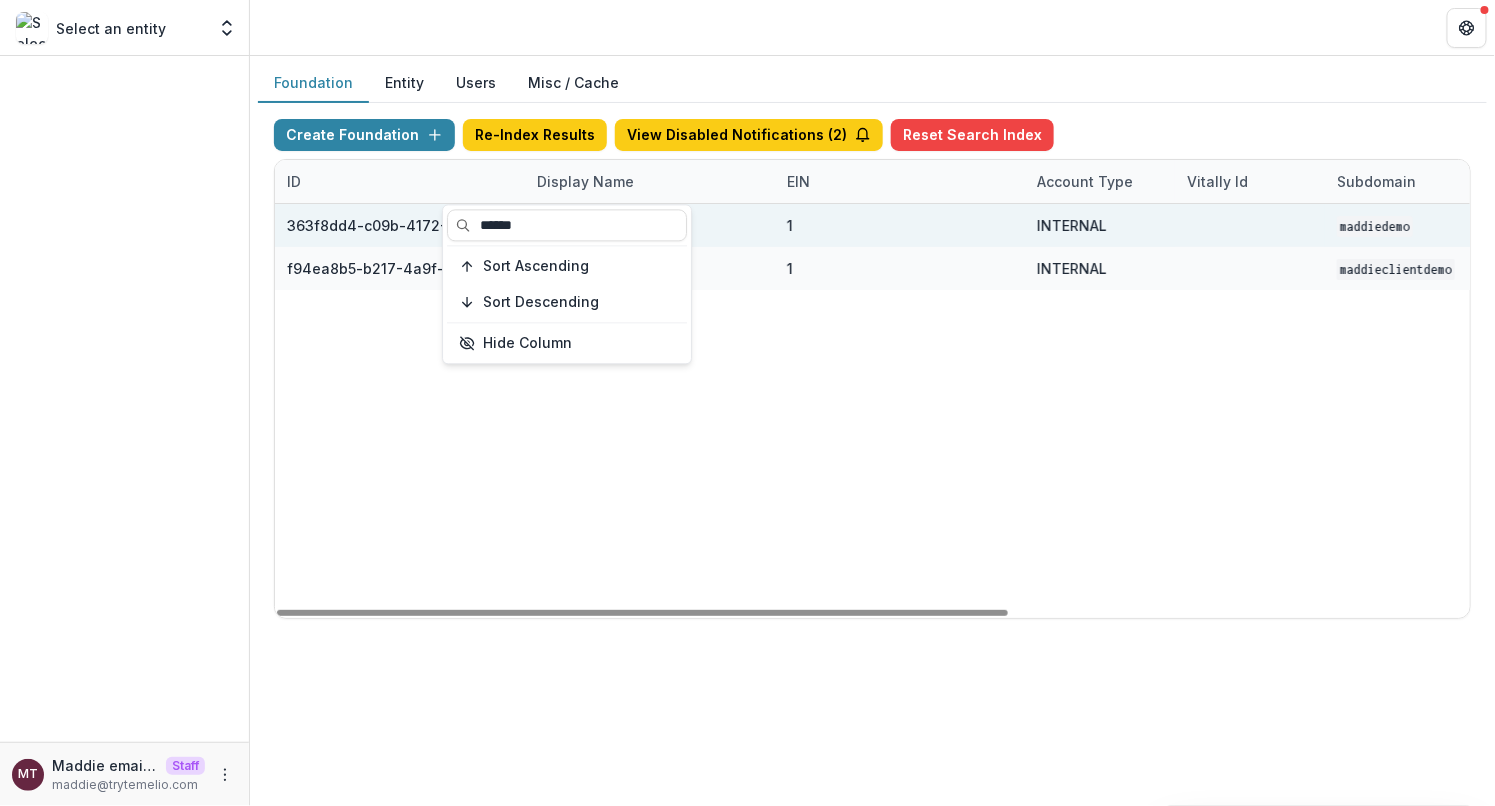 scroll, scrollTop: 0, scrollLeft: 358, axis: horizontal 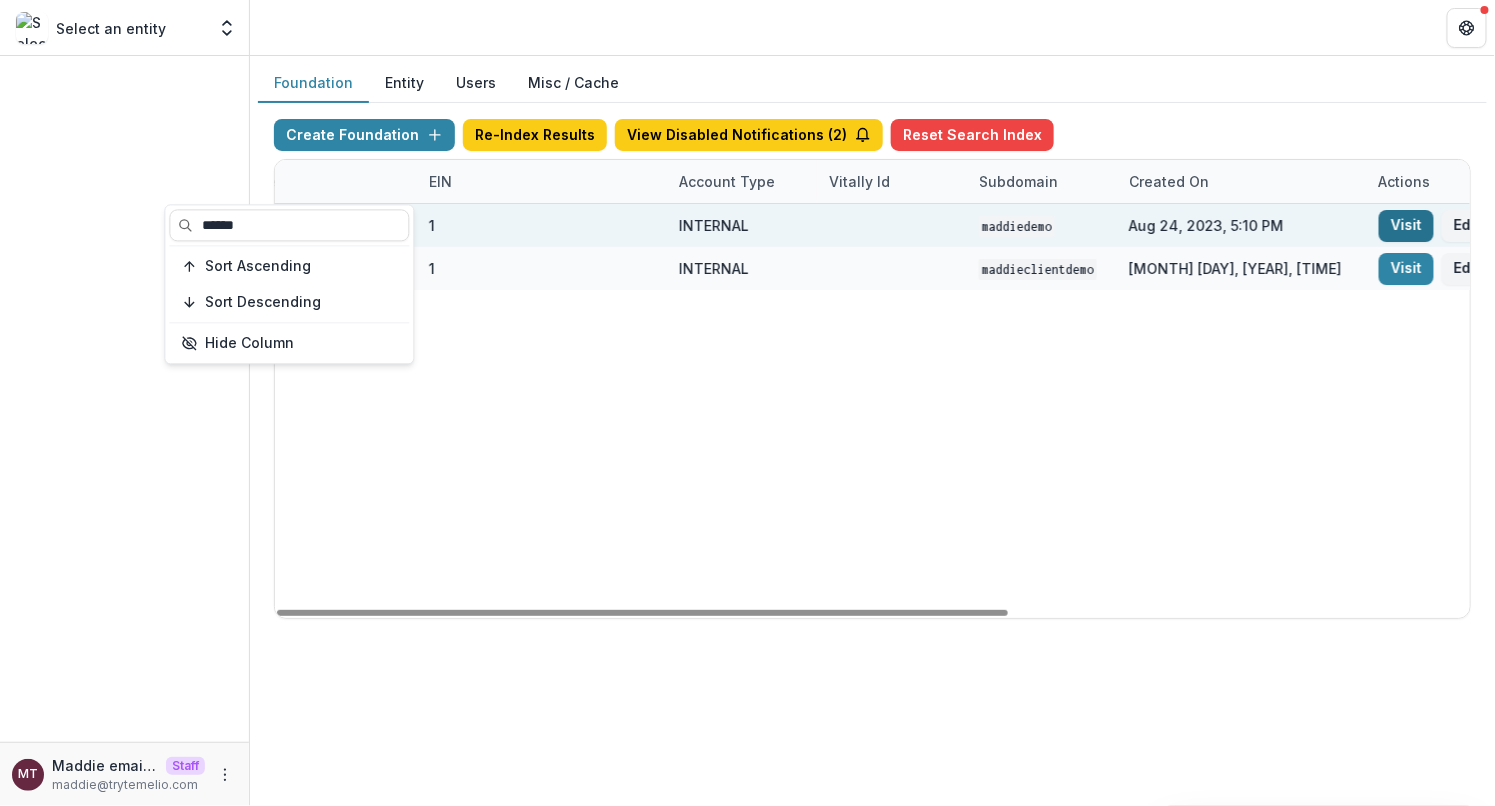 type on "******" 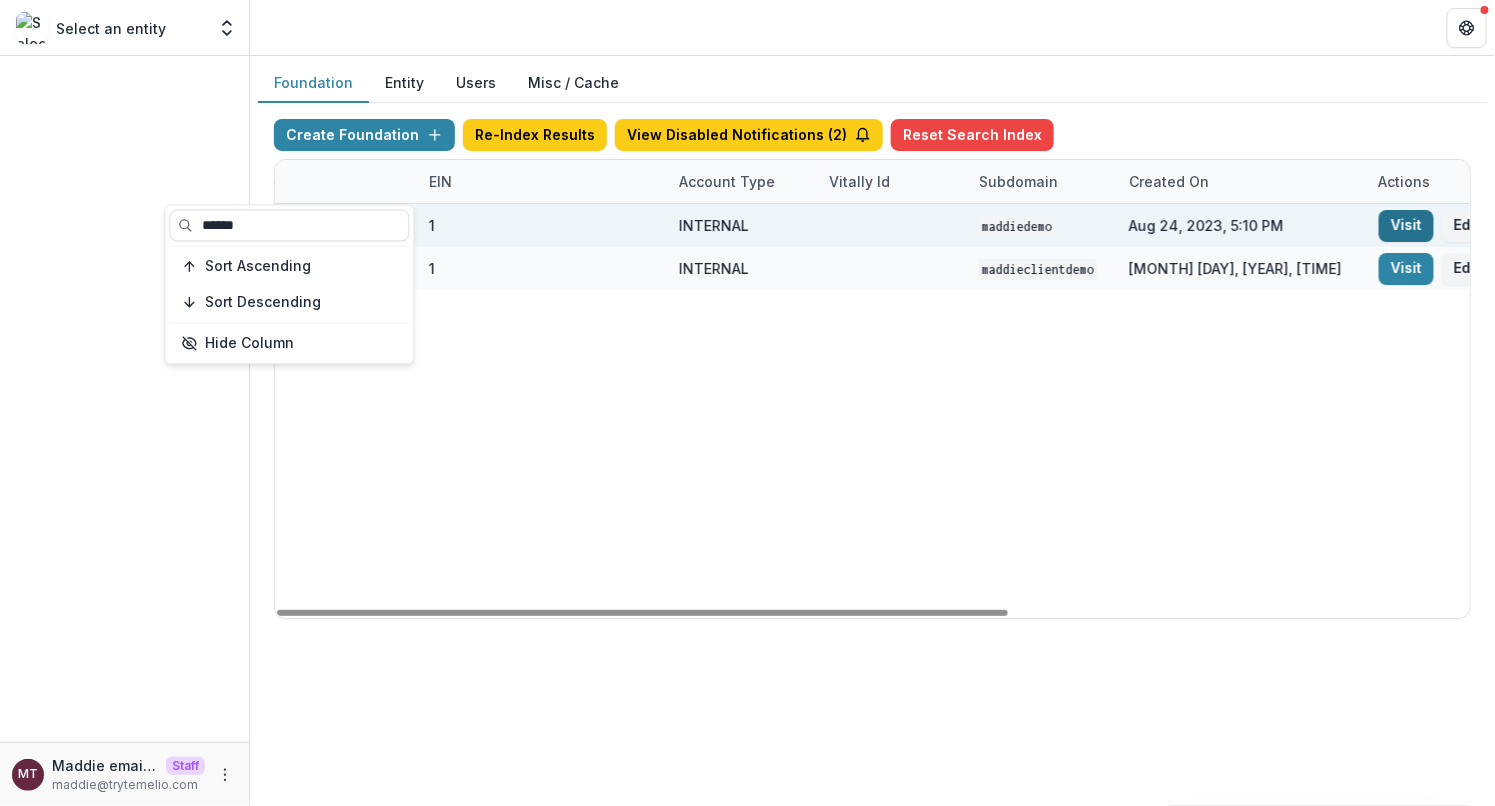 click on "Visit" at bounding box center (1406, 226) 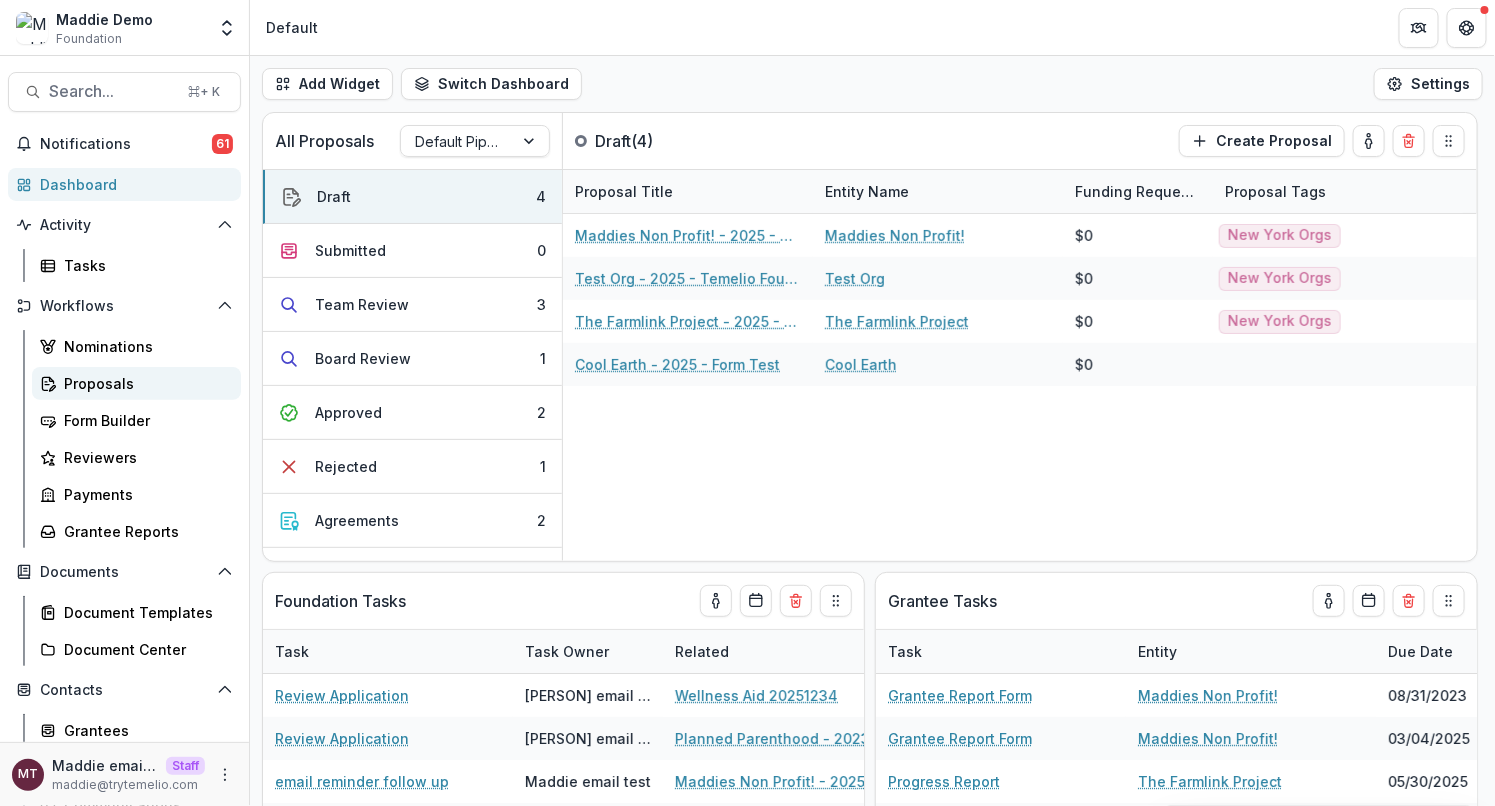 click on "Proposals" at bounding box center [144, 383] 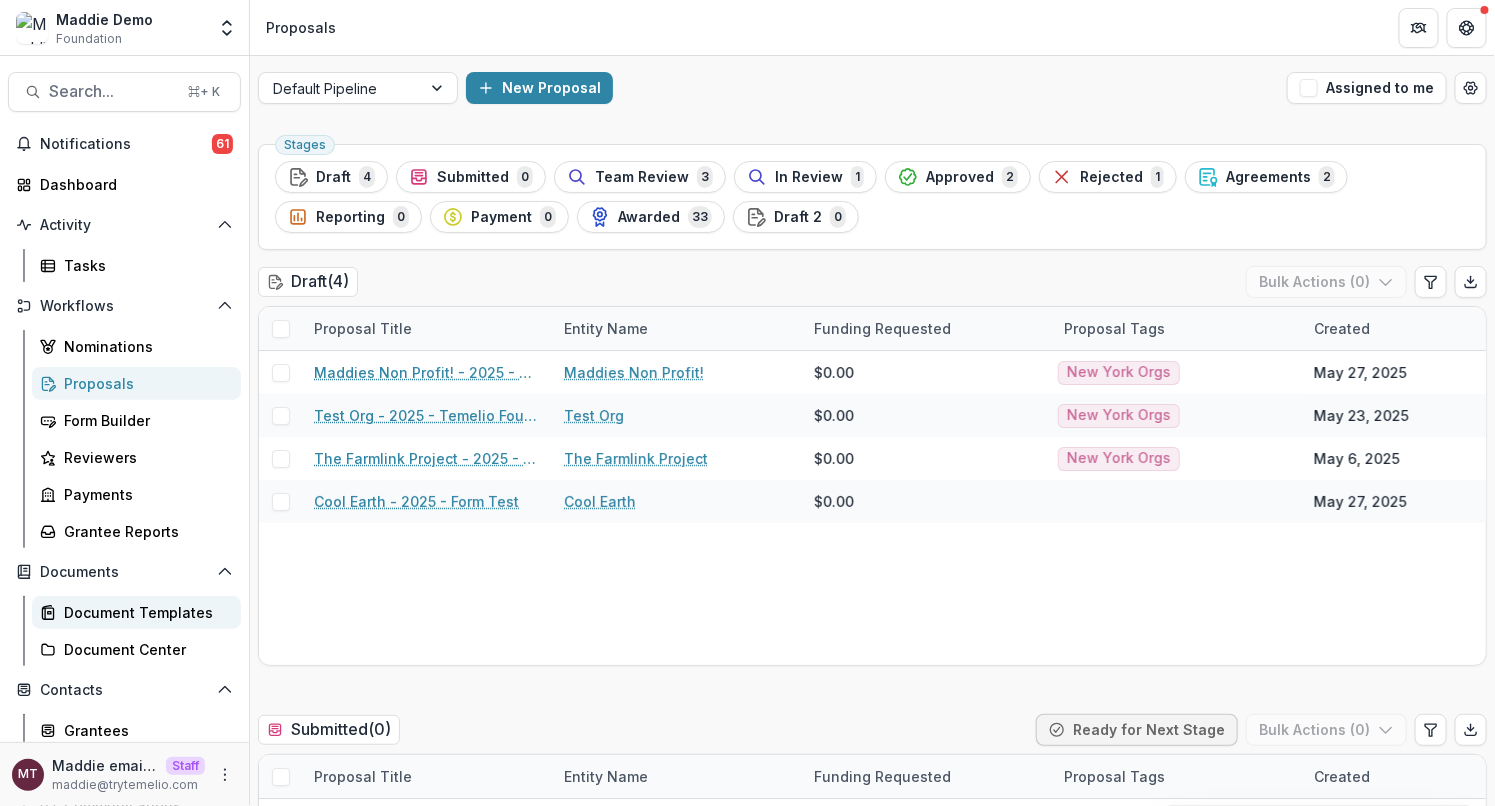 click on "Document Templates" at bounding box center (144, 612) 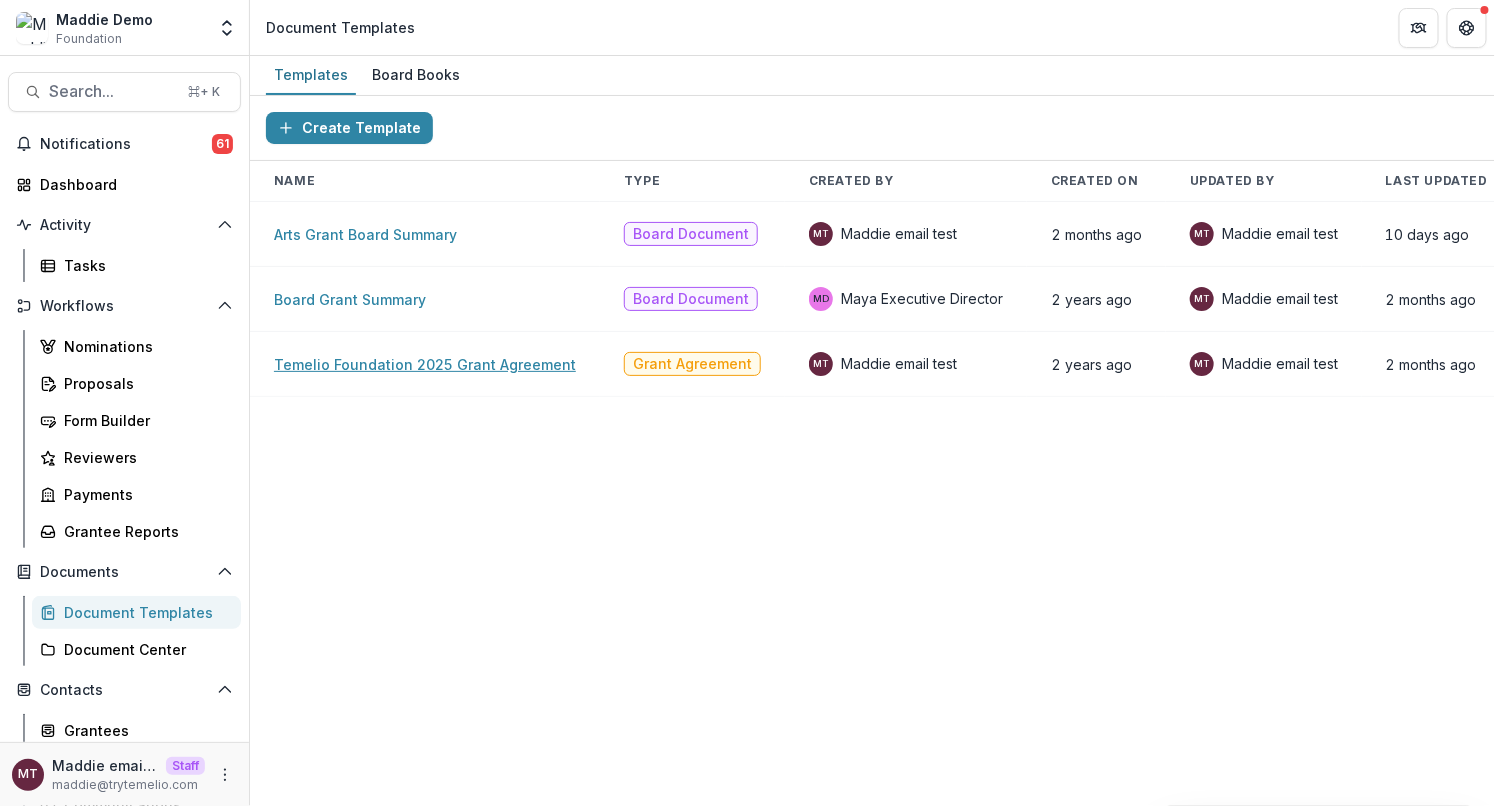 click on "Temelio Foundation 2025 Grant Agreement" at bounding box center (425, 364) 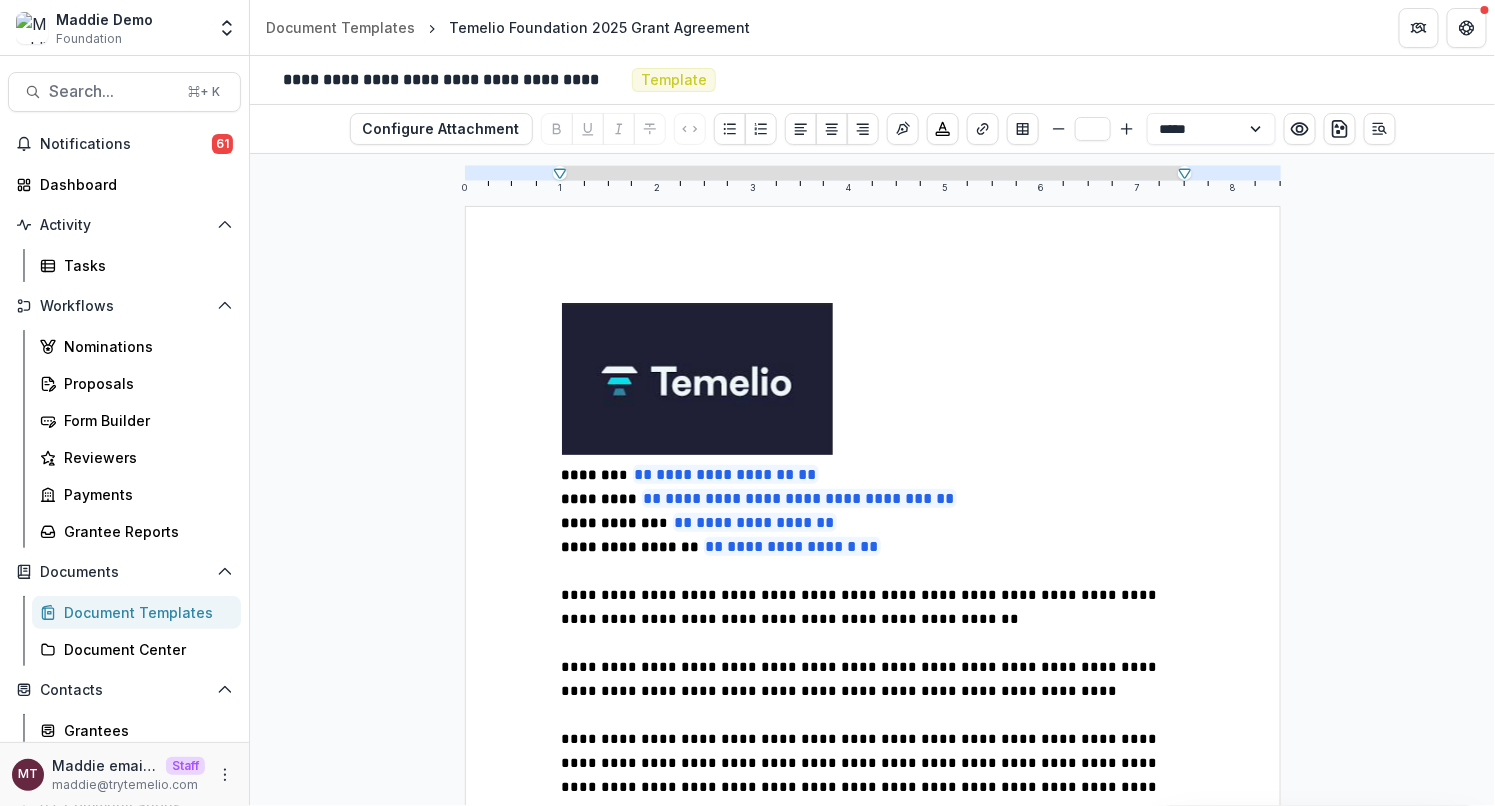 scroll, scrollTop: 1515, scrollLeft: 0, axis: vertical 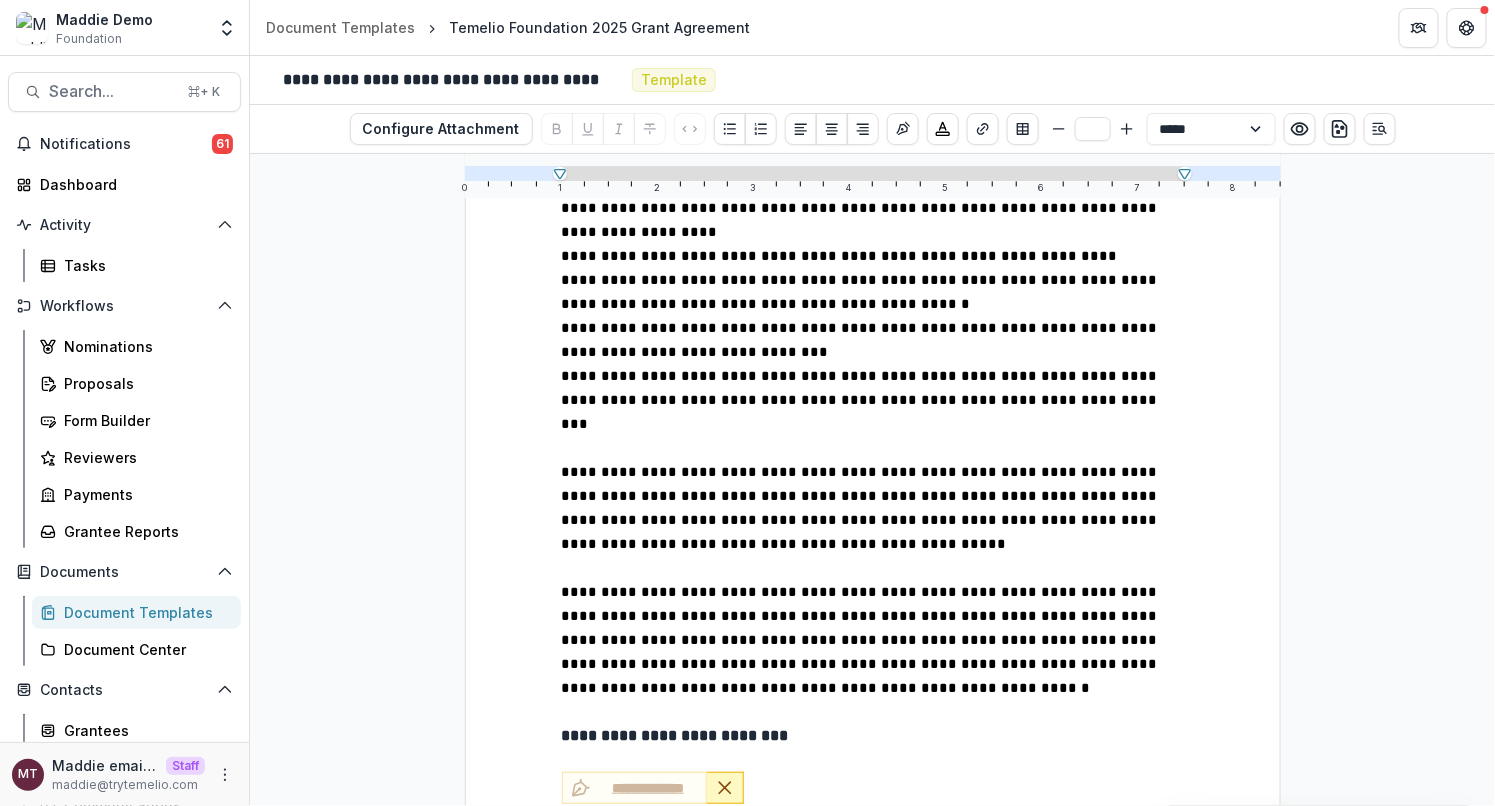 click 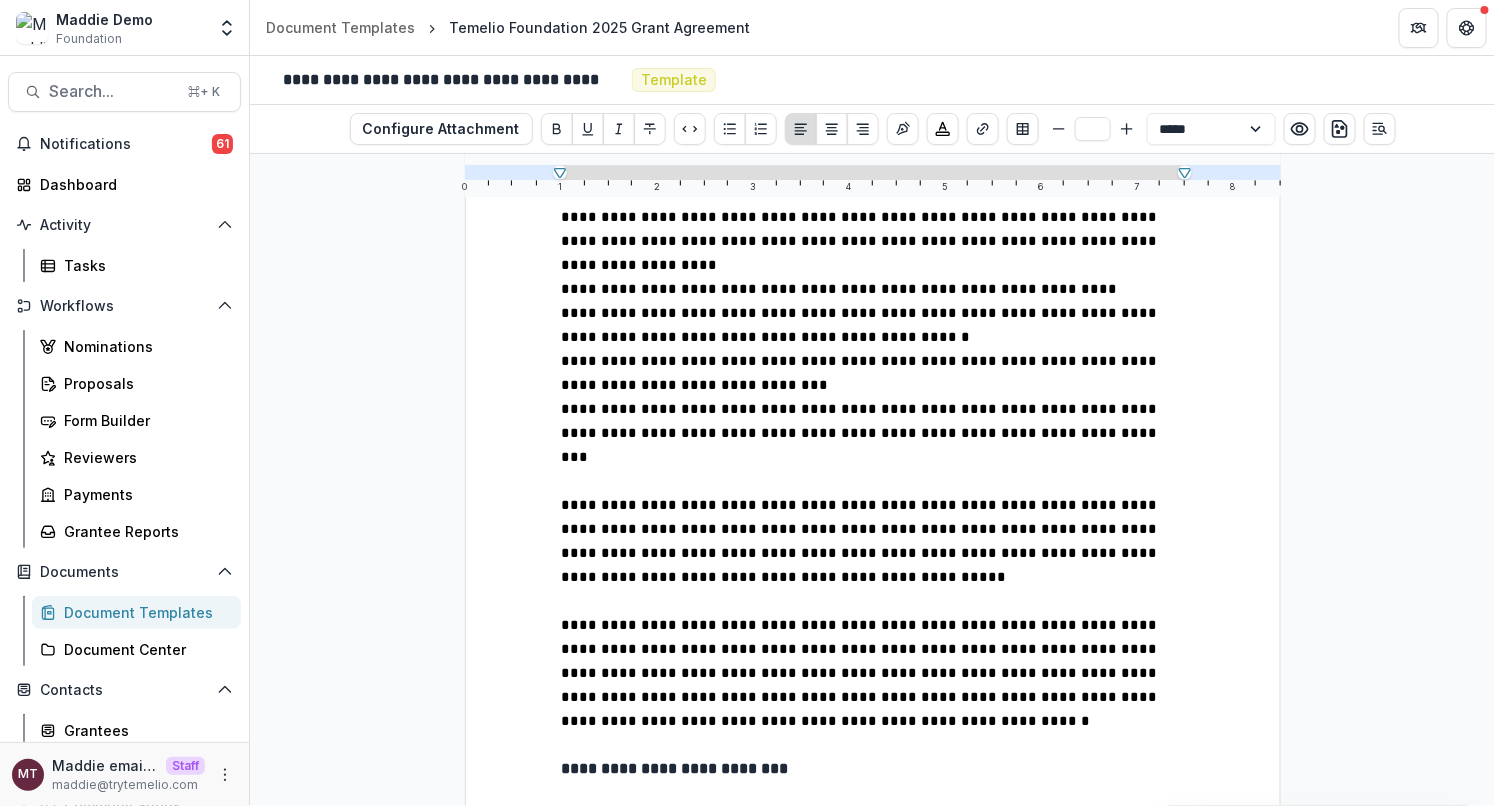click 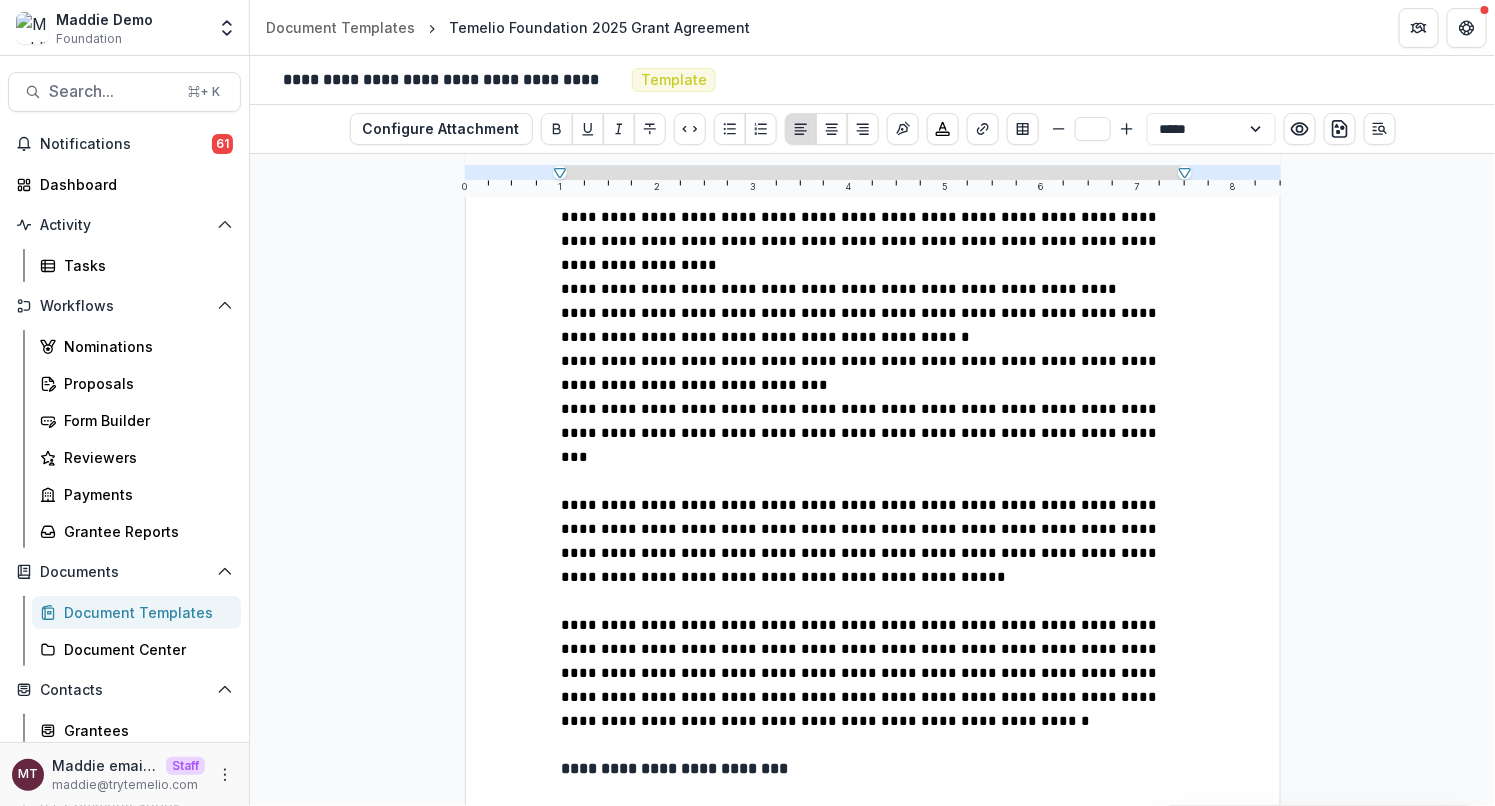 type on "**" 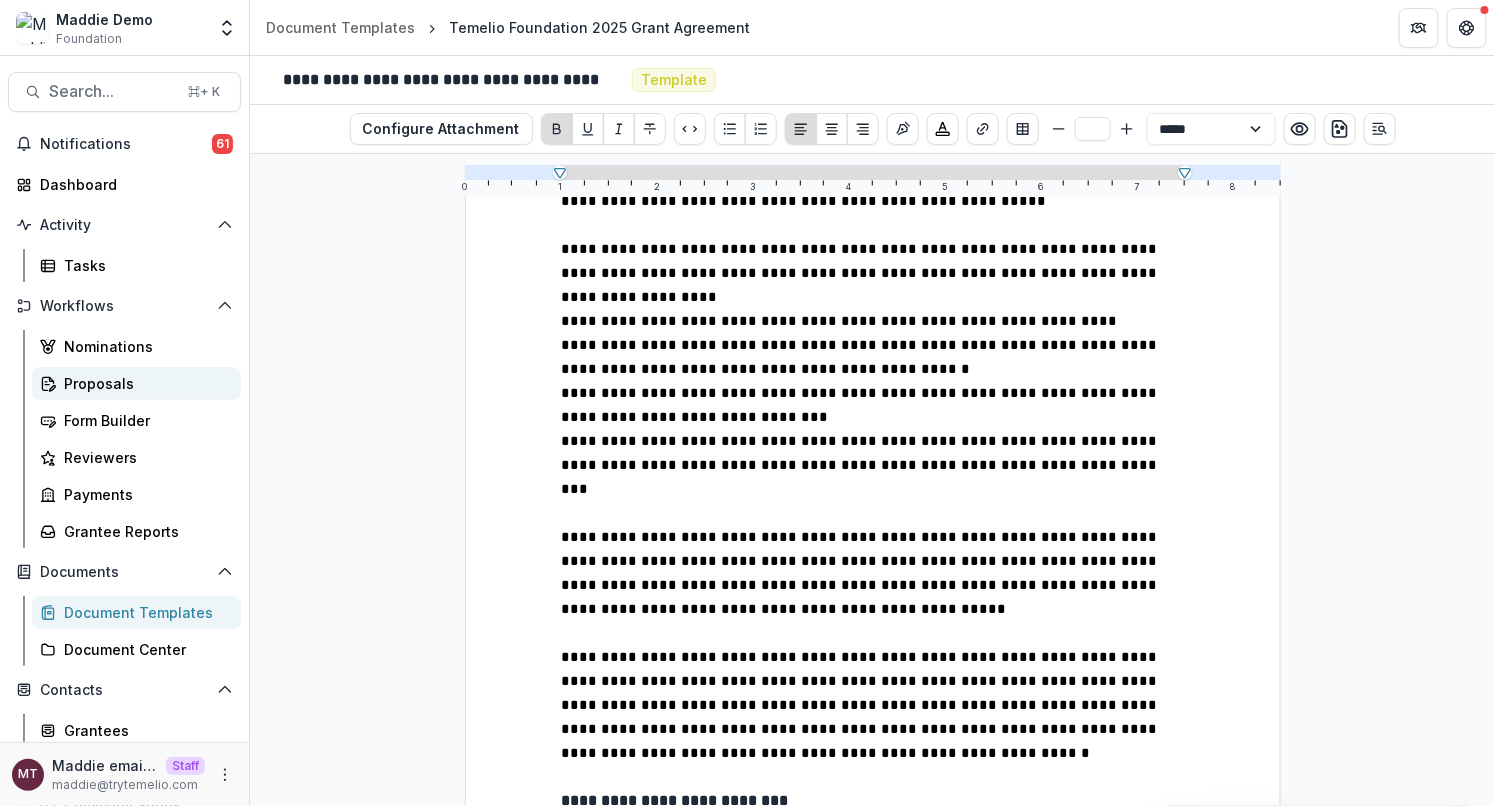 click on "Proposals" at bounding box center (144, 383) 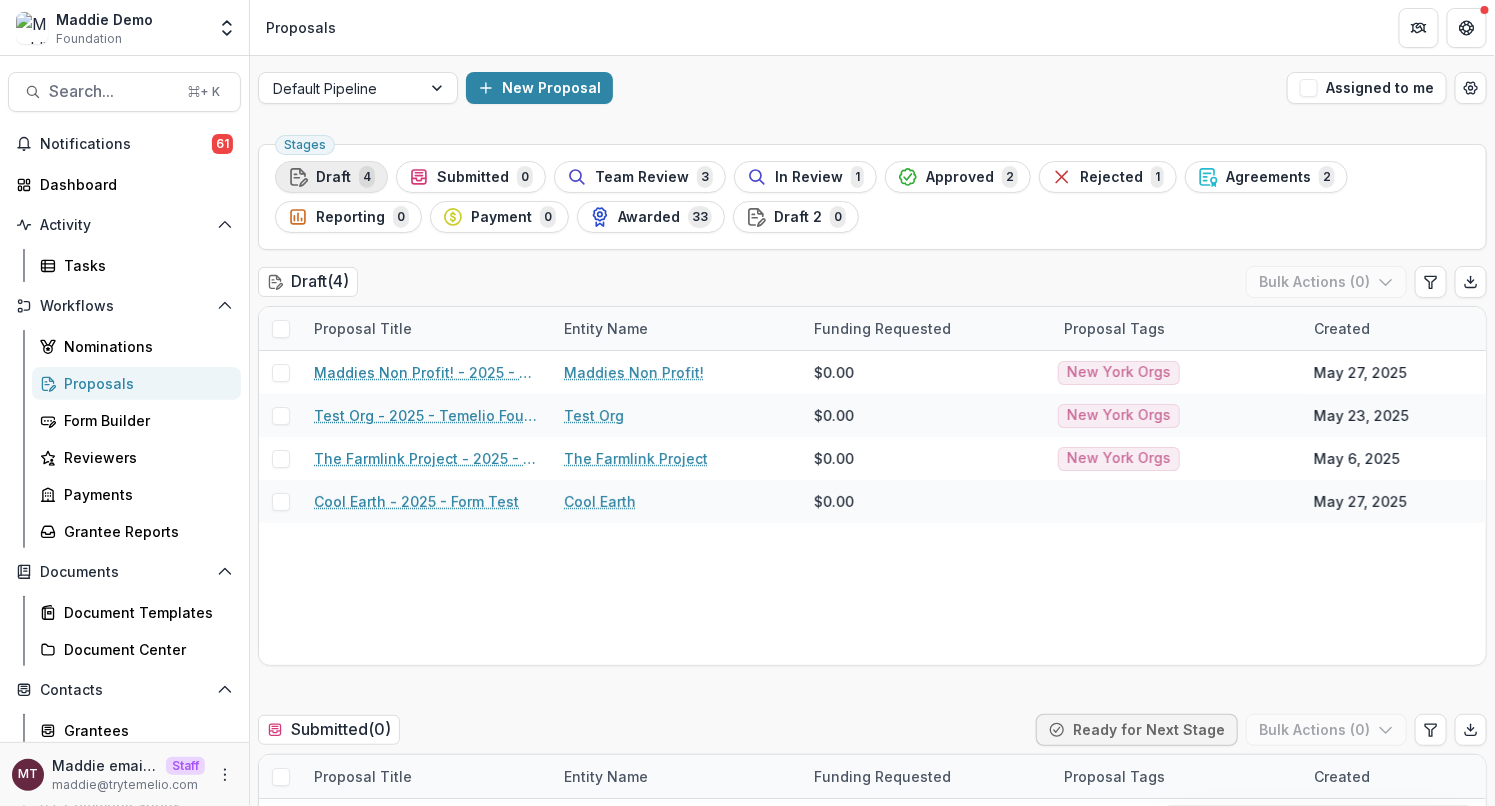 click on "Draft 4" at bounding box center (331, 177) 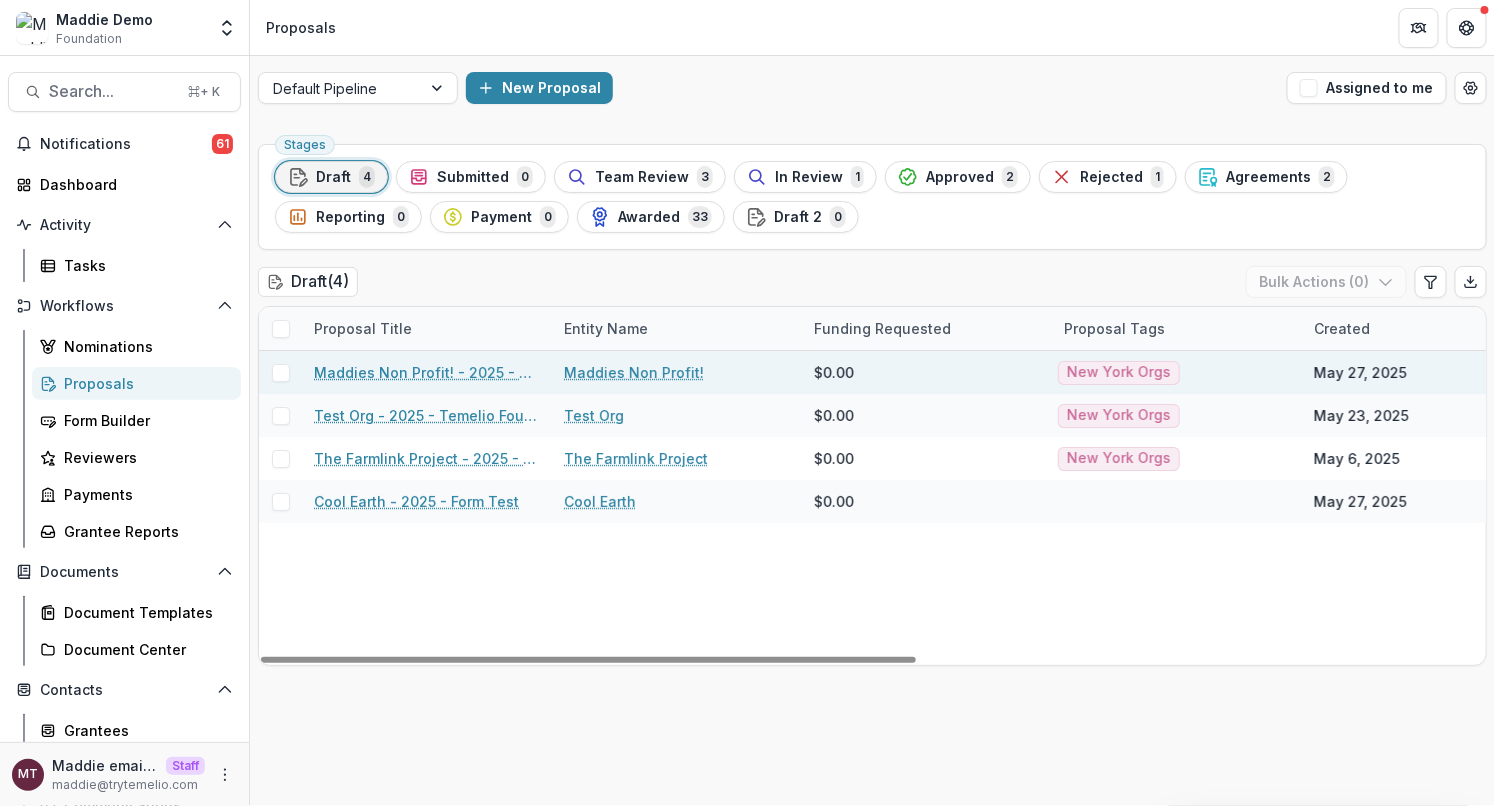 click on "Maddies Non Profit! - 2025 - Temelio Foundation 2025 Application" at bounding box center [427, 372] 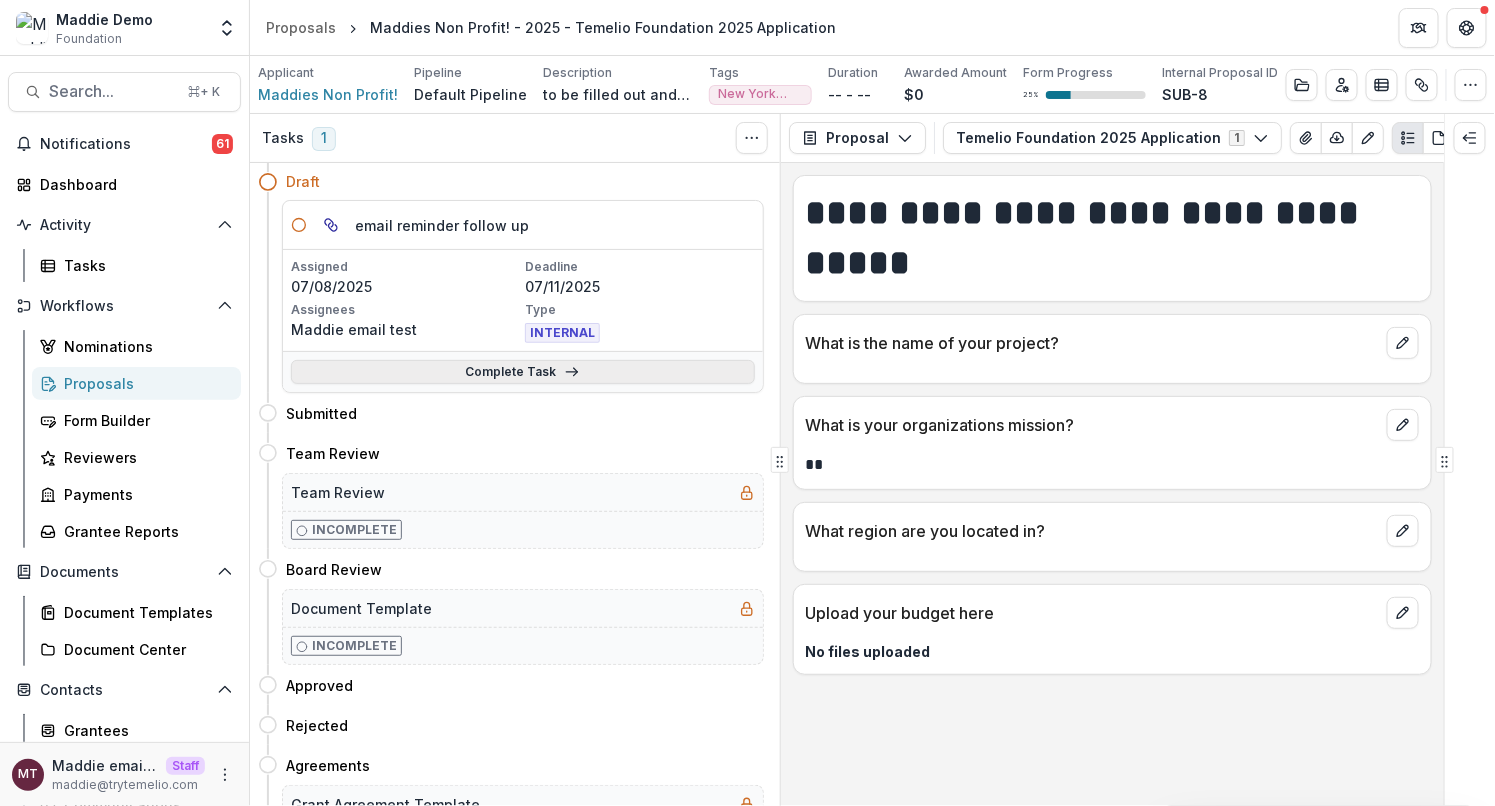 click on "Complete Task" at bounding box center [523, 372] 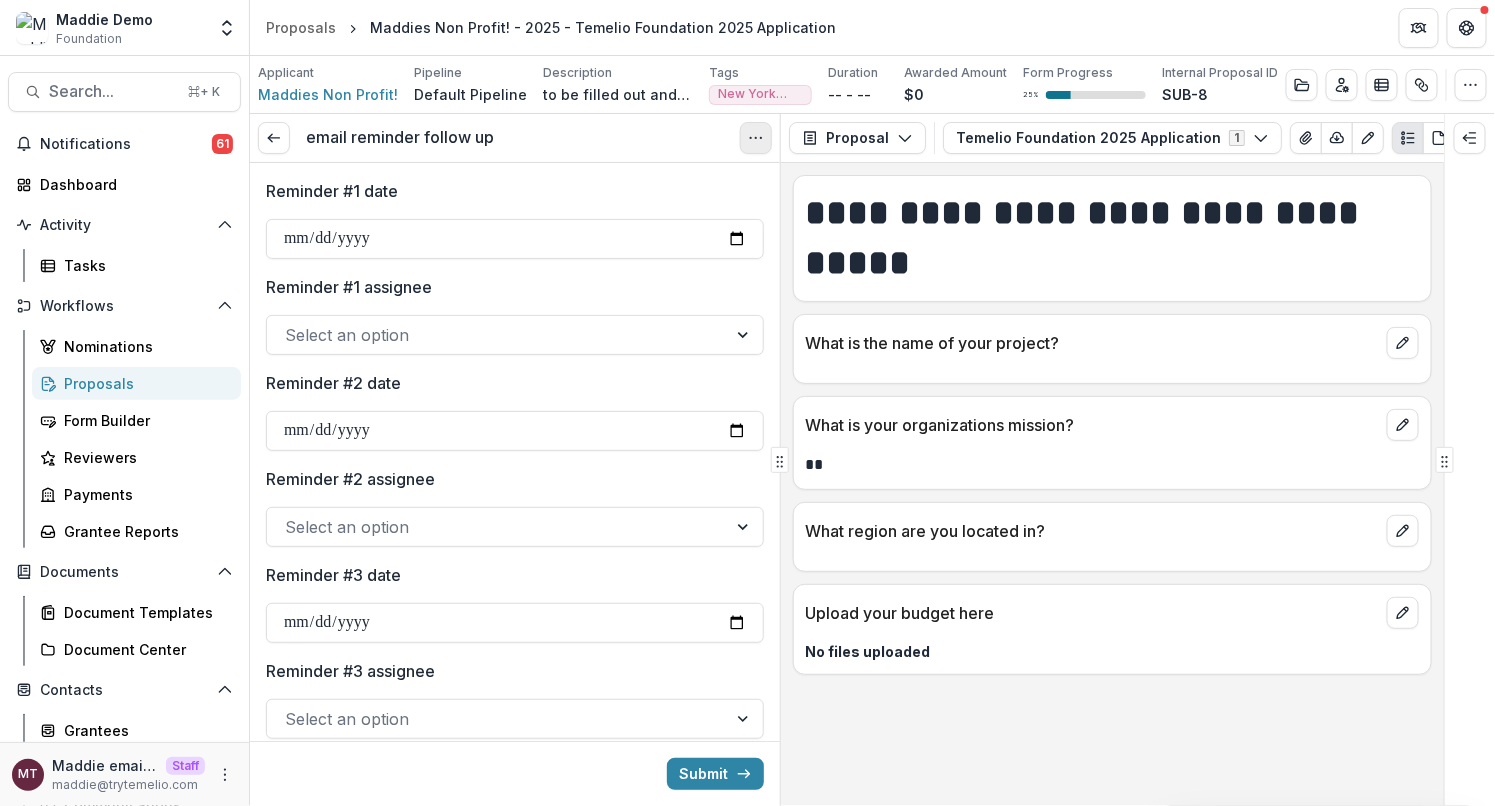 click 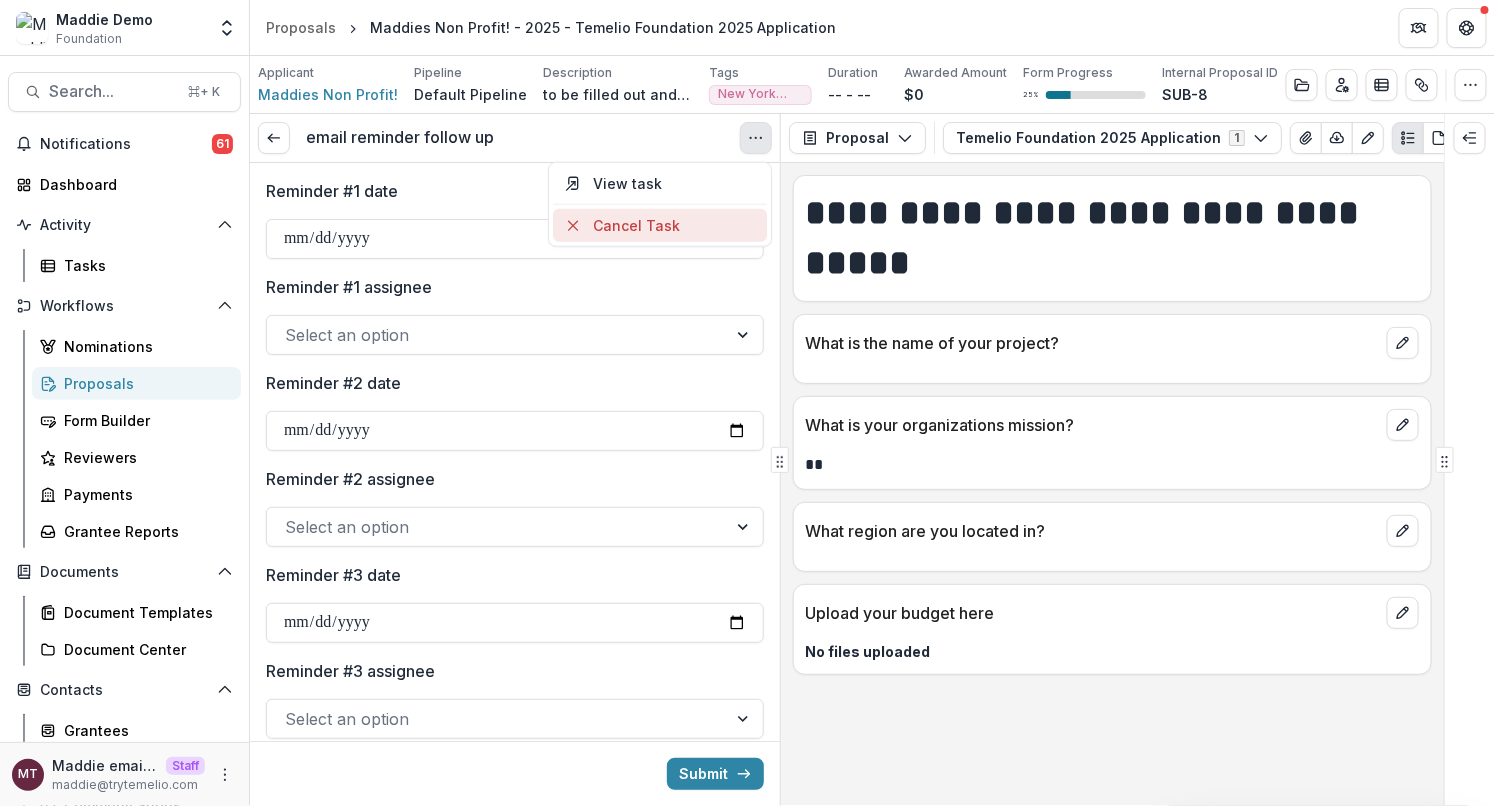 click on "Cancel Task" at bounding box center [660, 225] 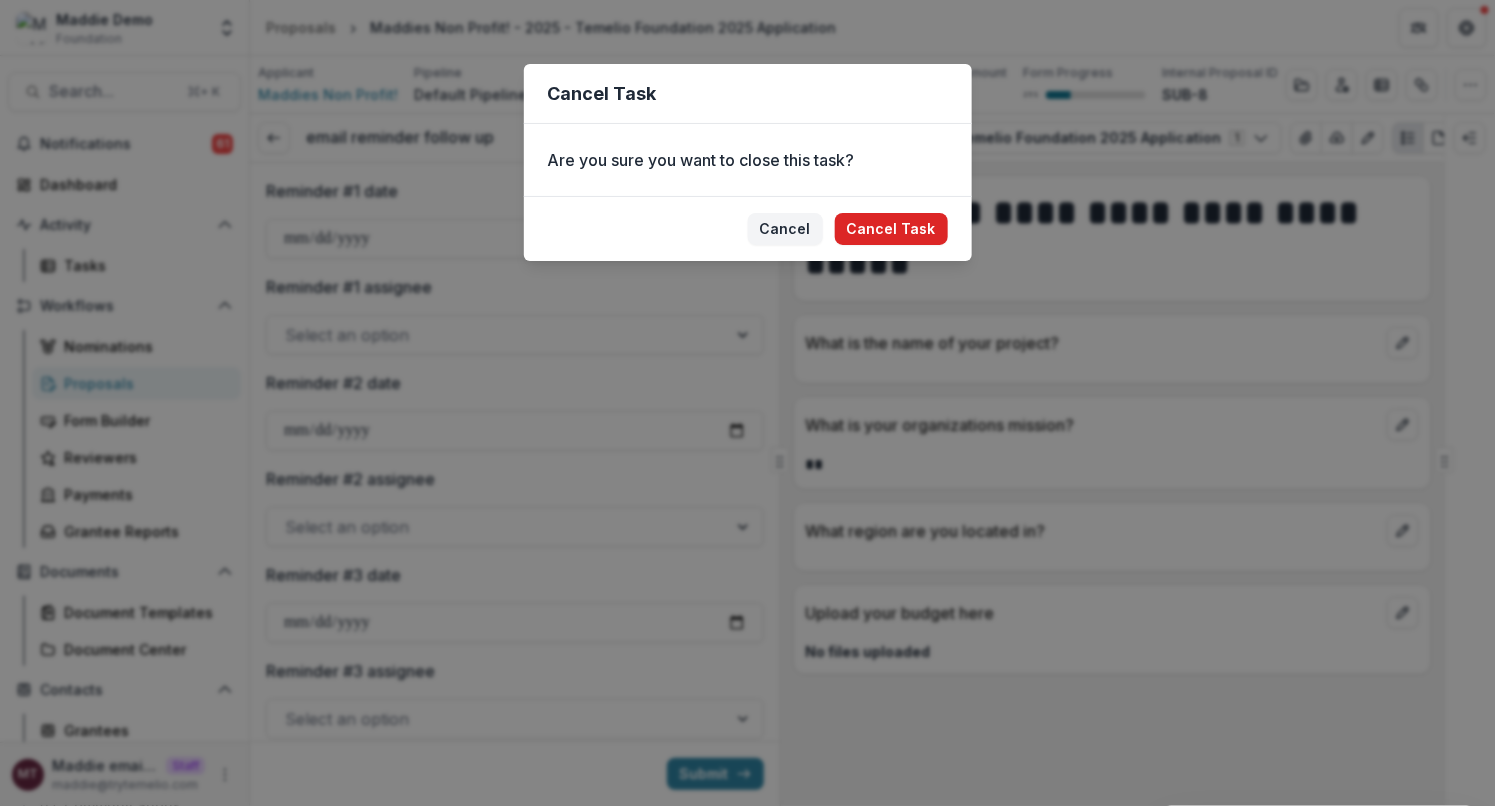 click on "Cancel Task" at bounding box center (891, 229) 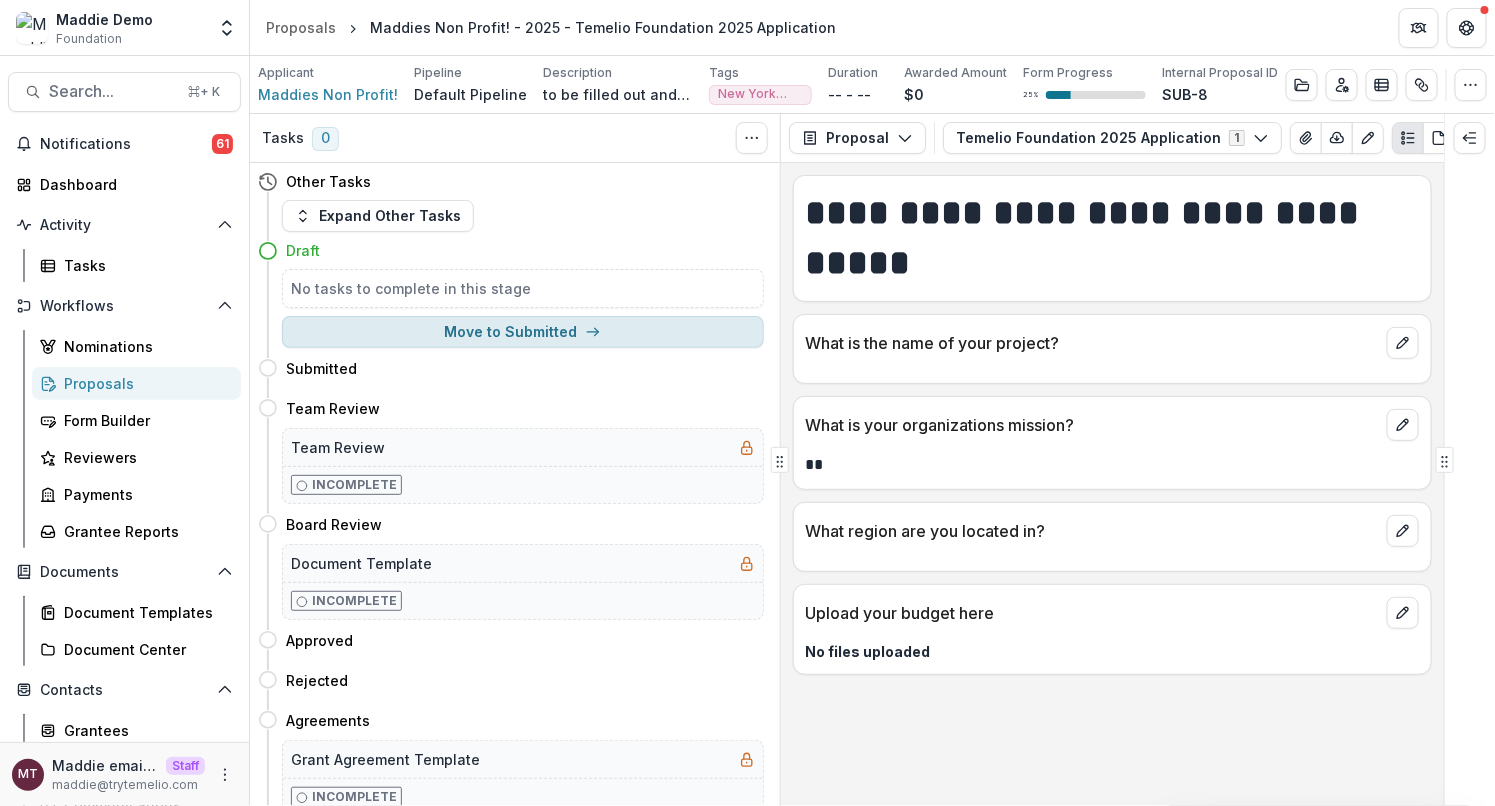 click 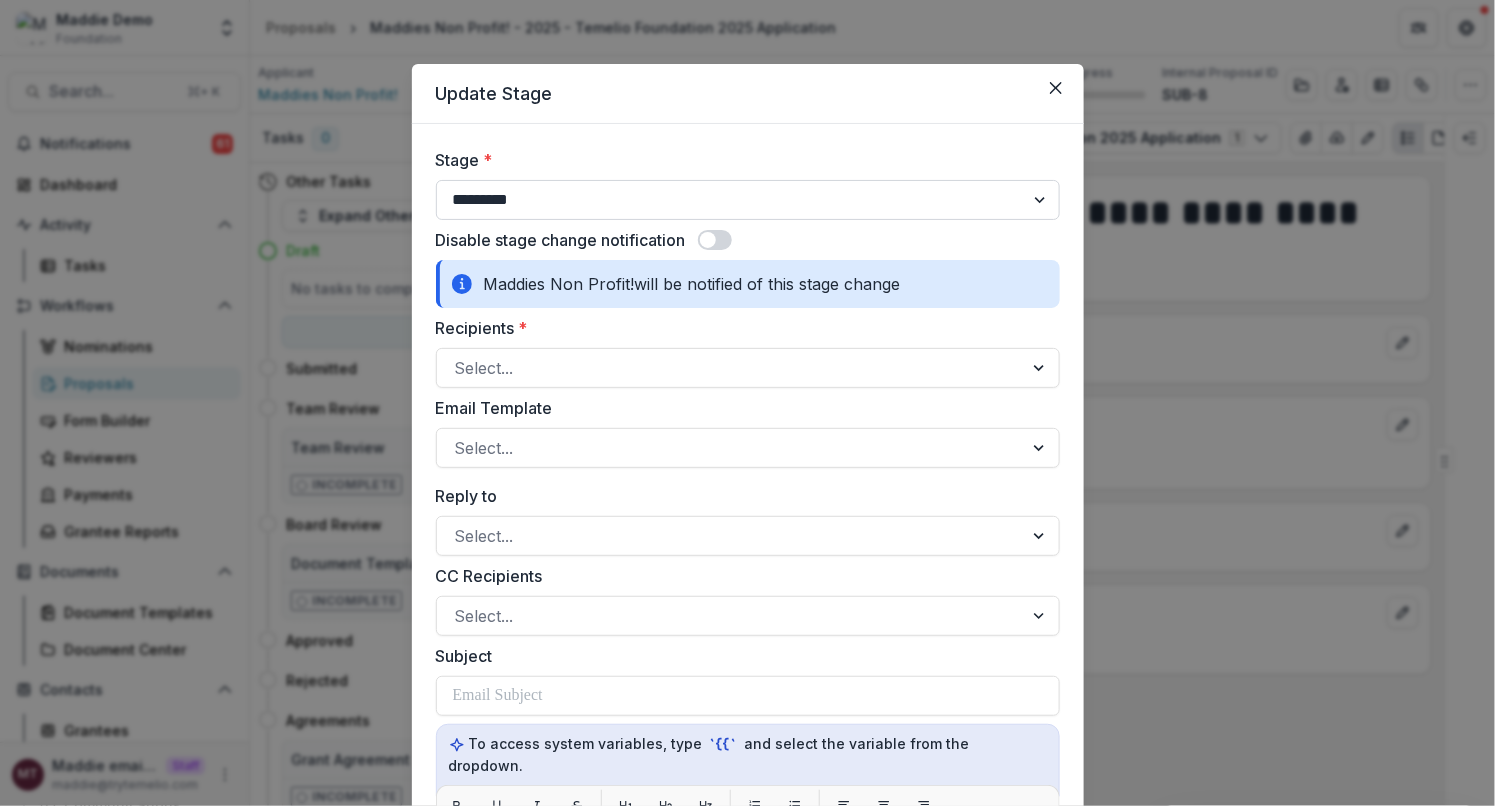 click on "**********" at bounding box center [748, 200] 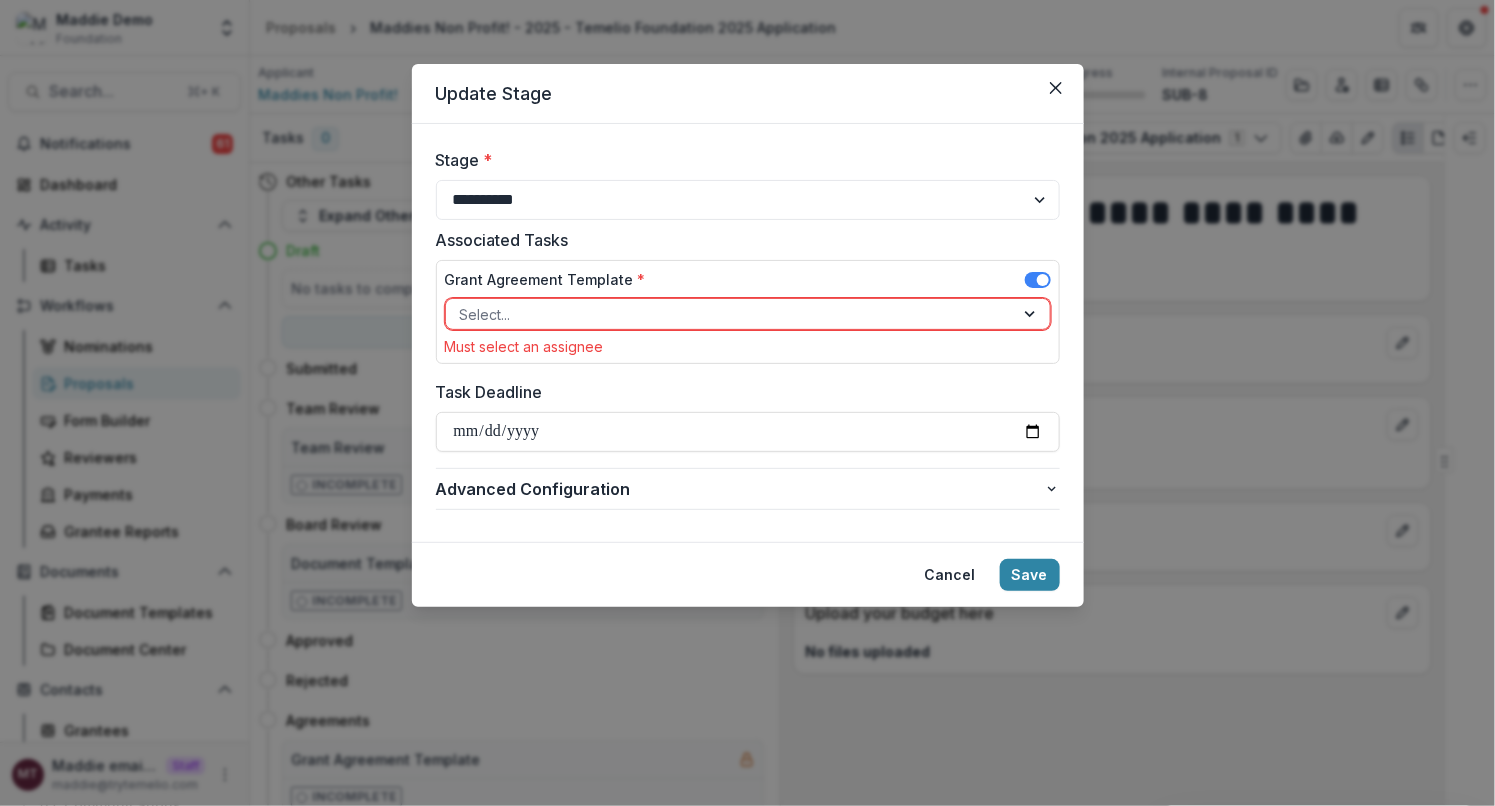 click at bounding box center (730, 314) 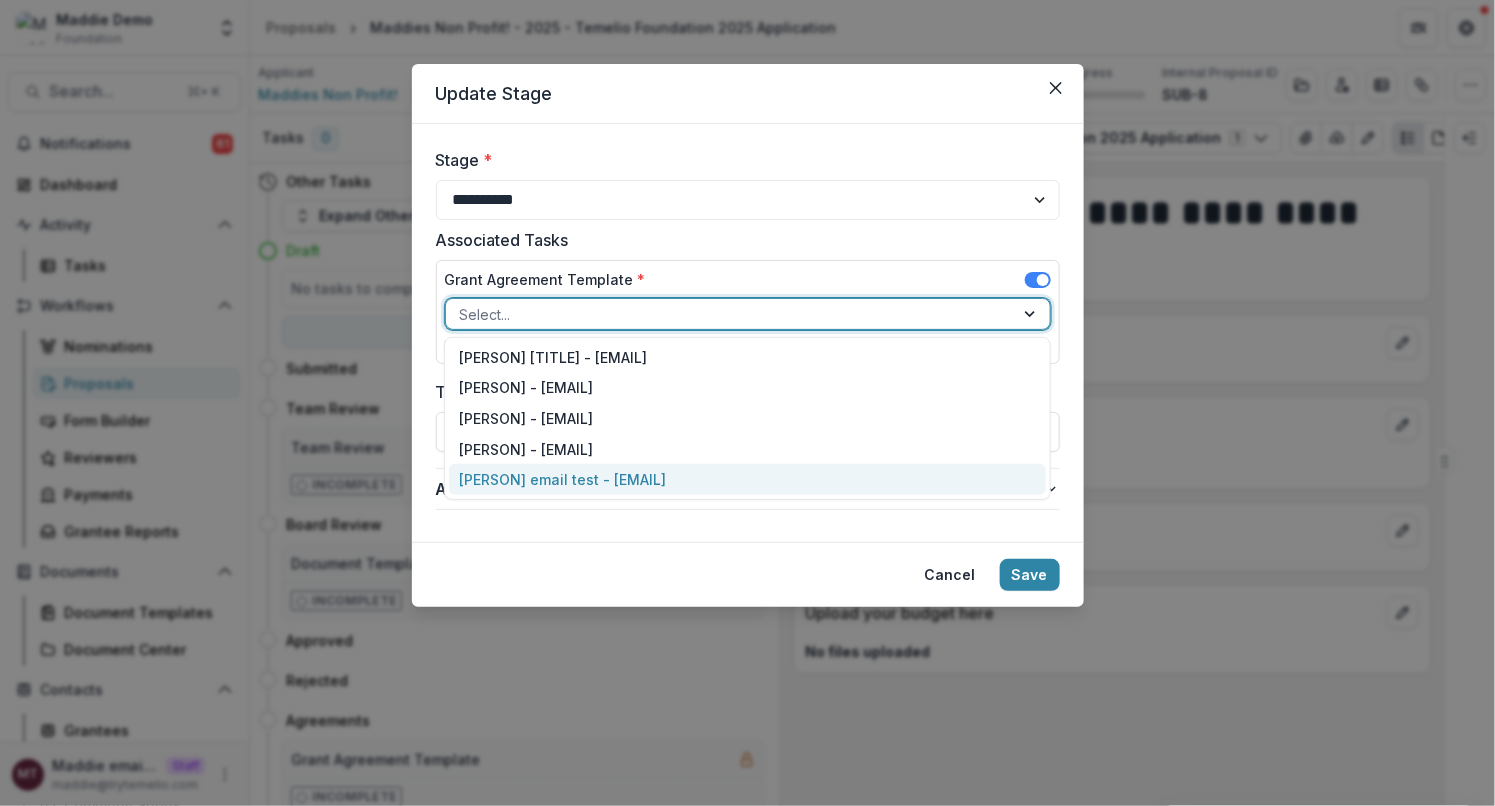 click on "Maddie email test - maddie@trytemelio.com" at bounding box center [747, 479] 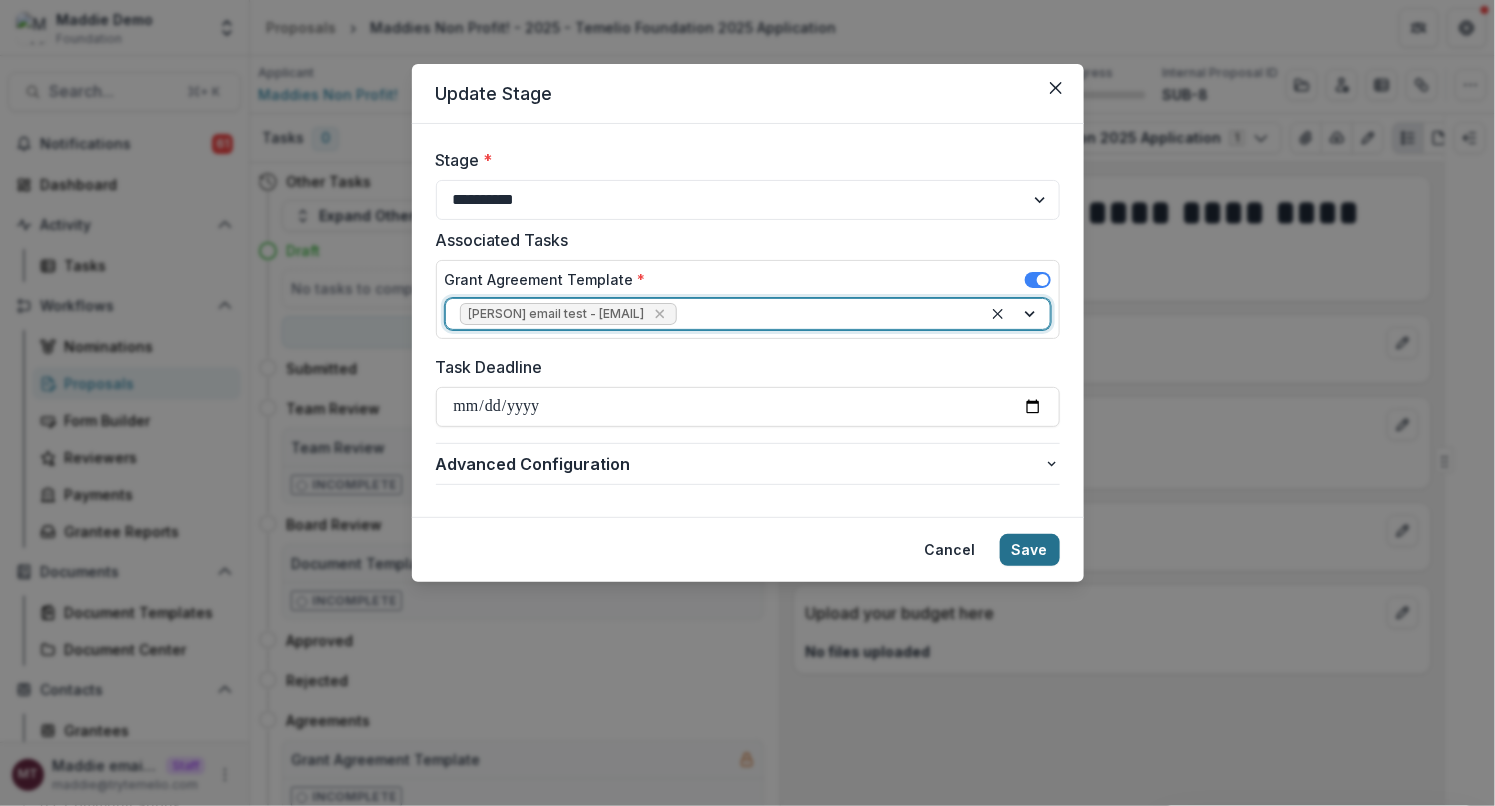 click on "Save" at bounding box center (1030, 550) 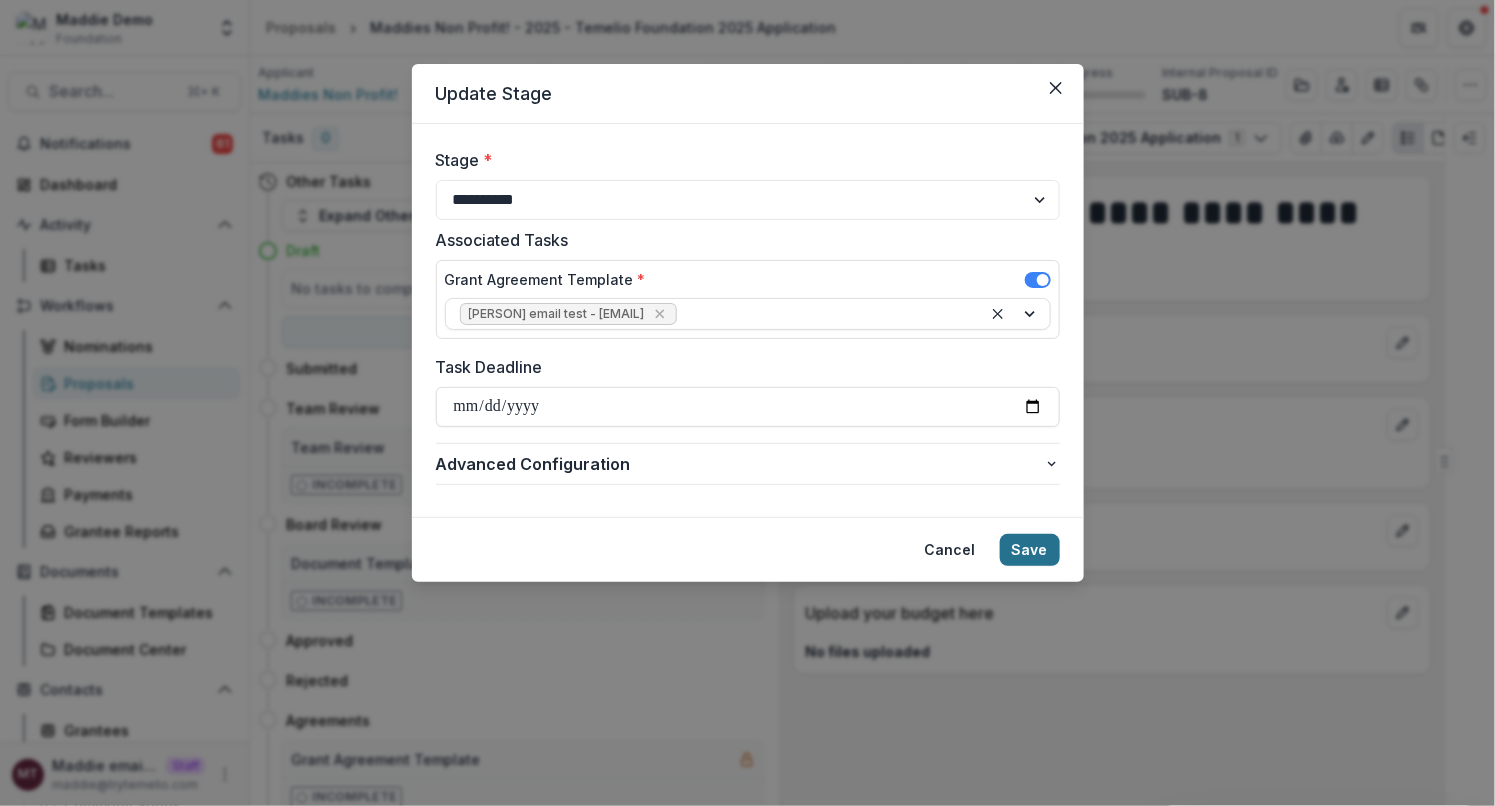 click on "Save" at bounding box center [1030, 550] 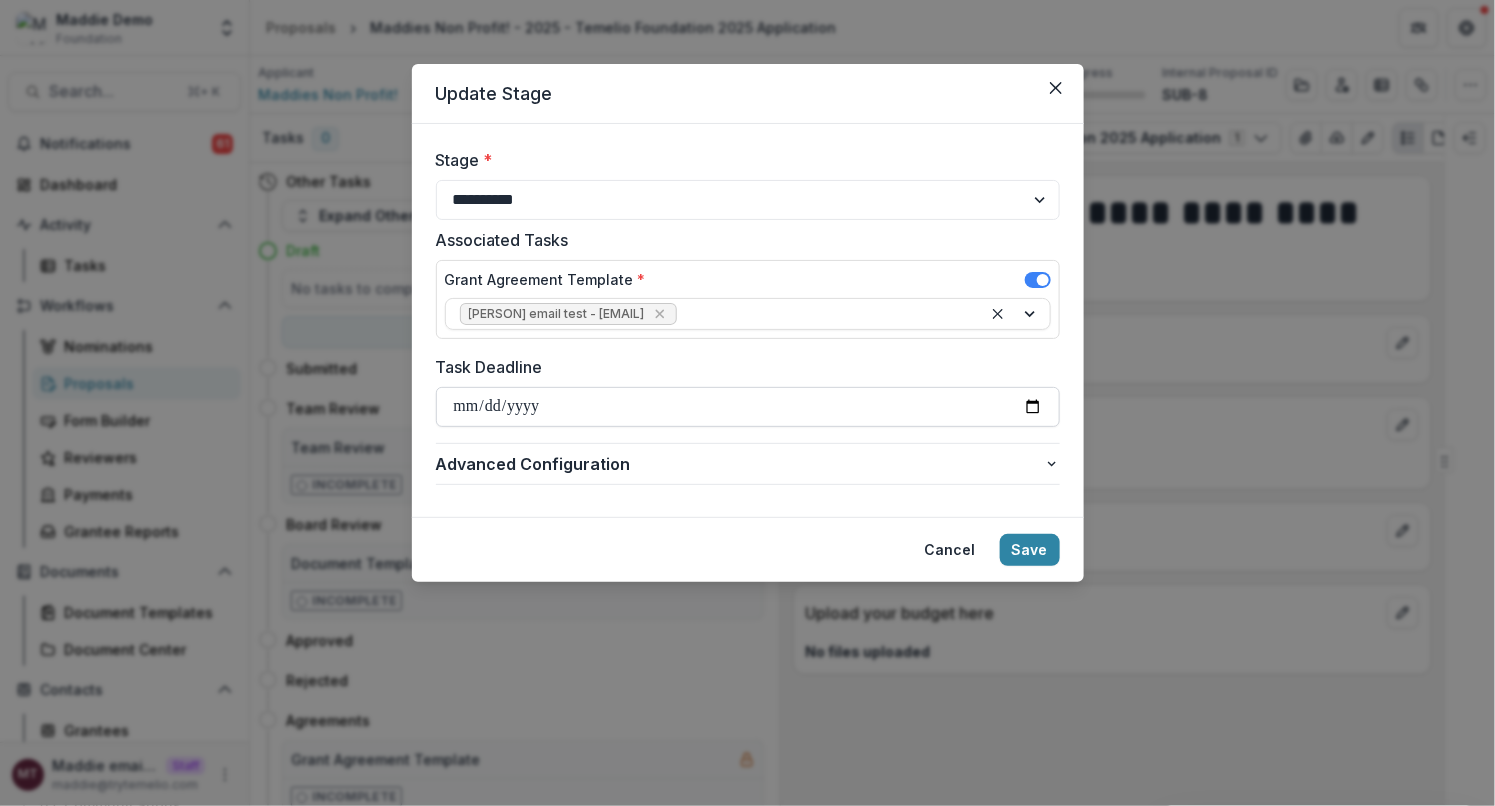 click on "Task Deadline" at bounding box center (748, 407) 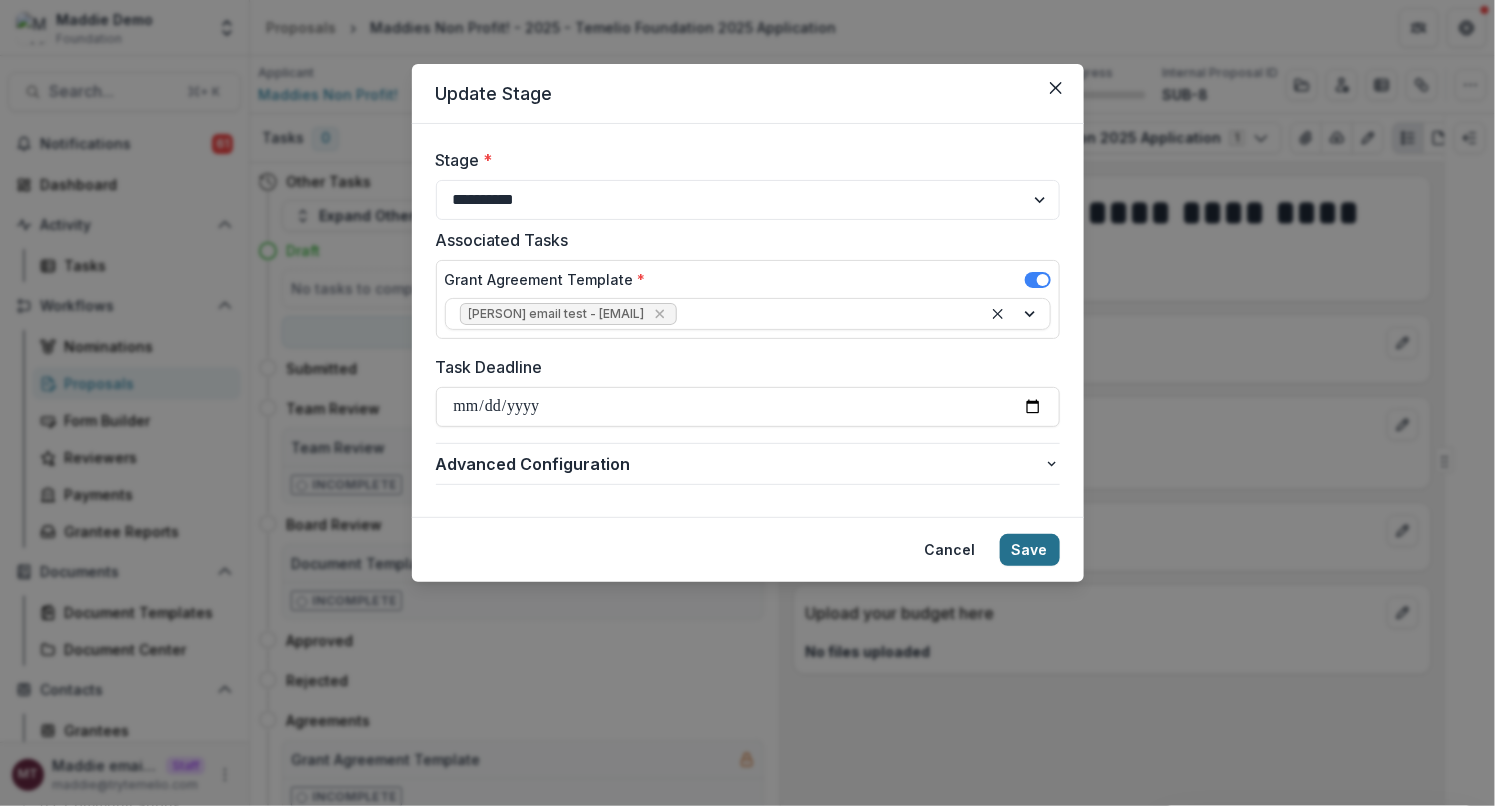 click on "Save" at bounding box center (1030, 550) 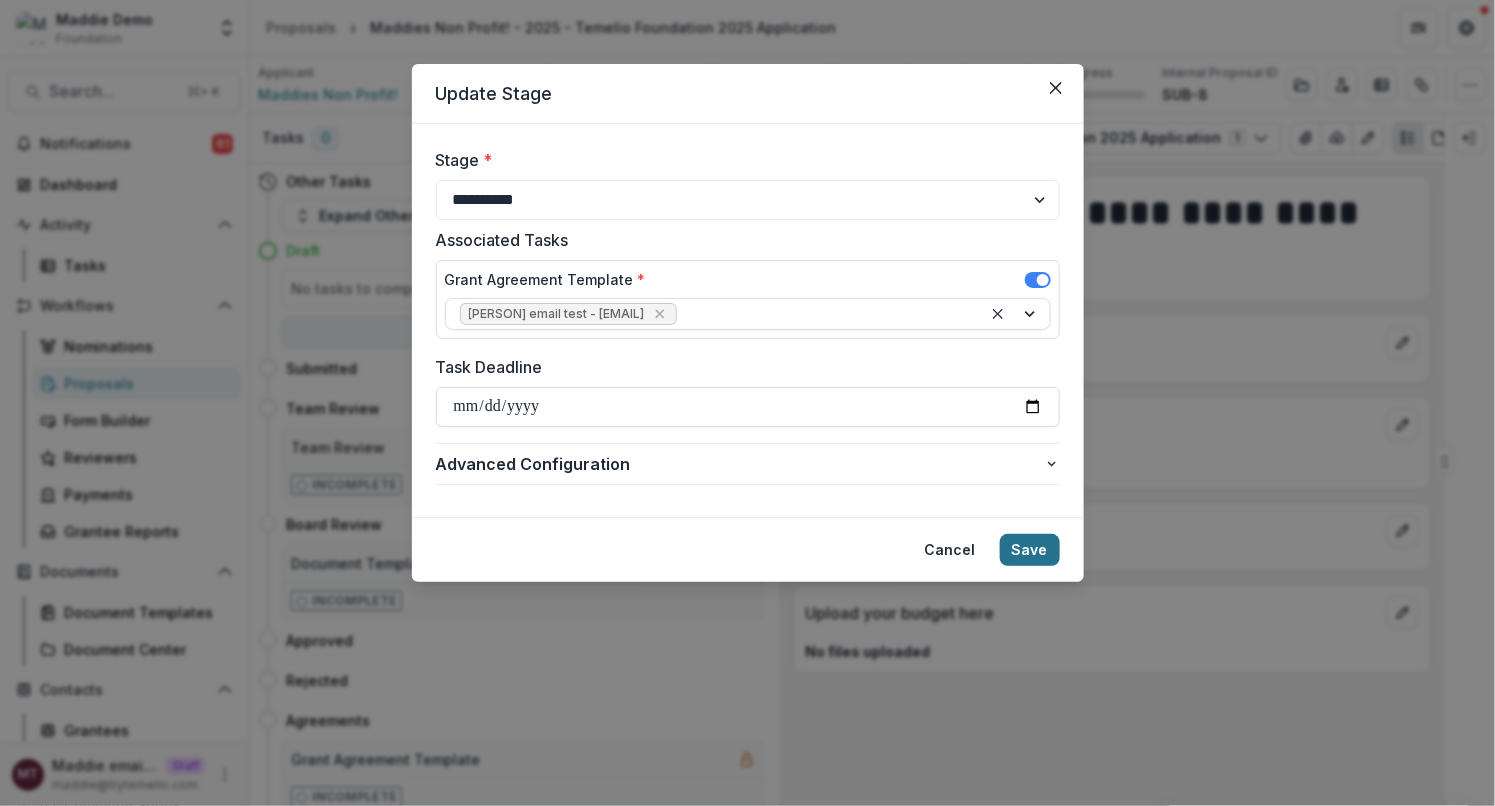 click on "Save" at bounding box center (1030, 550) 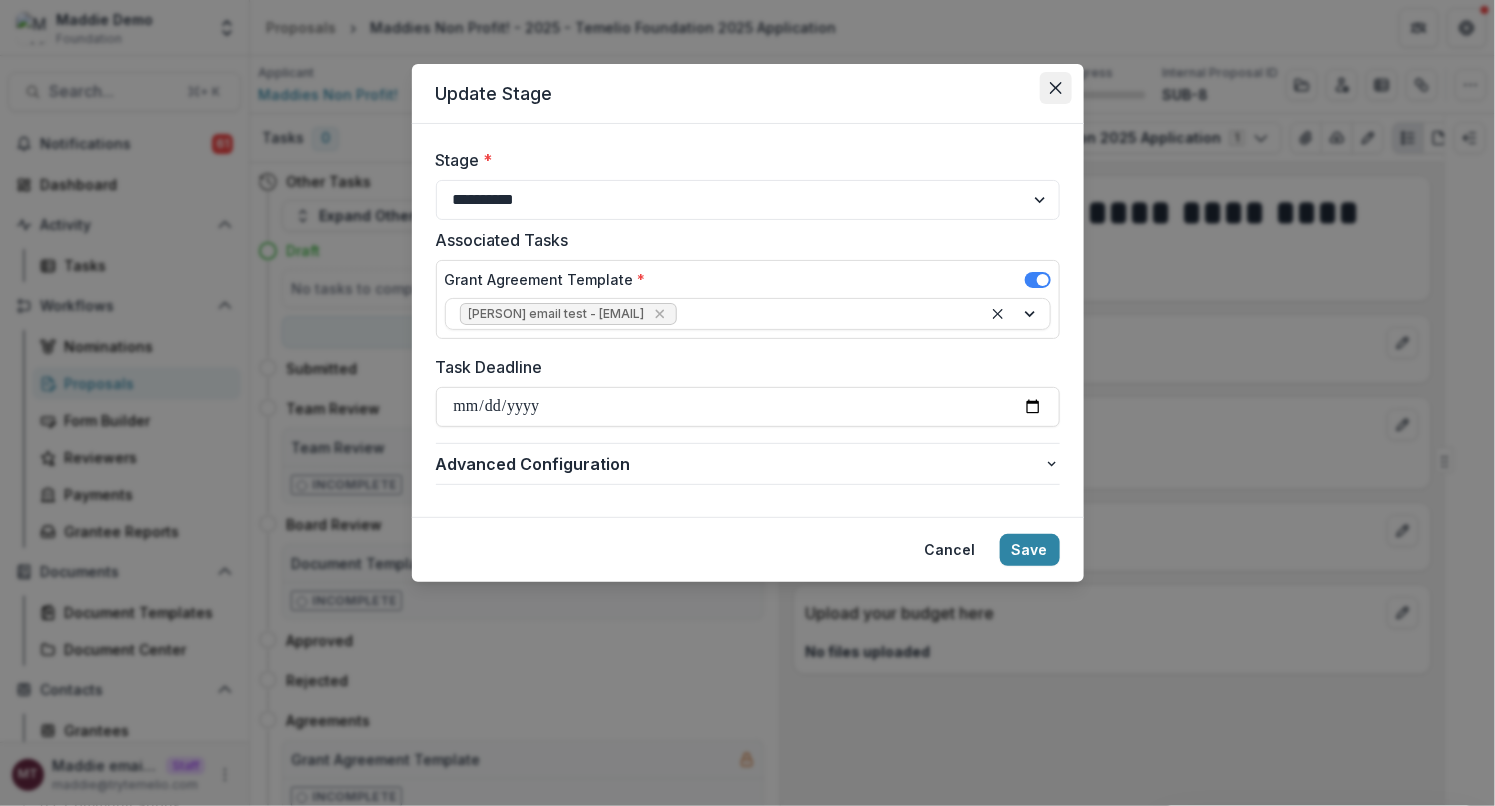 click at bounding box center (1056, 88) 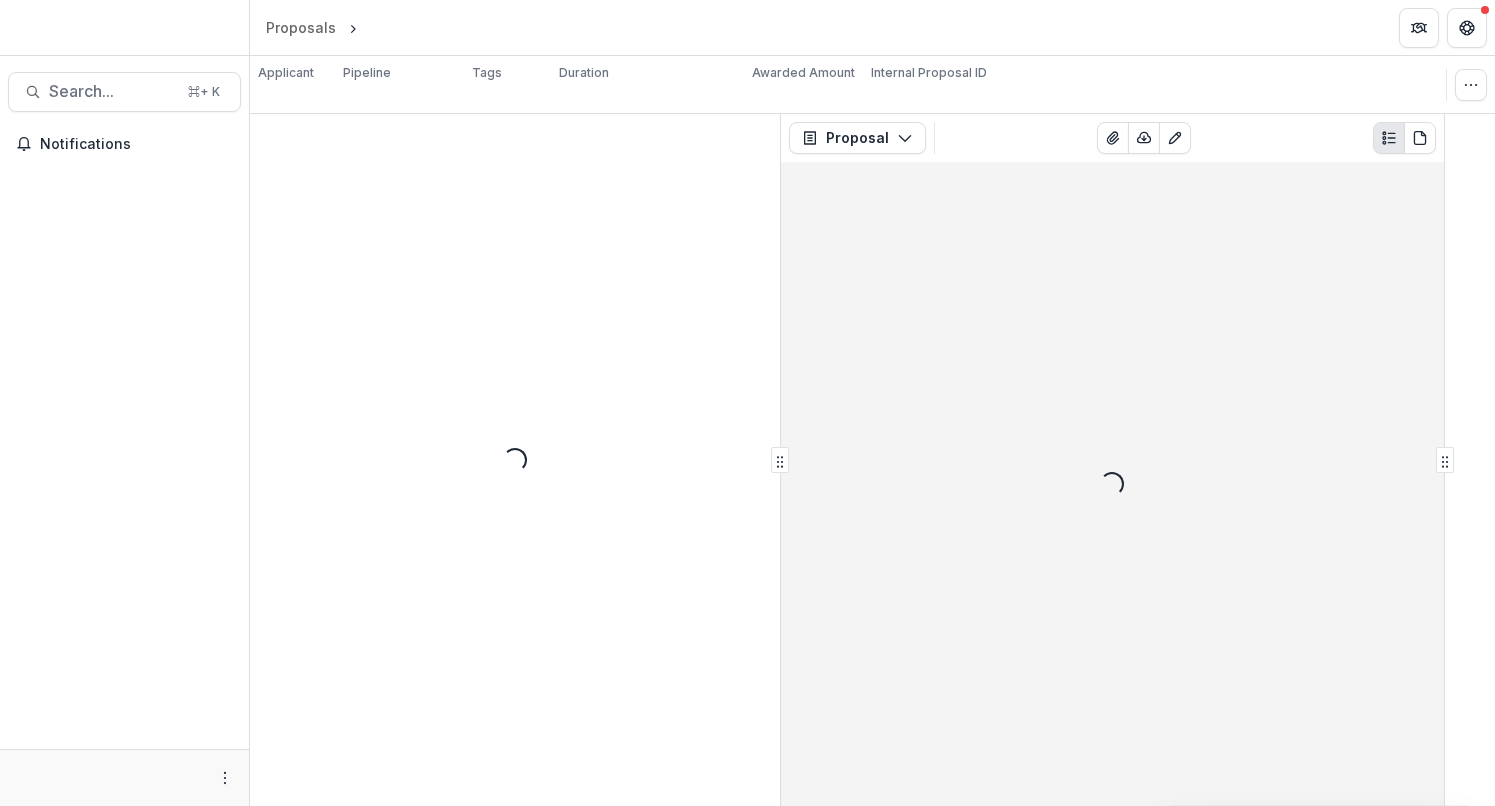 scroll, scrollTop: 0, scrollLeft: 0, axis: both 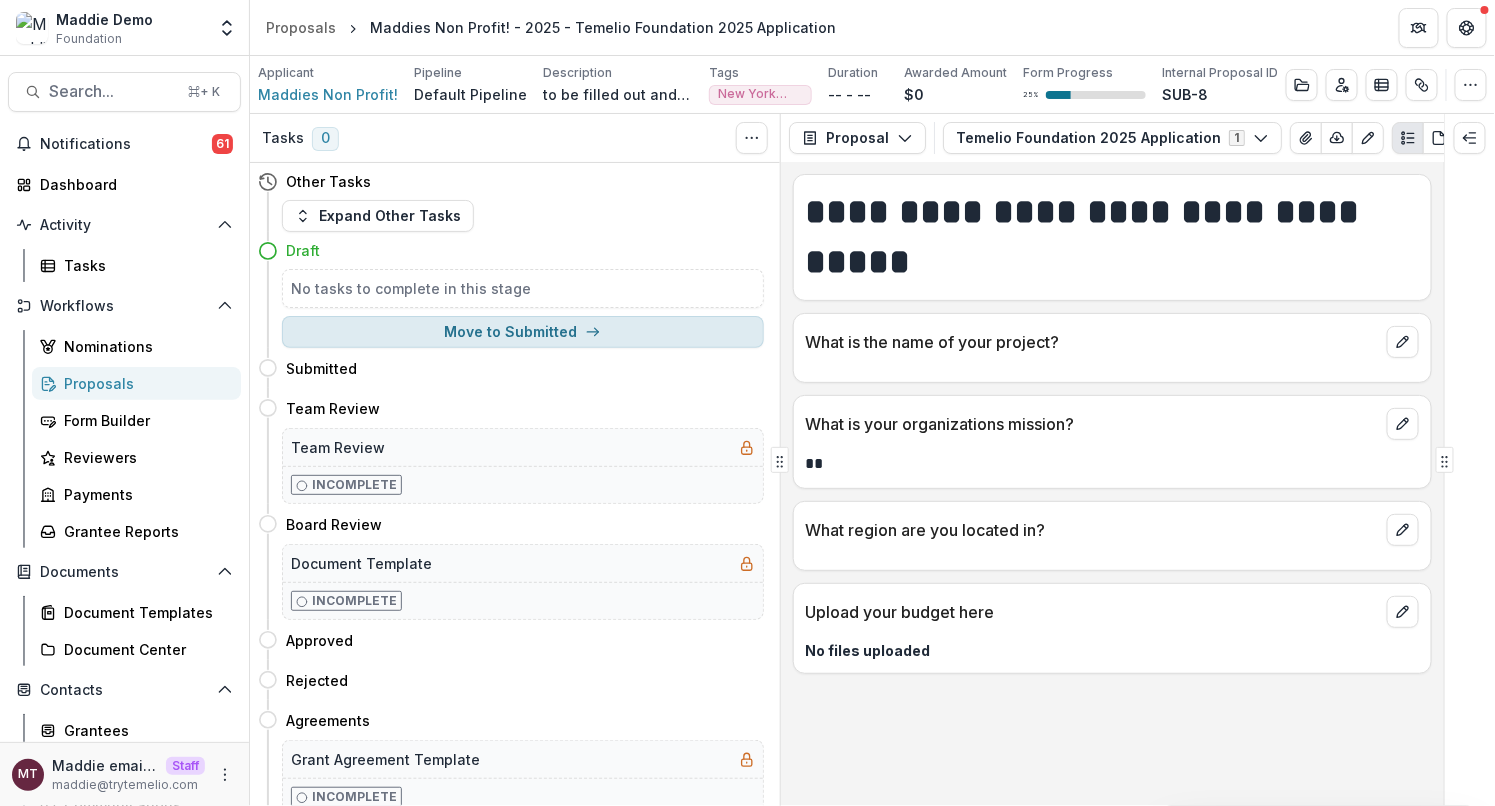 click on "Move to Submitted" at bounding box center (523, 332) 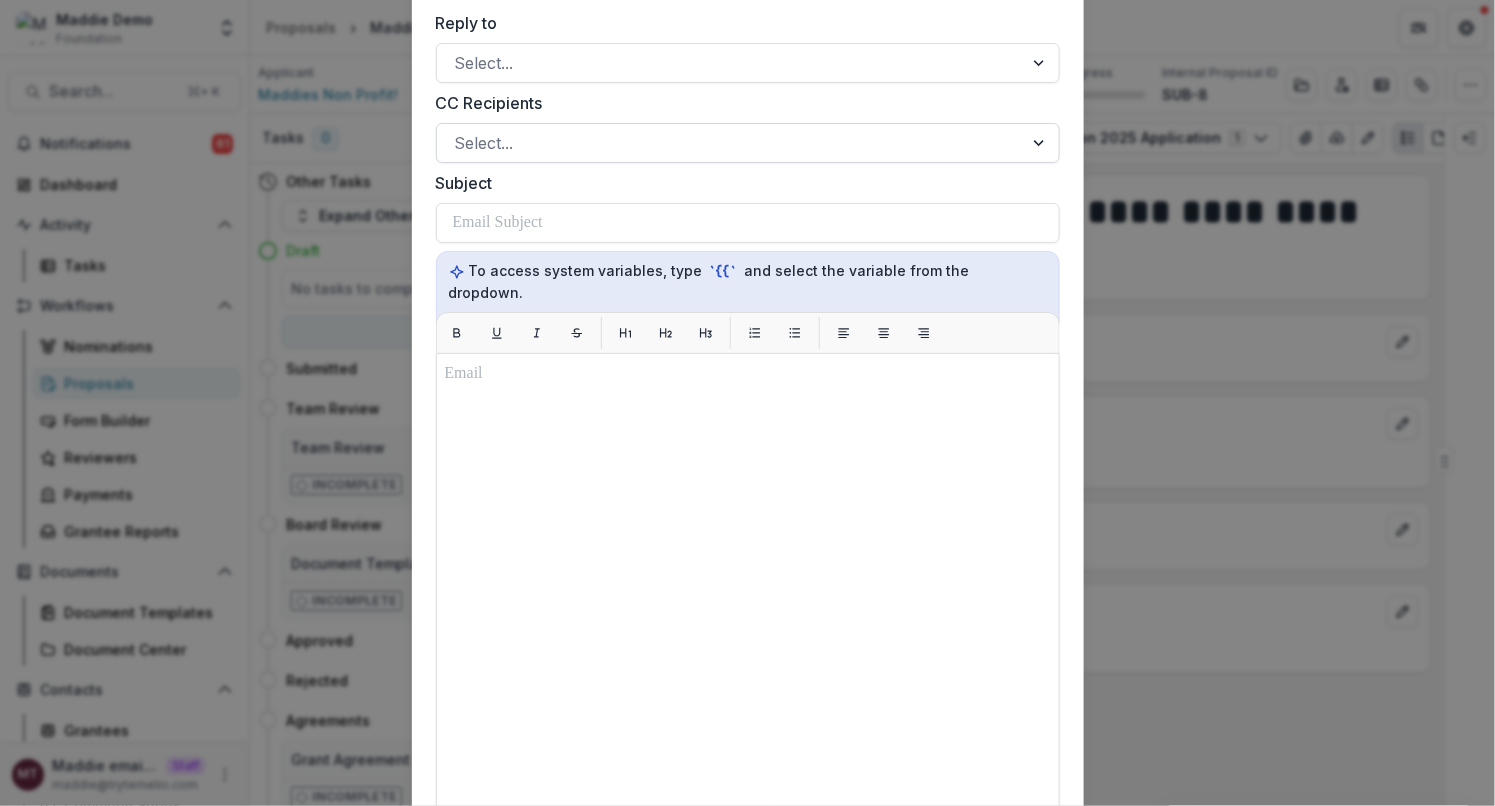 scroll, scrollTop: 0, scrollLeft: 0, axis: both 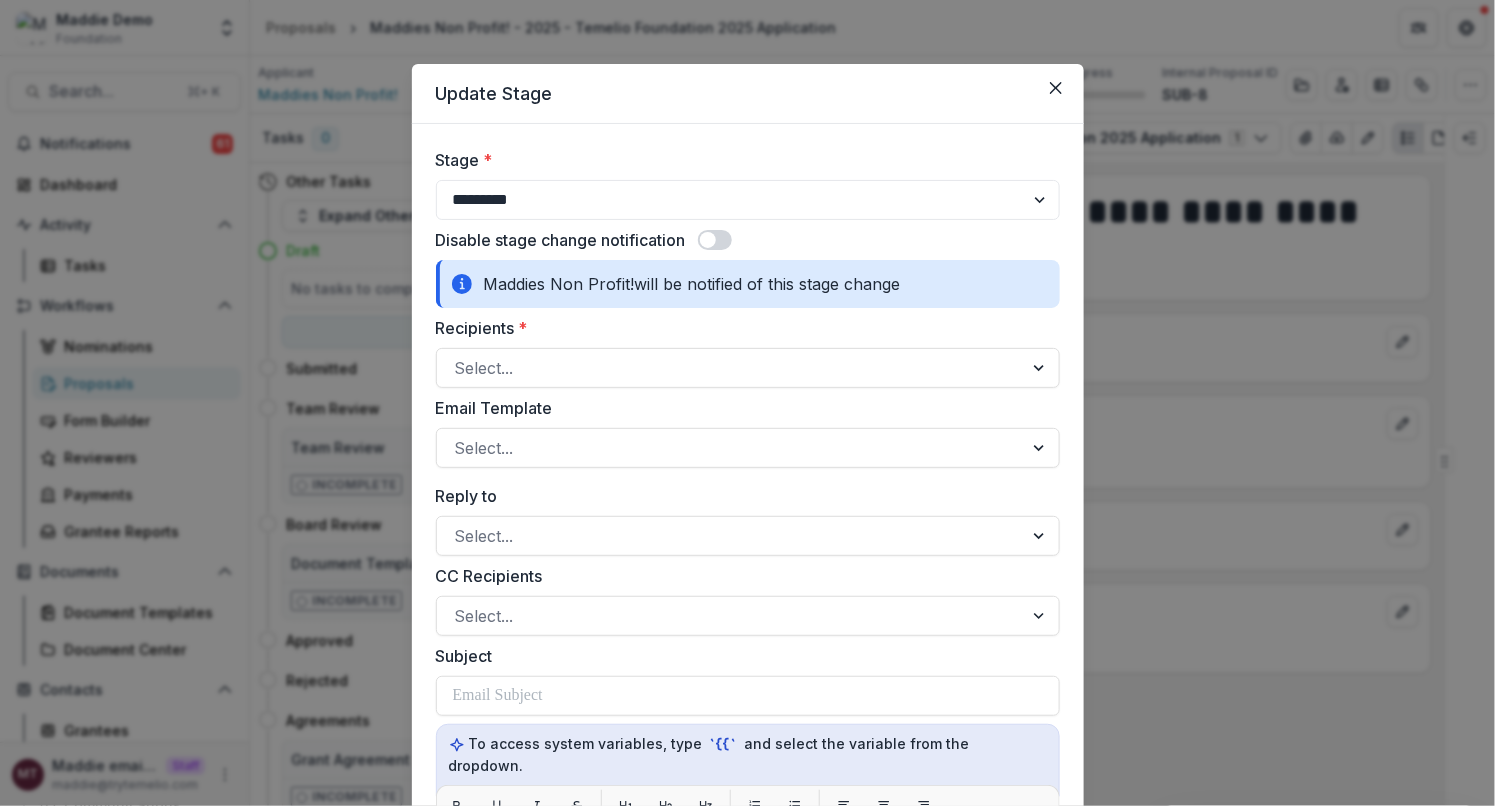 click at bounding box center [715, 240] 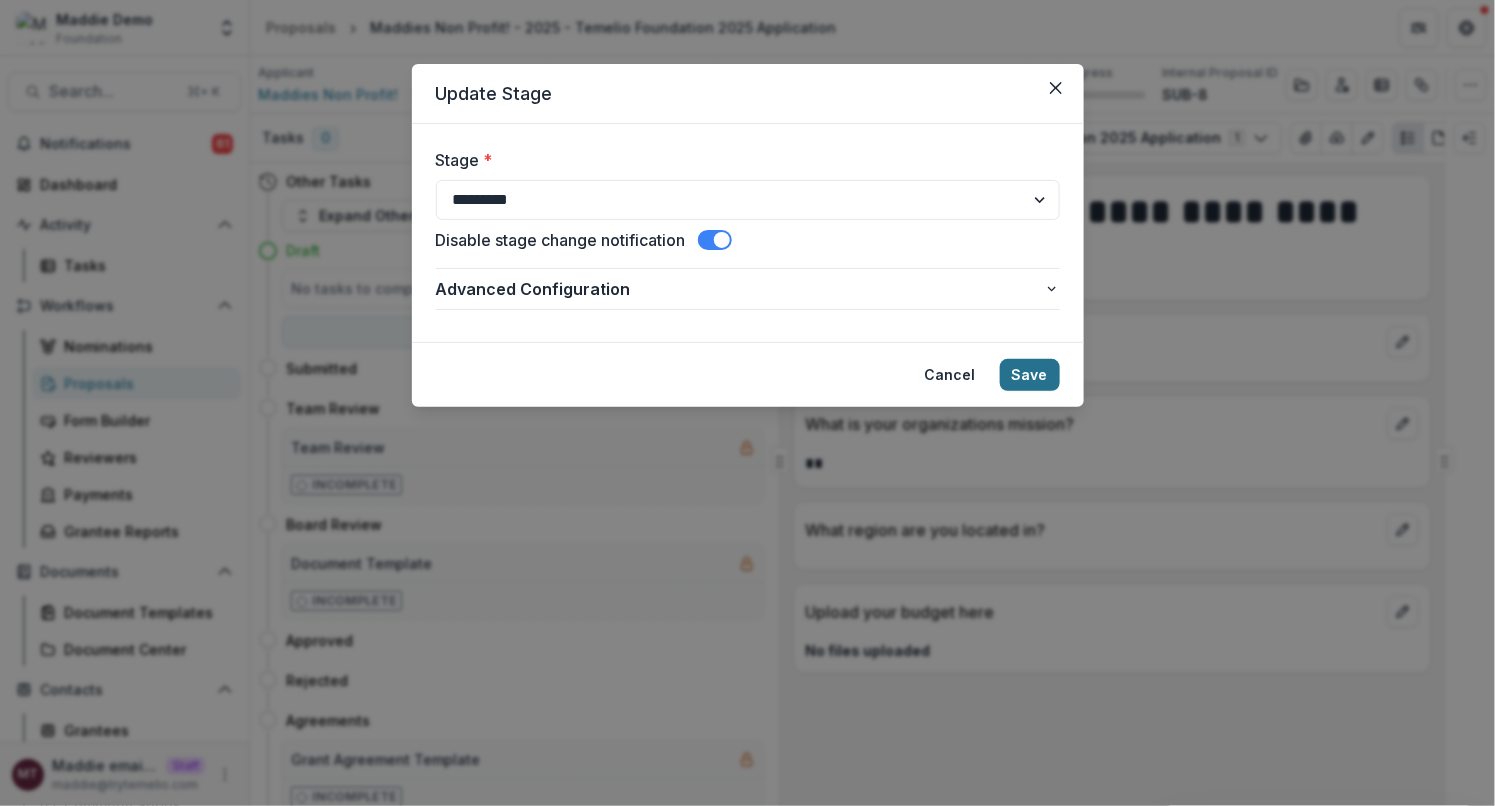 click on "Save" at bounding box center (1030, 375) 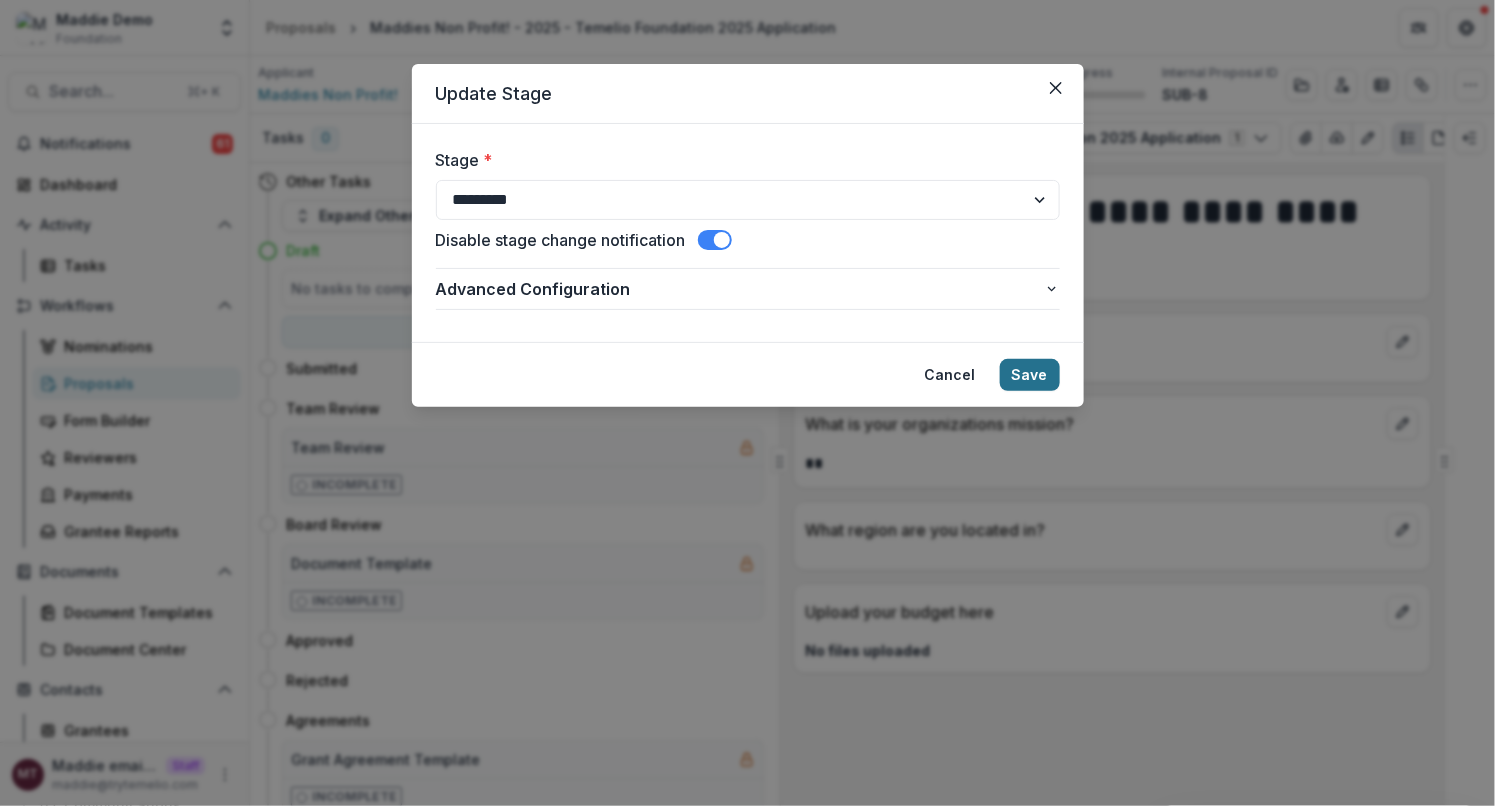 click on "Save" at bounding box center [1030, 375] 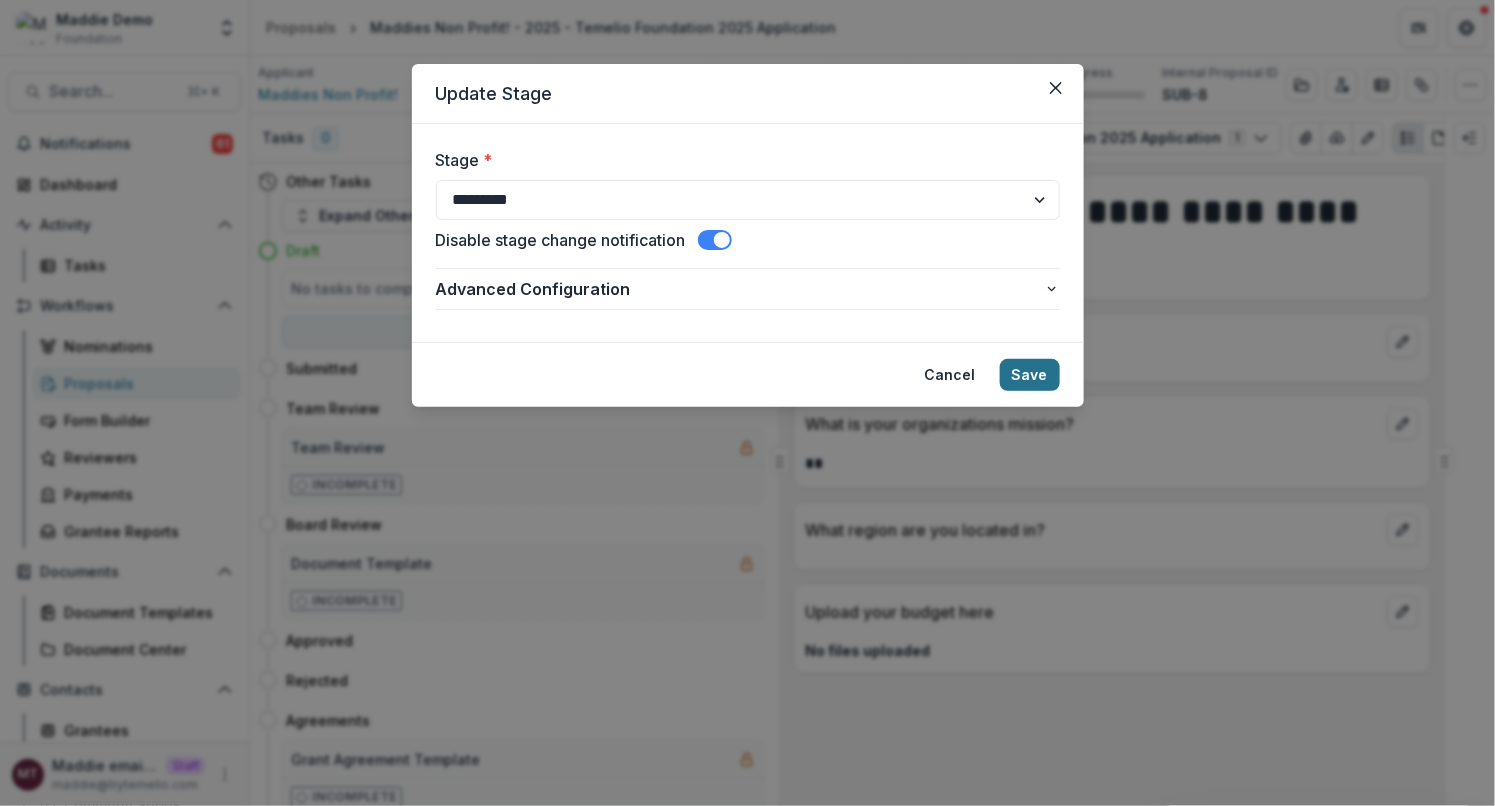 click on "Save" at bounding box center [1030, 375] 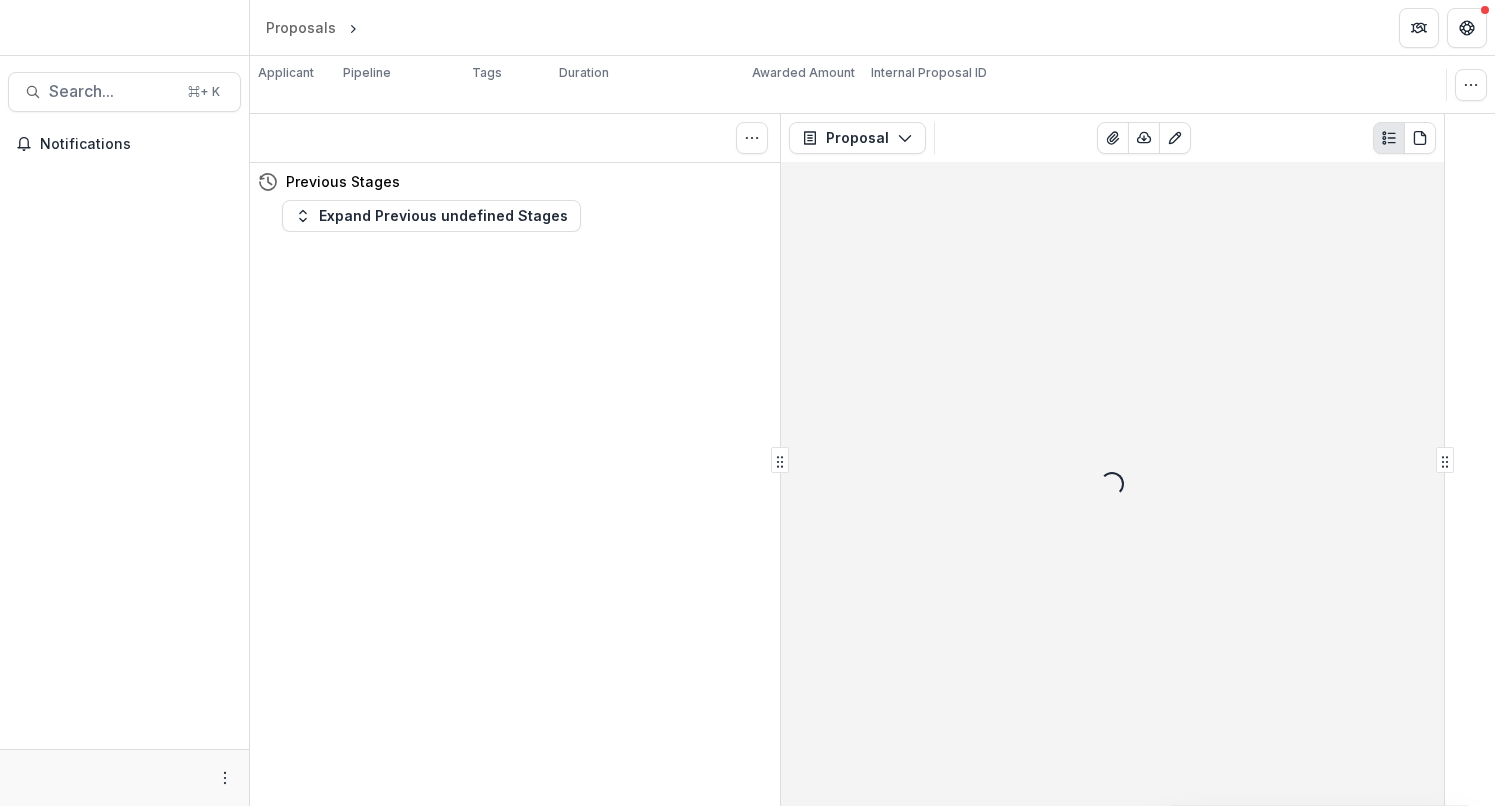 scroll, scrollTop: 0, scrollLeft: 0, axis: both 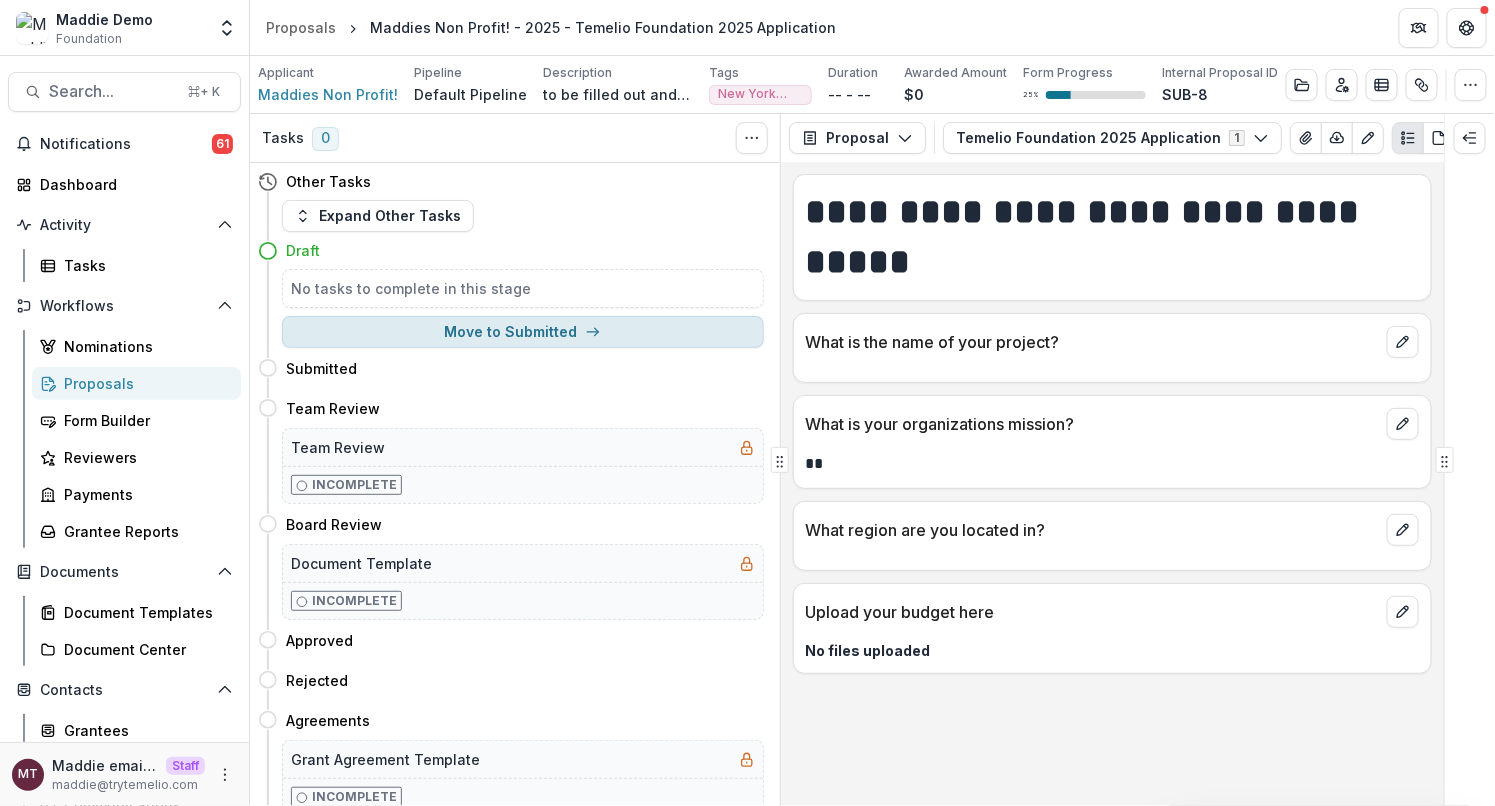 click on "Move to Submitted" at bounding box center (523, 332) 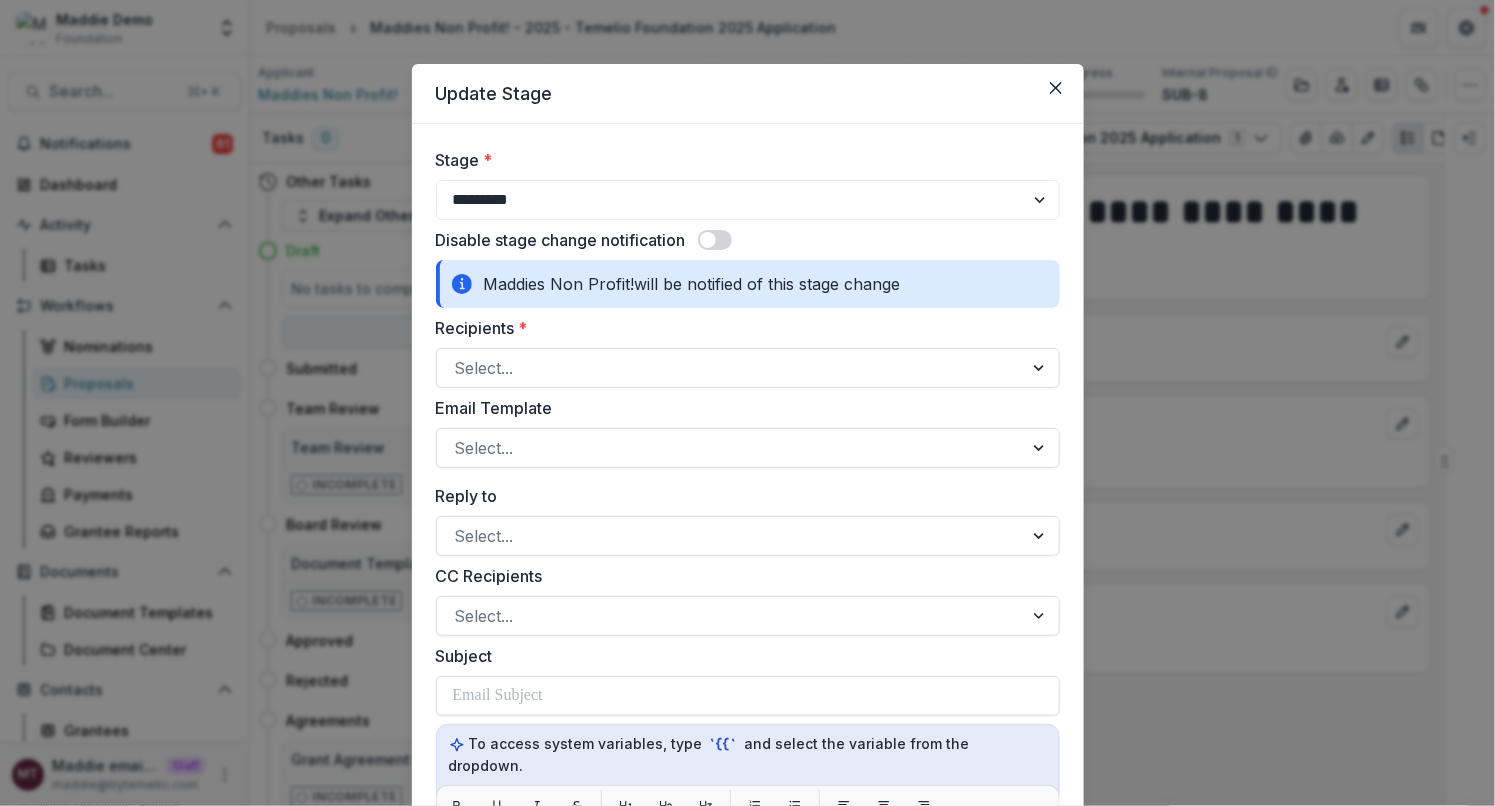 click at bounding box center (715, 240) 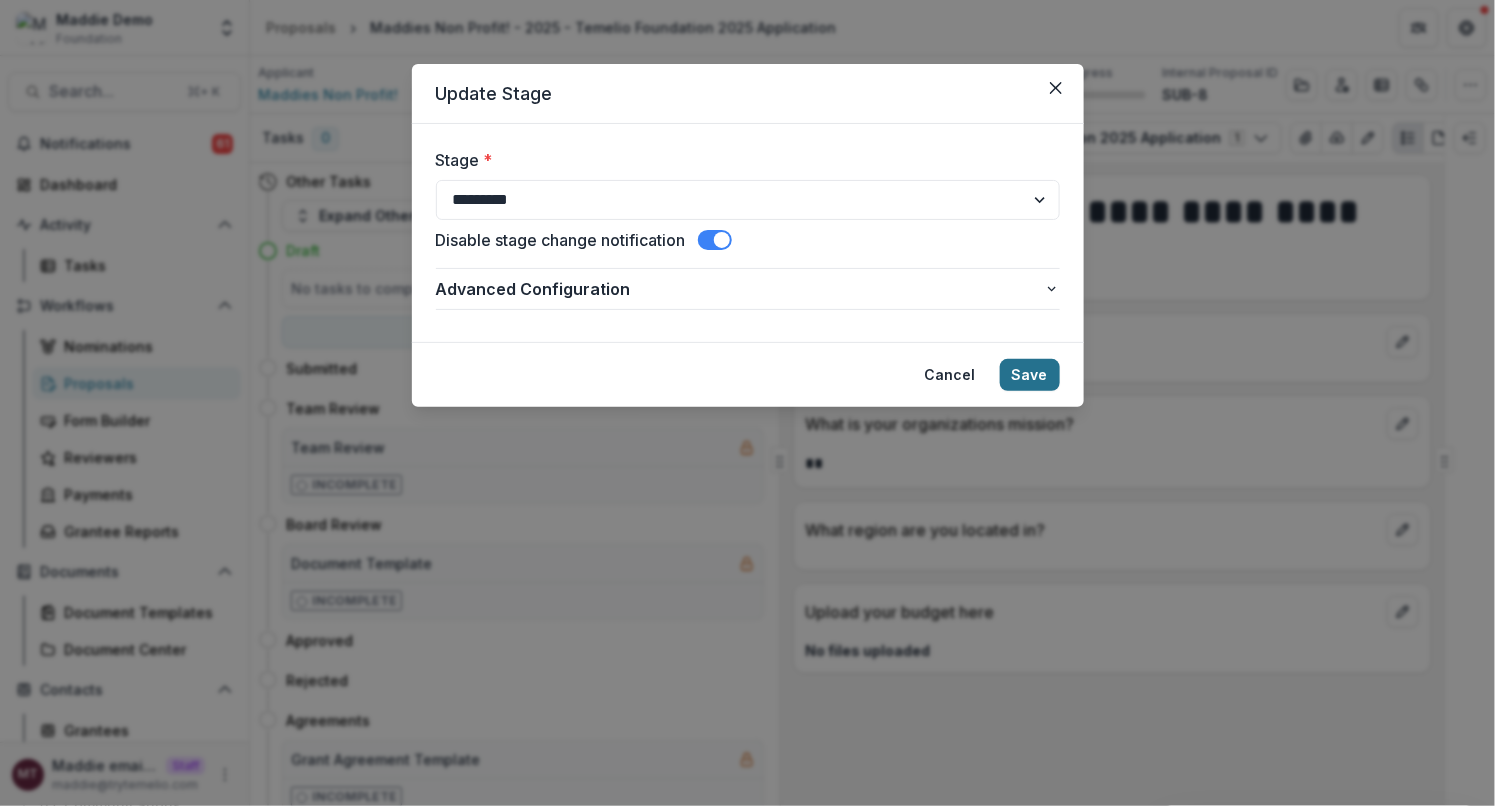 click on "Save" at bounding box center (1030, 375) 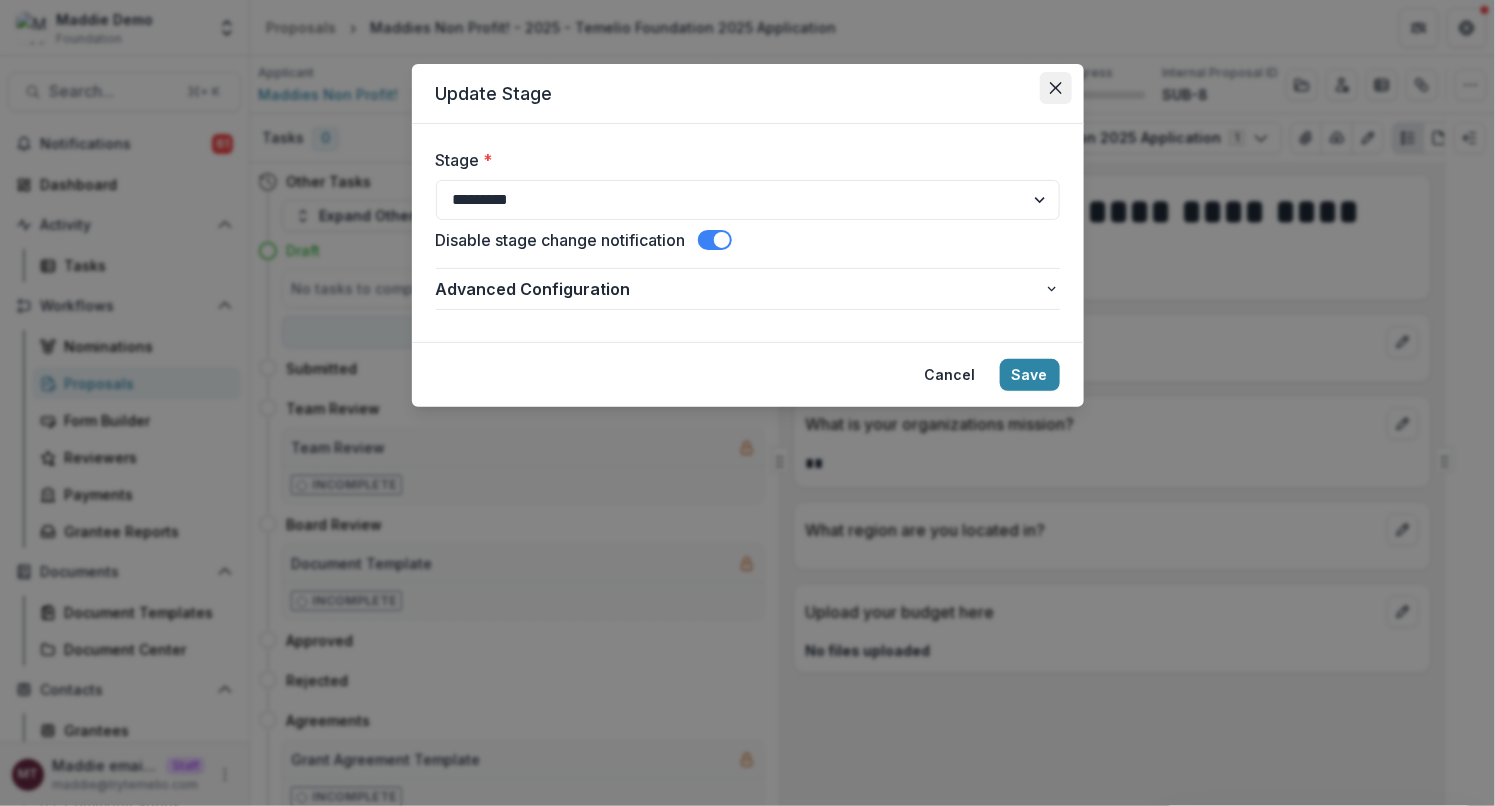 click 